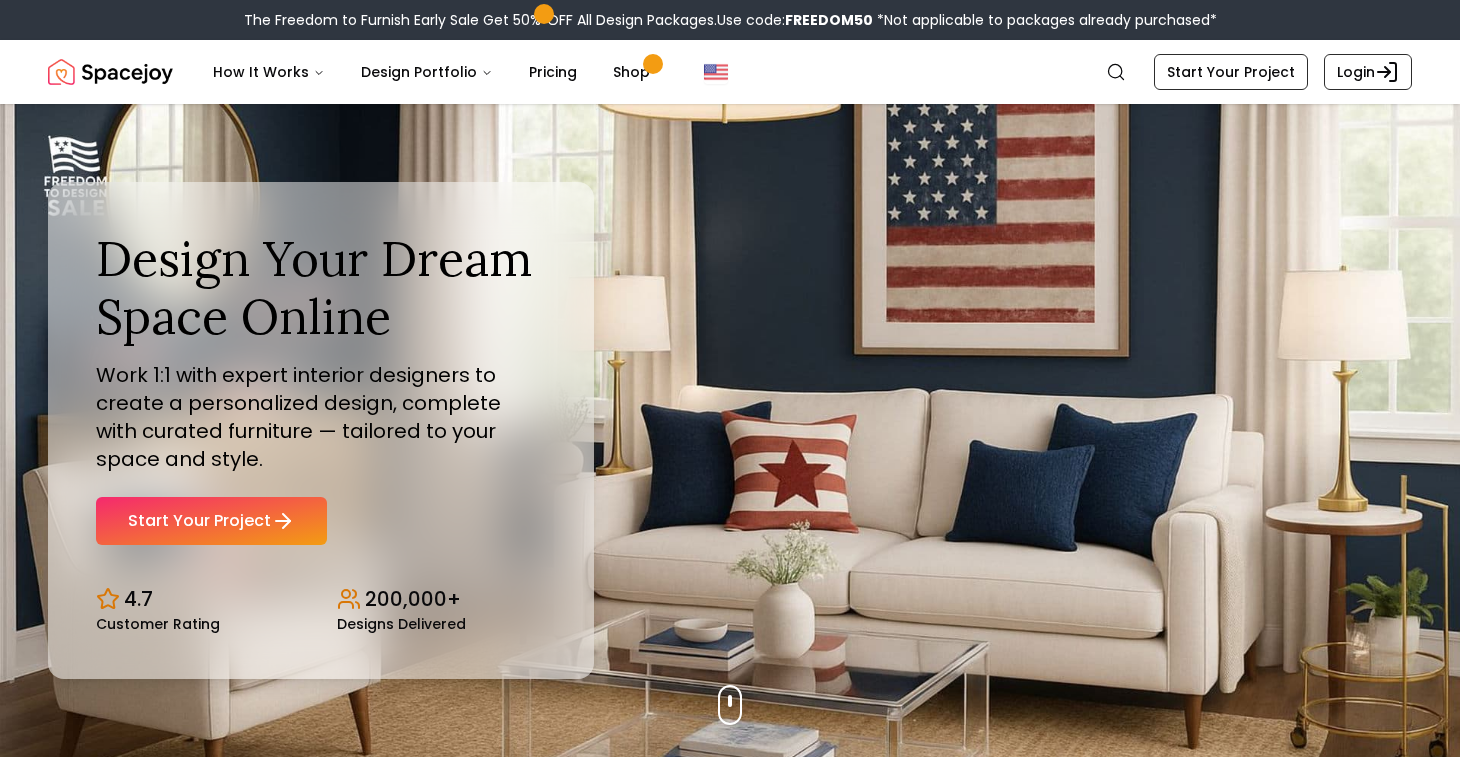 scroll, scrollTop: 0, scrollLeft: 0, axis: both 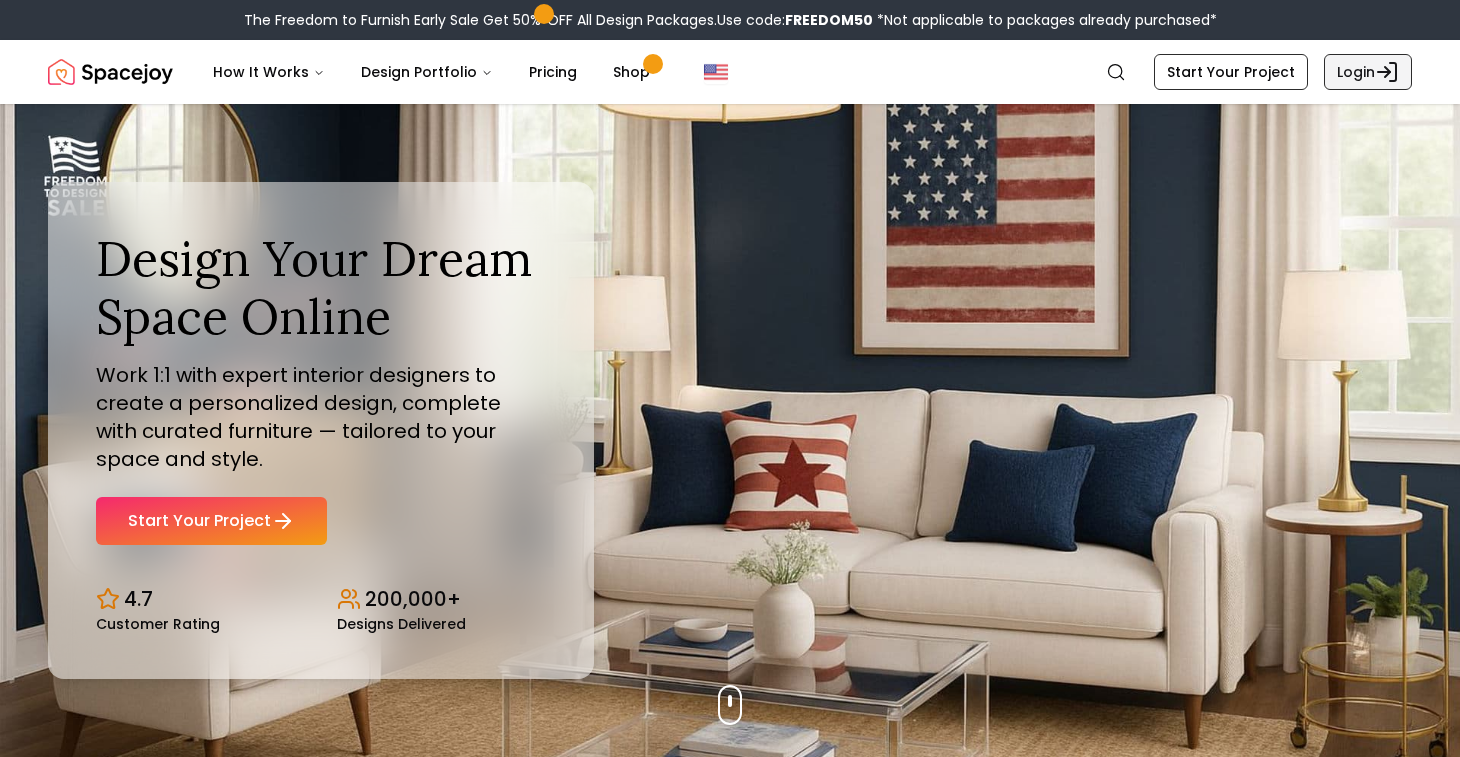 click on "Login" at bounding box center (1368, 72) 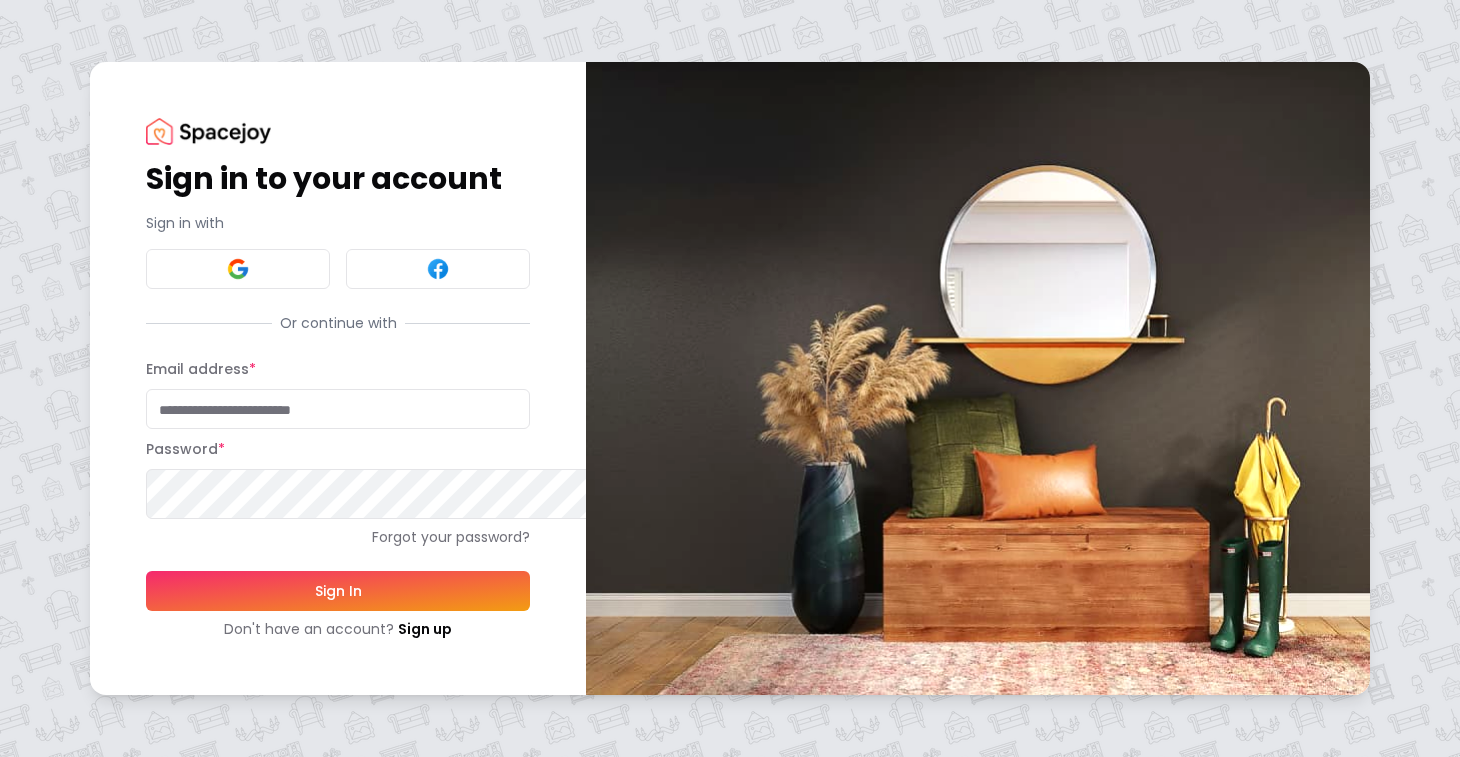 click on "Email address  *" at bounding box center (338, 409) 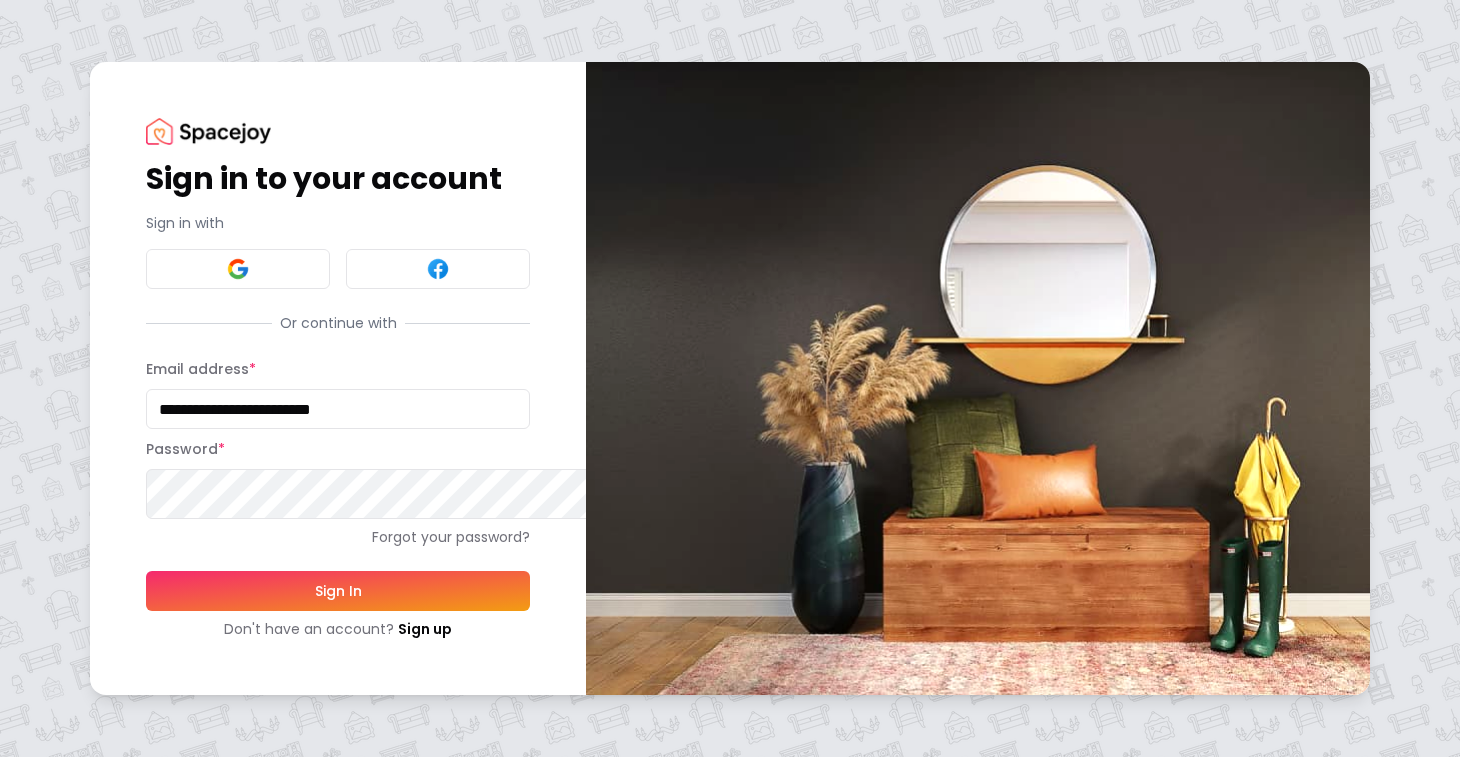 click on "Sign In" at bounding box center (338, 591) 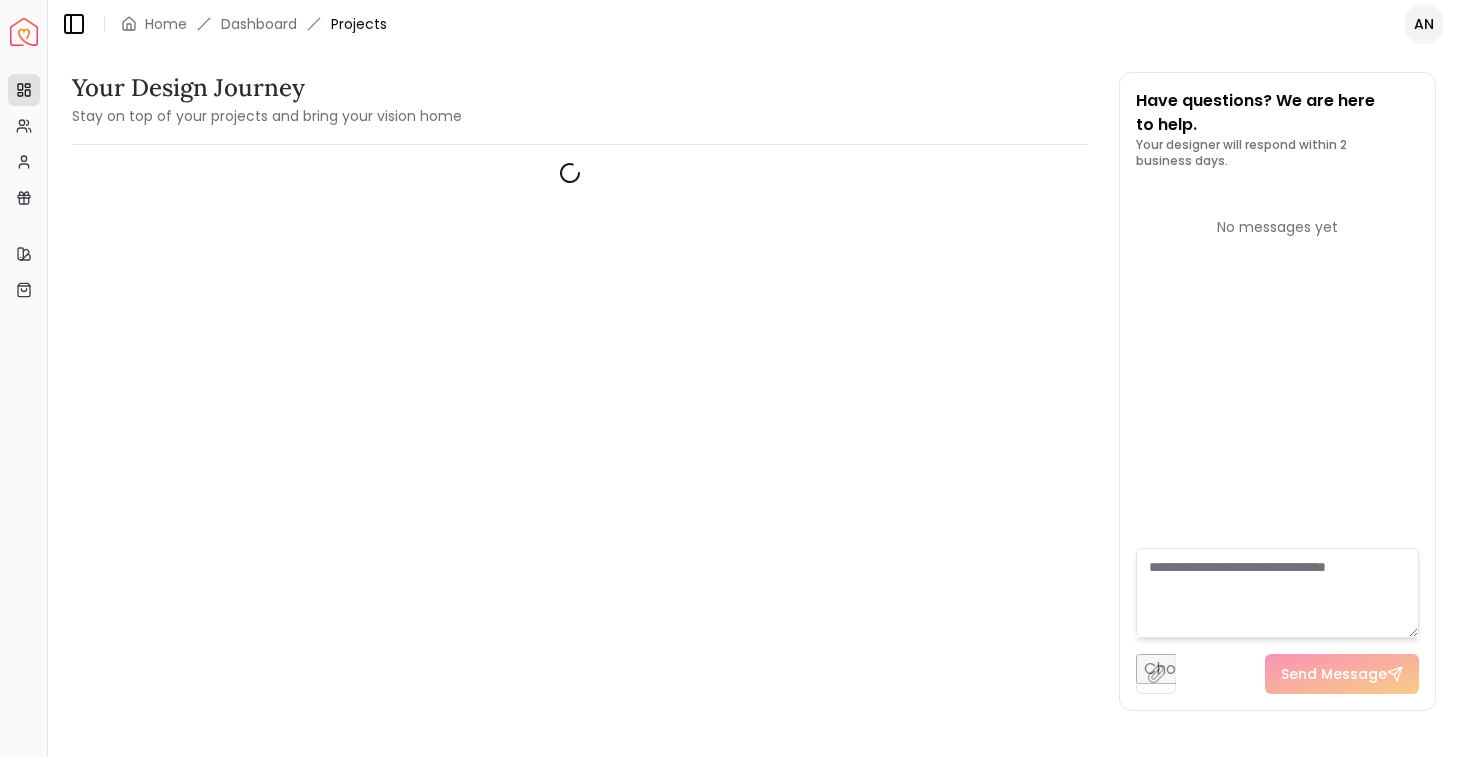scroll, scrollTop: 0, scrollLeft: 0, axis: both 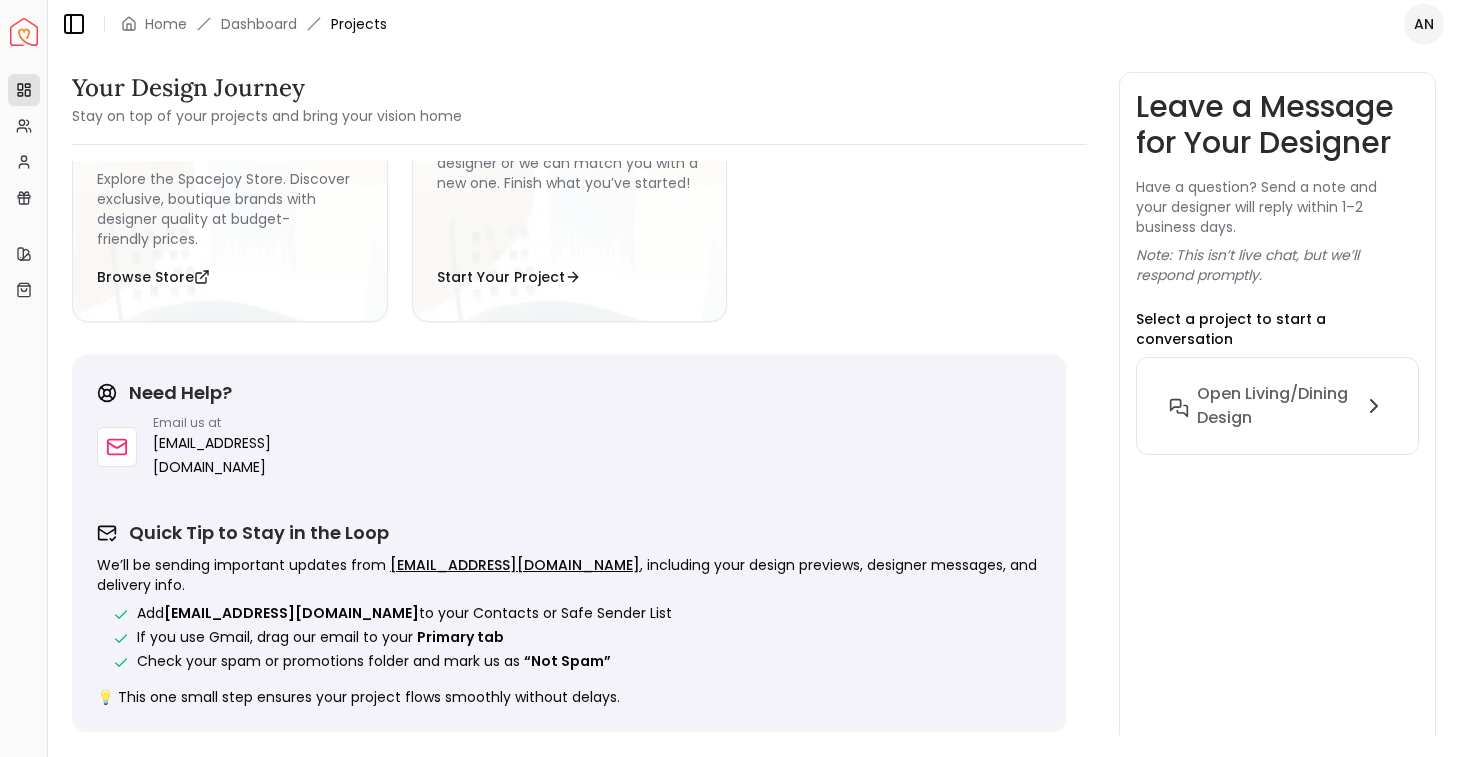click on "Spacejoy Dashboard Overview Projects My Referrals My Profile Gift Card Balance Quick Links My Style My Store Toggle Sidebar Home Dashboard Projects AN Your Design Journey Stay on top of your projects and bring your vision home Delivered on:   [DATE] euphoria Open Living/Dining Design Next Steps: View Design Shop Products Design Stage:   Ready 100 % Your Gateway to Affordable Designer Furniture Explore the Spacejoy Store. Discover exclusive, boutique brands with designer quality at budget-friendly prices. Browse Store   Start Your Next Project Give your other rooms the same expert touch. Work with your previous designer or we can match you with a new one. Finish what you’ve started! Start Your Project   Need Help? Email us at [EMAIL_ADDRESS][DOMAIN_NAME] Quick Tip to Stay in the Loop We’ll be sending important updates from   [EMAIL_ADDRESS][DOMAIN_NAME] , including your design previews, designer messages, and delivery info. Add  [EMAIL_ADDRESS][DOMAIN_NAME]  to your Contacts or Safe Sender List   Primary tab   “Not Spam”" at bounding box center [730, 378] 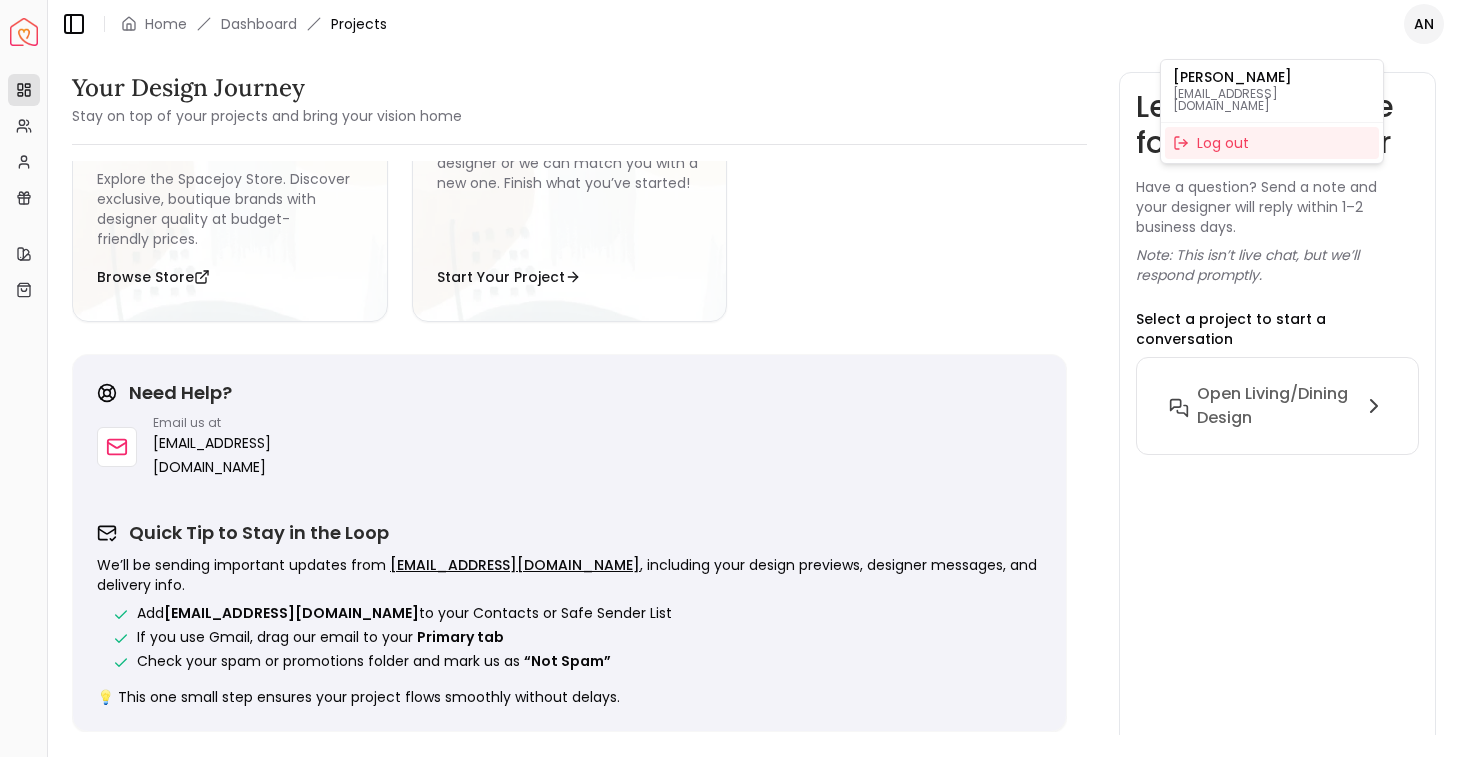 click on "Spacejoy Dashboard Overview Projects My Referrals My Profile Gift Card Balance Quick Links My Style My Store Toggle Sidebar Home Dashboard Projects AN Your Design Journey Stay on top of your projects and bring your vision home Delivered on:   [DATE] euphoria Open Living/Dining Design Next Steps: View Design Shop Products Design Stage:   Ready 100 % Your Gateway to Affordable Designer Furniture Explore the Spacejoy Store. Discover exclusive, boutique brands with designer quality at budget-friendly prices. Browse Store   Start Your Next Project Give your other rooms the same expert touch. Work with your previous designer or we can match you with a new one. Finish what you’ve started! Start Your Project   Need Help? Email us at [EMAIL_ADDRESS][DOMAIN_NAME] Quick Tip to Stay in the Loop We’ll be sending important updates from   [EMAIL_ADDRESS][DOMAIN_NAME] , including your design previews, designer messages, and delivery info. Add  [EMAIL_ADDRESS][DOMAIN_NAME]  to your Contacts or Safe Sender List   Primary tab   “Not Spam”" at bounding box center [730, 378] 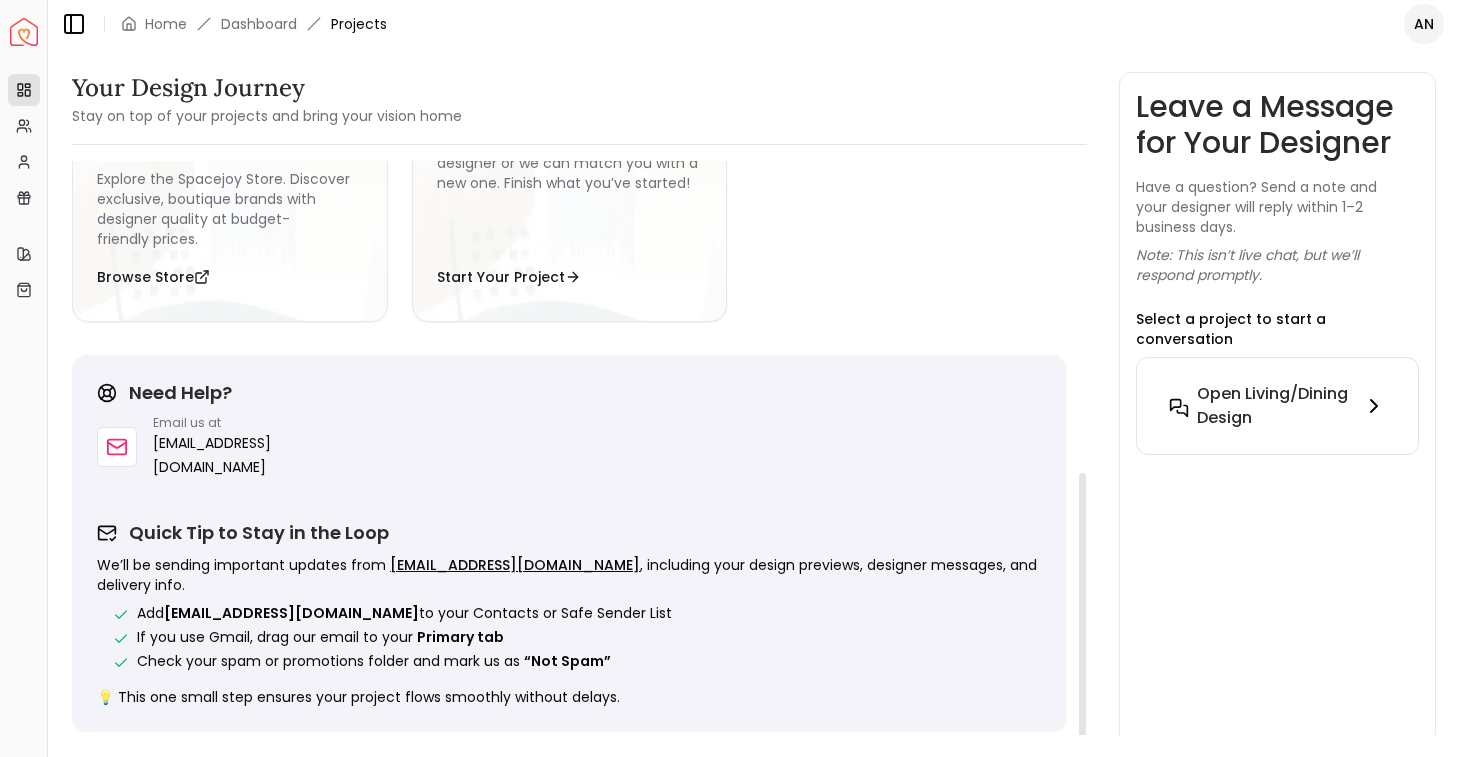 click on "Open Living/Dining Design" at bounding box center [1275, 406] 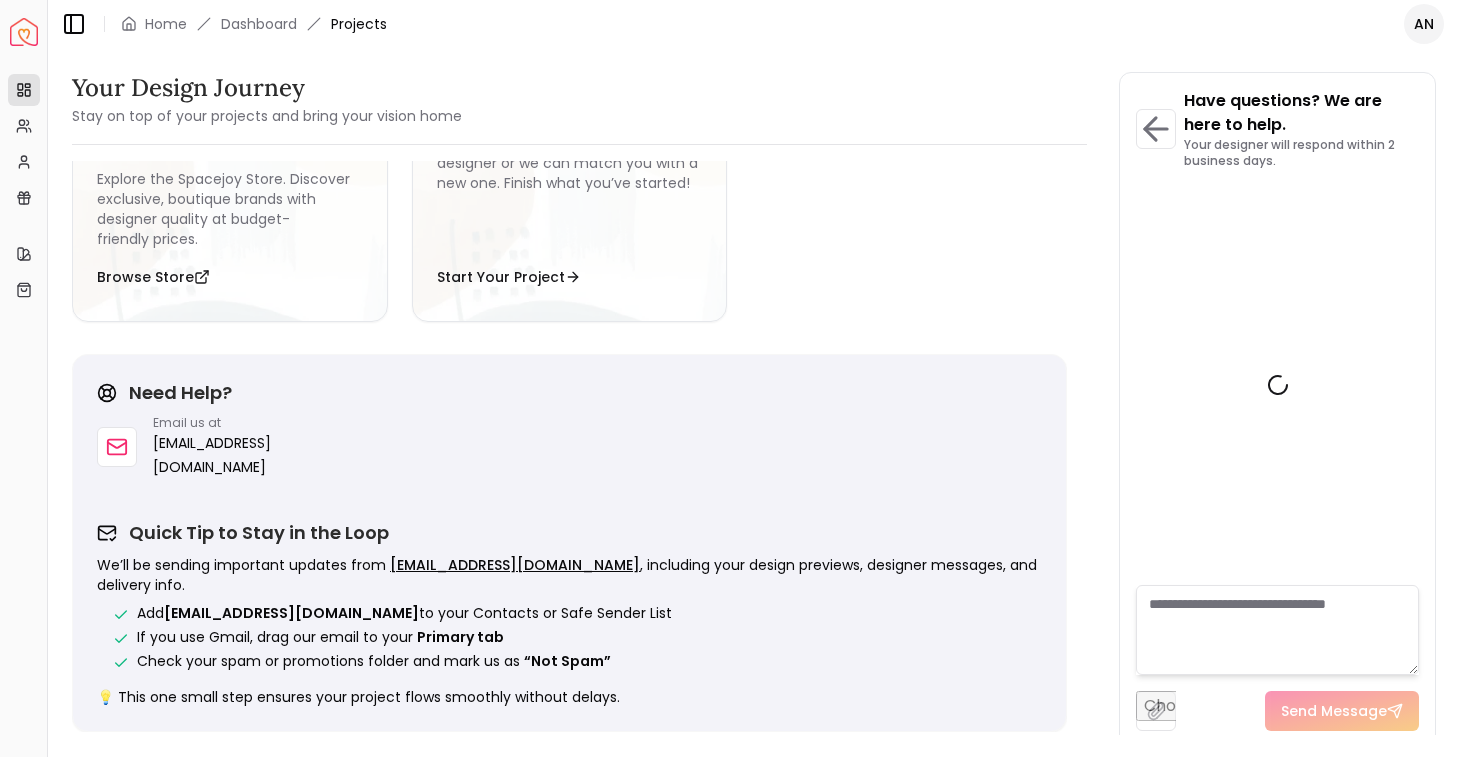 scroll, scrollTop: 8849, scrollLeft: 0, axis: vertical 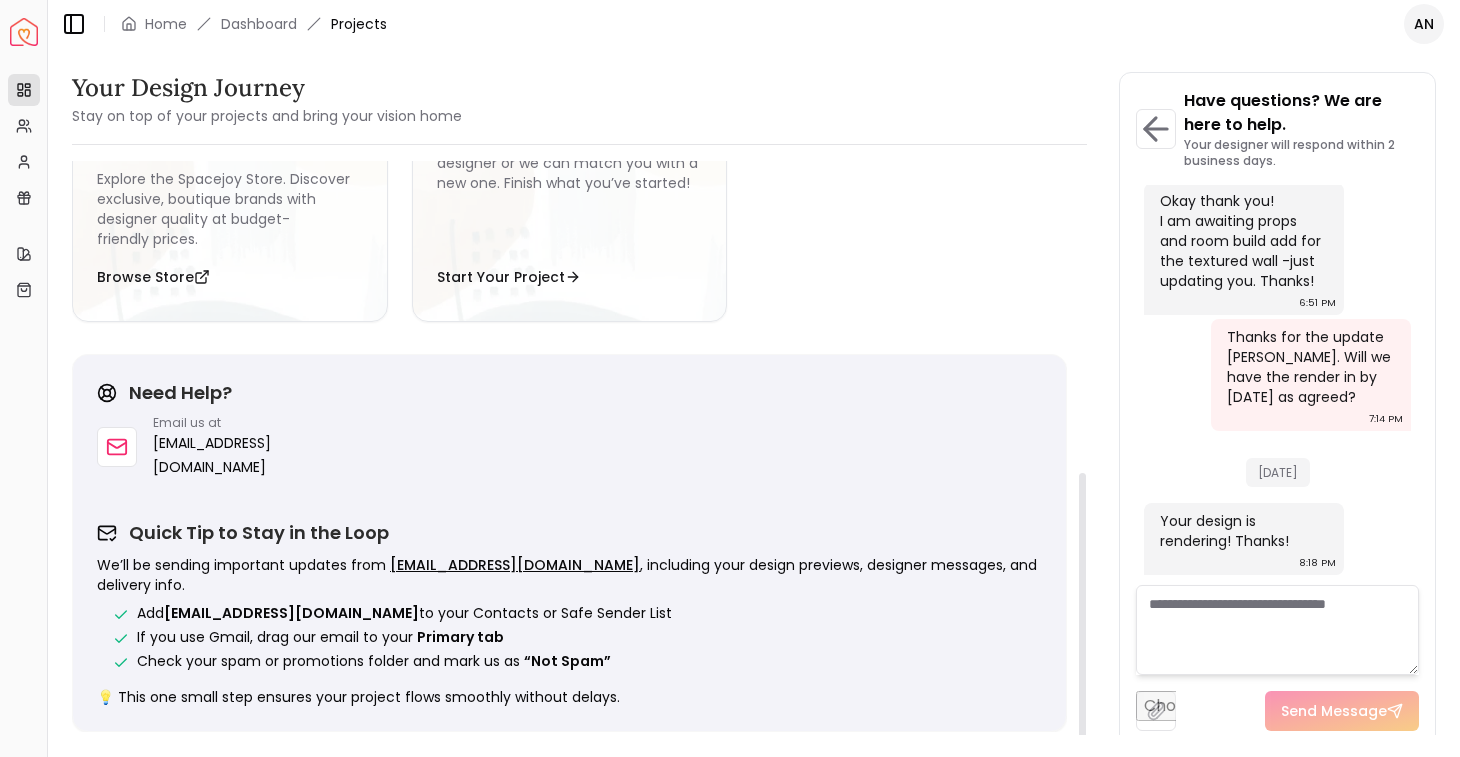 click on "Your Design Journey Stay on top of your projects and bring your vision home Delivered on:   [DATE] euphoria Open Living/Dining Design Next Steps: View Design Shop Products Design Stage:   Ready 100 % Your Gateway to Affordable Designer Furniture Explore the Spacejoy Store. Discover exclusive, boutique brands with designer quality at budget-friendly prices. Browse Store   Start Your Next Project Give your other rooms the same expert touch. Work with your previous designer or we can match you with a new one. Finish what you’ve started! Start Your Project   Need Help? Email us at [EMAIL_ADDRESS][DOMAIN_NAME] Quick Tip to Stay in the Loop We’ll be sending important updates from   [EMAIL_ADDRESS][DOMAIN_NAME] , including your design previews, designer messages, and delivery info. Add  [EMAIL_ADDRESS][DOMAIN_NAME]  to your Contacts or Safe Sender List If you use Gmail, drag our email to your   Primary tab Check your spam or promotions folder and mark us as   “Not Spam” Have questions? We are here to help. [DATE] 4:47 PM
-" at bounding box center (754, 391) 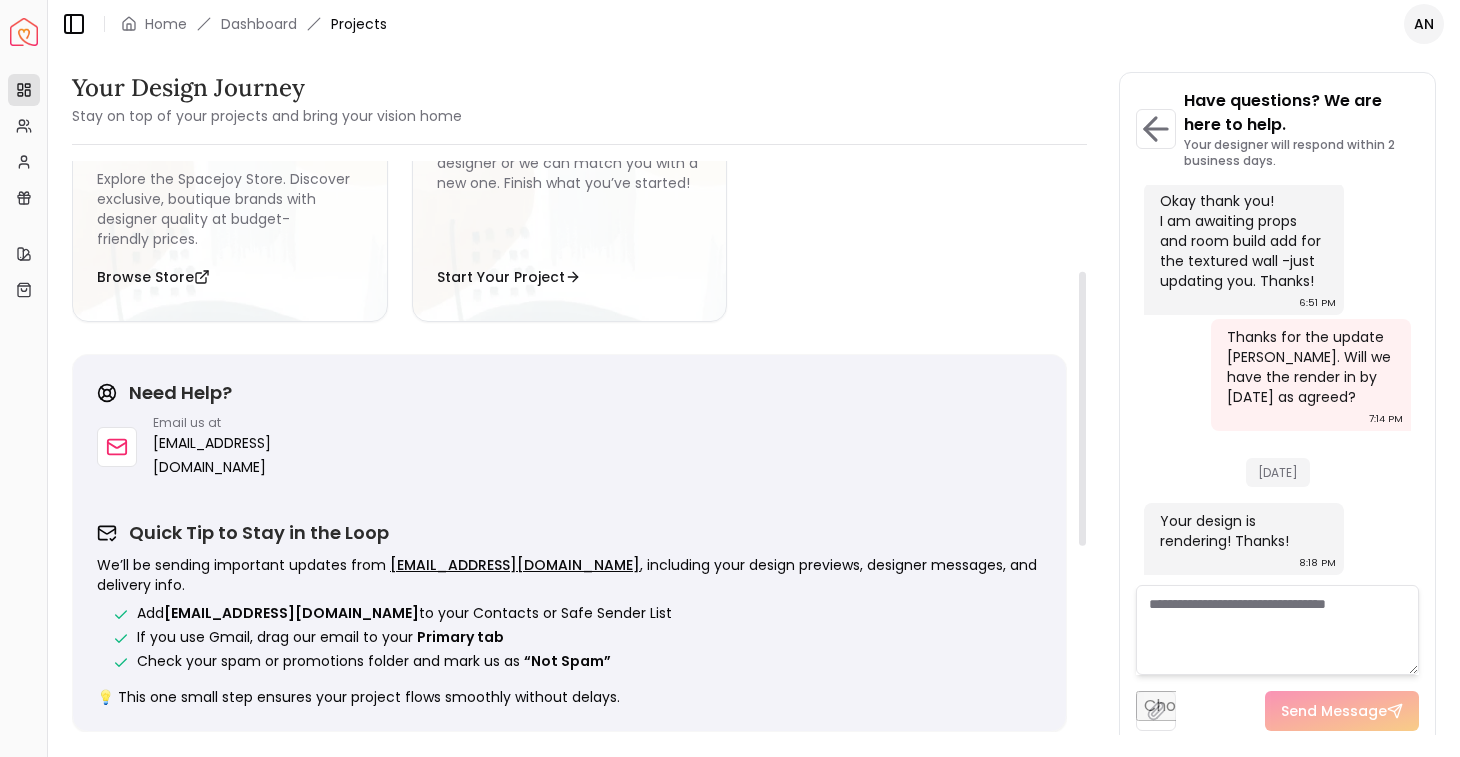 click at bounding box center [1082, 454] 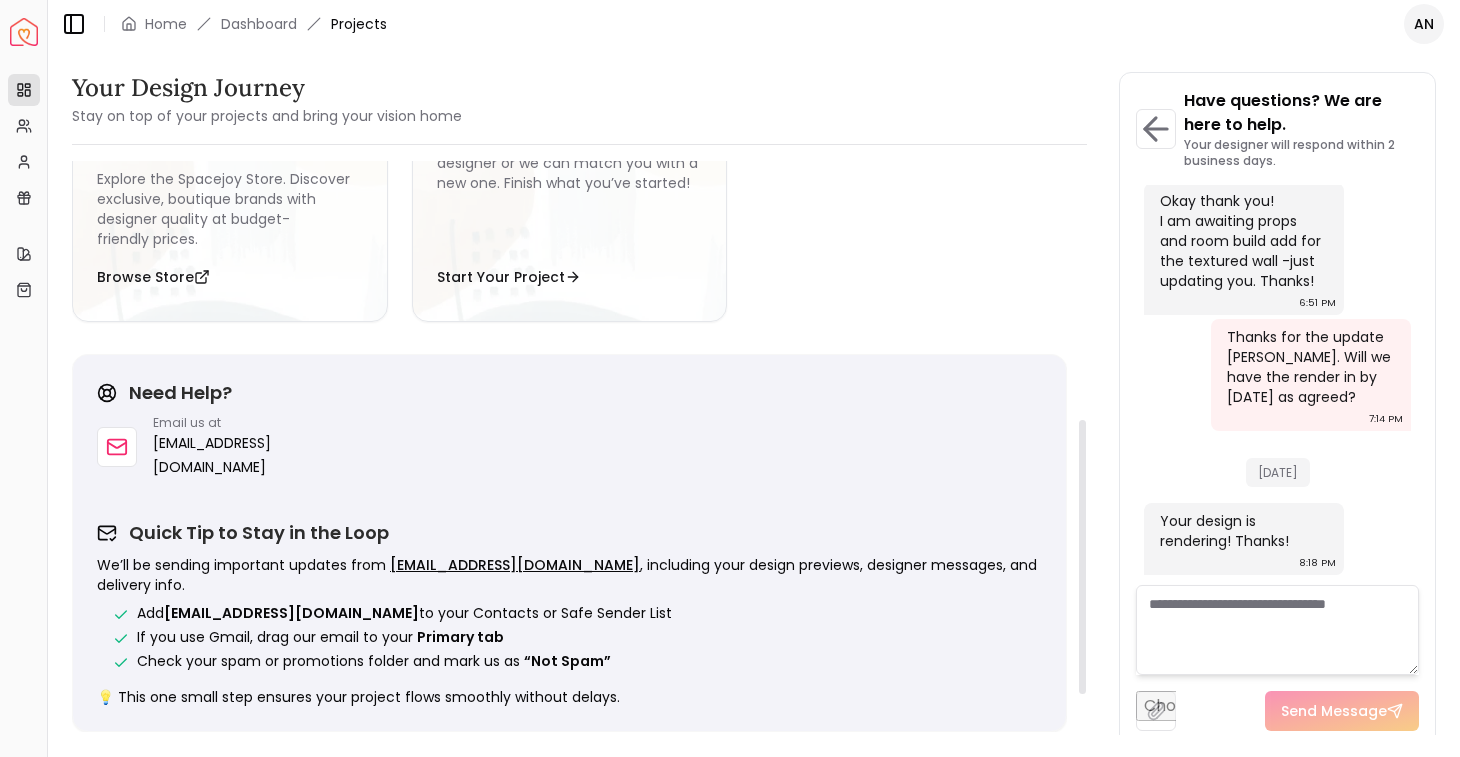 scroll, scrollTop: 644, scrollLeft: 0, axis: vertical 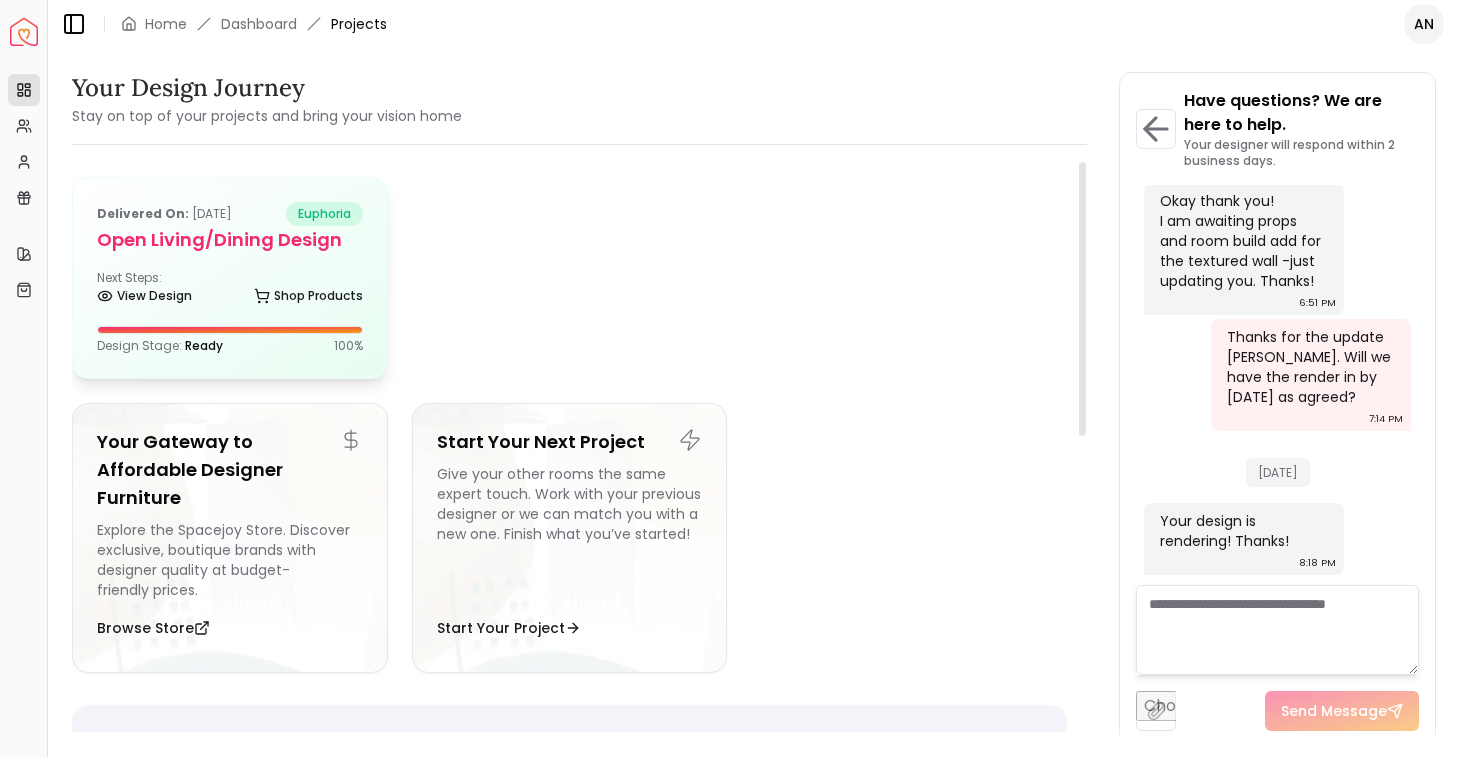 click on "Open Living/Dining Design" at bounding box center (230, 240) 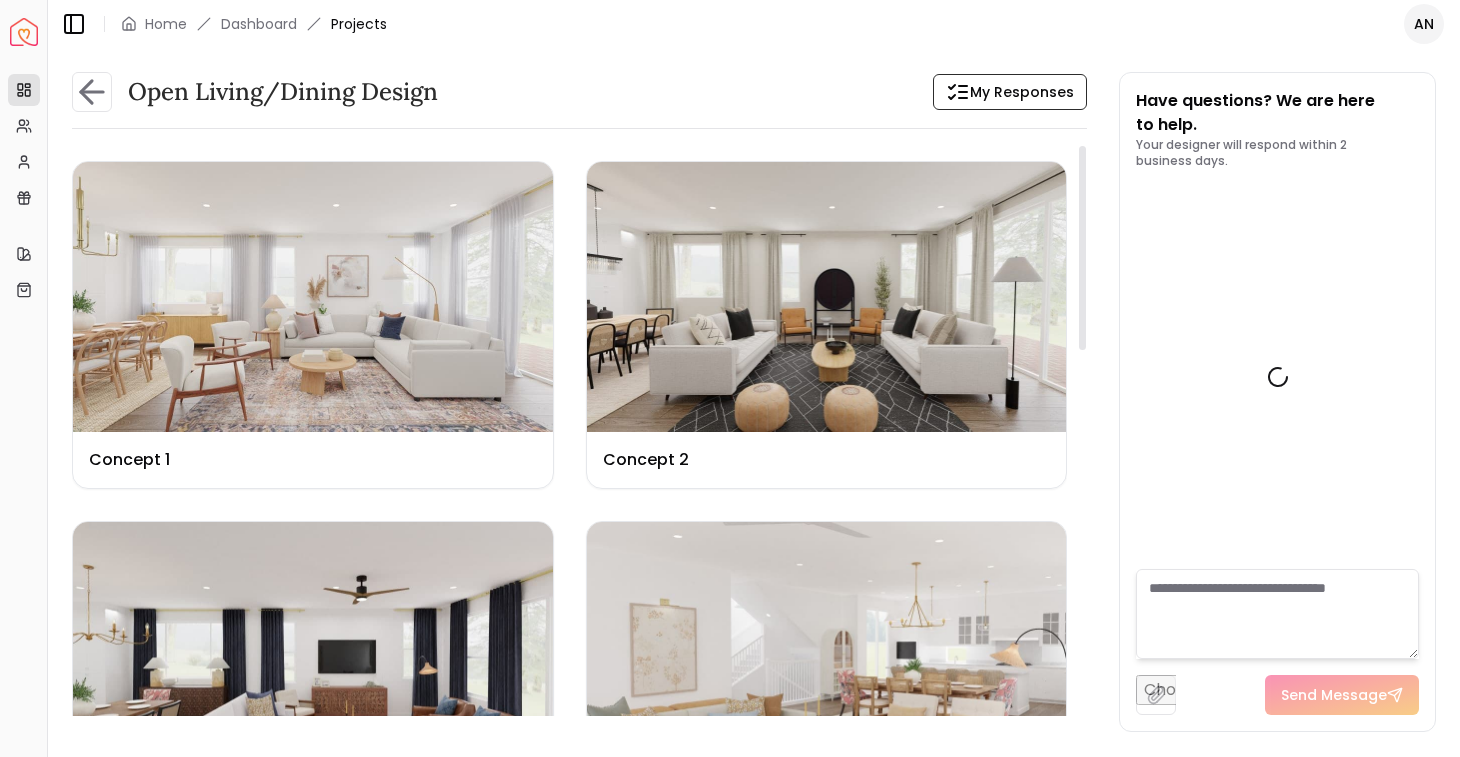 scroll, scrollTop: 8869, scrollLeft: 0, axis: vertical 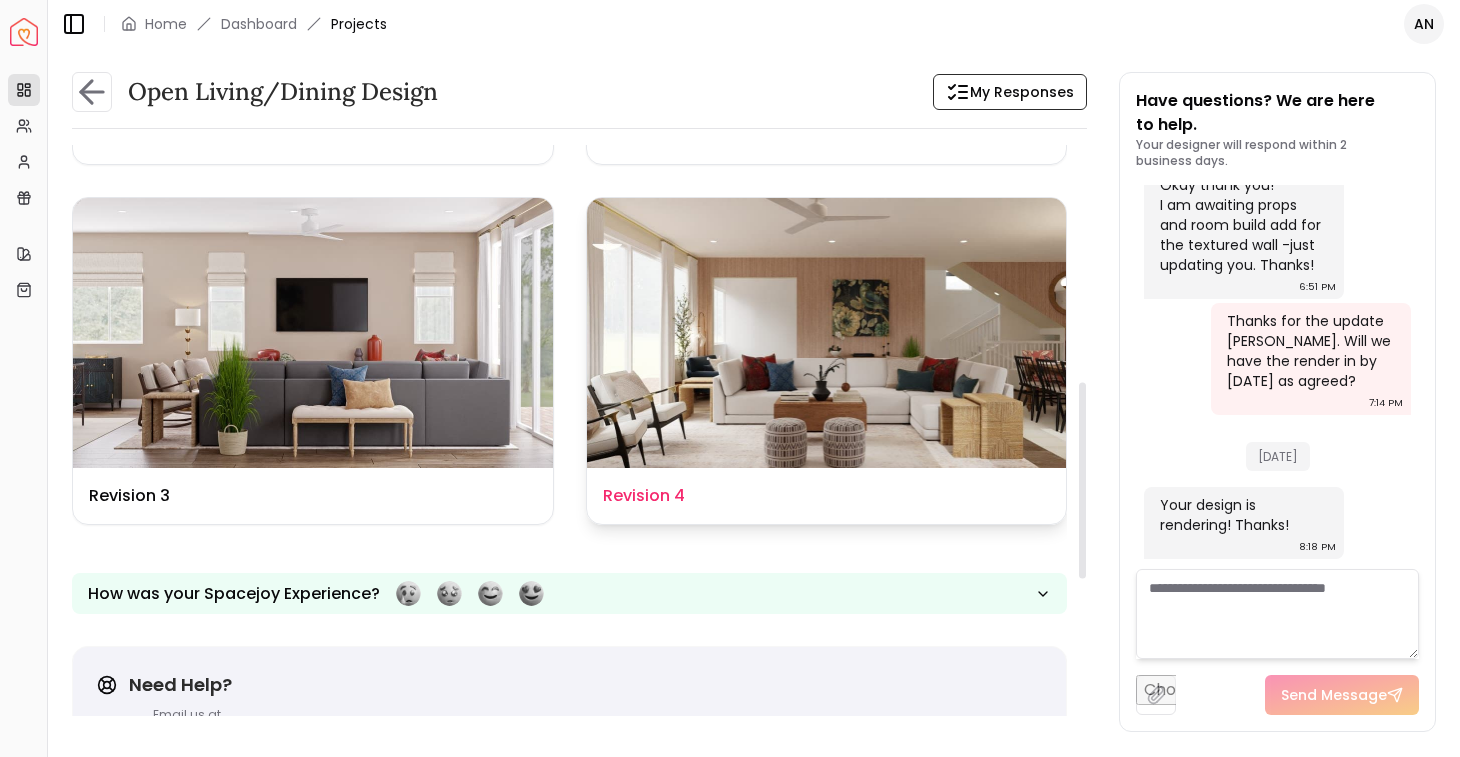 click on "Design Name Revision 4" at bounding box center [827, 496] 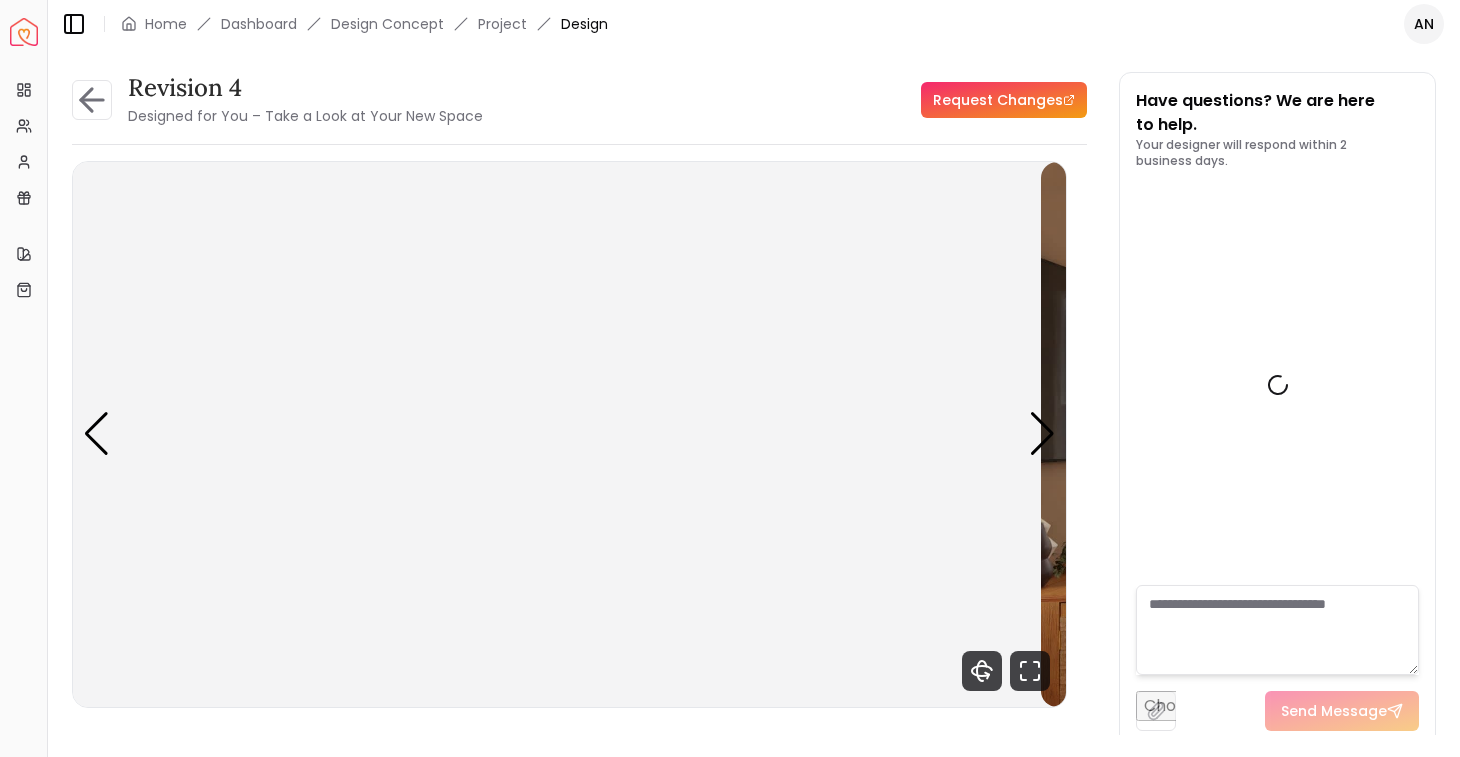 scroll, scrollTop: 8849, scrollLeft: 0, axis: vertical 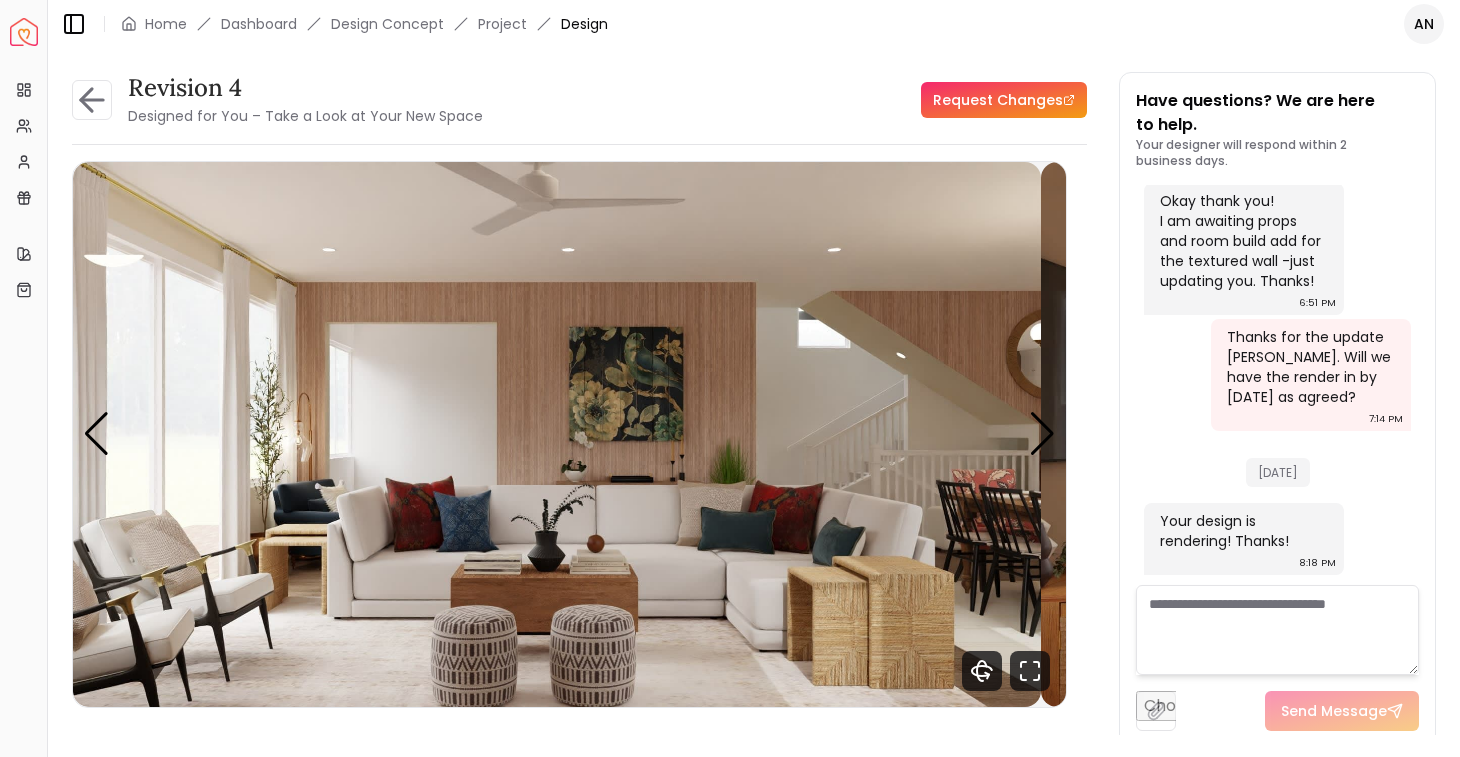 click on "Revision 4 Designed for You – Take a Look at Your New Space Request Changes Revision 4 Designed for You – Take a Look at Your New Space Request Changes Pannellum Loading... Start [PERSON_NAME] Hi [PERSON_NAME], I had so much fun designing your Living and dining room!
In your revision you will see changes that we have discussed on making this space warmer new ideas to match your eclectic style. You will see paint added to bring in warmth and your white curtains also added. II kept the blinds neutral... Read more Wall Paints Featured in Your Design [PERSON_NAME] Butter Pecan [PERSON_NAME] [PERSON_NAME] Why Shop with Spacejoy? Shopping through Spacejoy isn’t just convenient — it’s smarter. Here’s why: One Cart, All Brands Our concierge places your orders across all retailers—no juggling multiple accounts. Track Everything, In One Place Monitor all your orders from different brands in your Spacejoy dashboard. Returns? Refunds? Relax. We manage returns and refunds with retailers so you don’t have to. (" at bounding box center [754, 391] 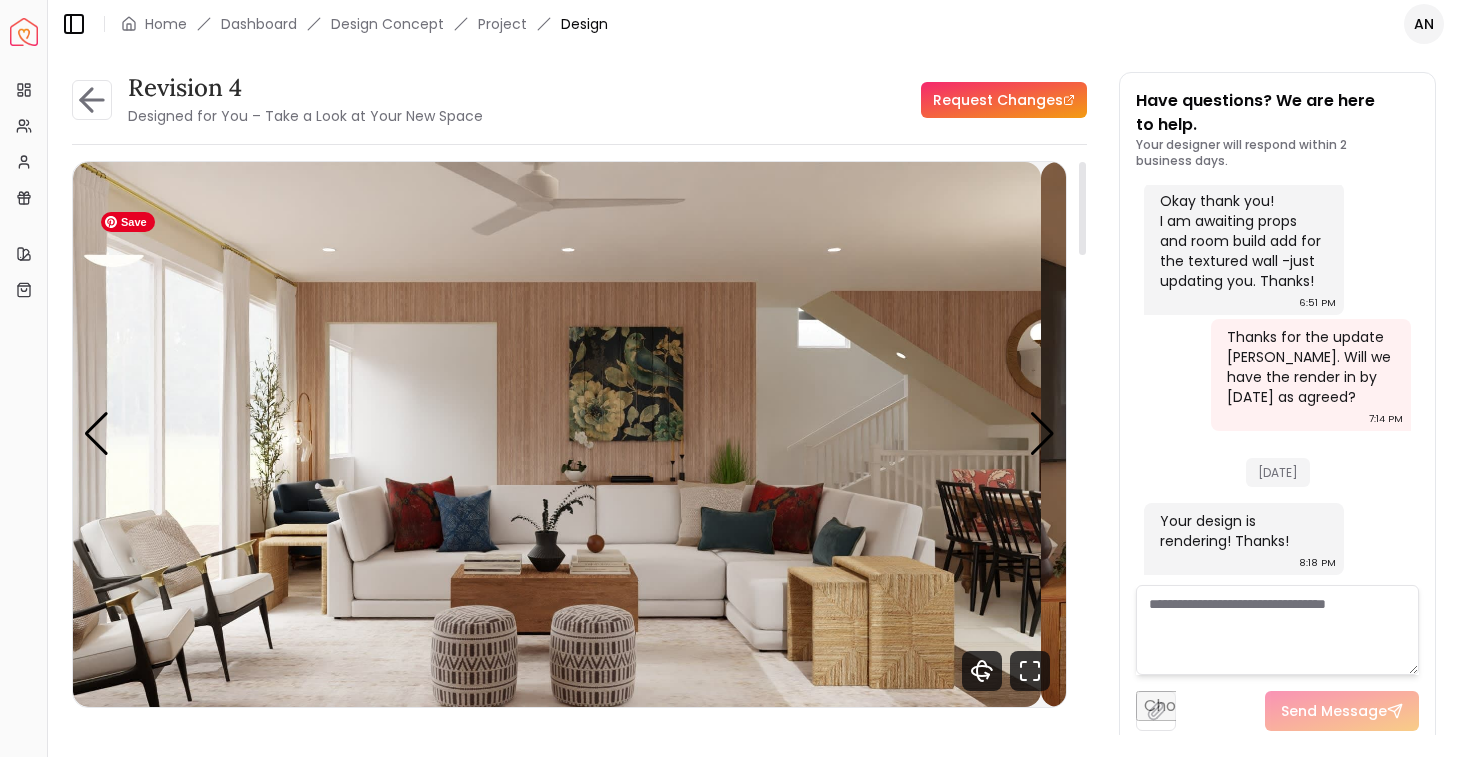 click at bounding box center (557, 434) 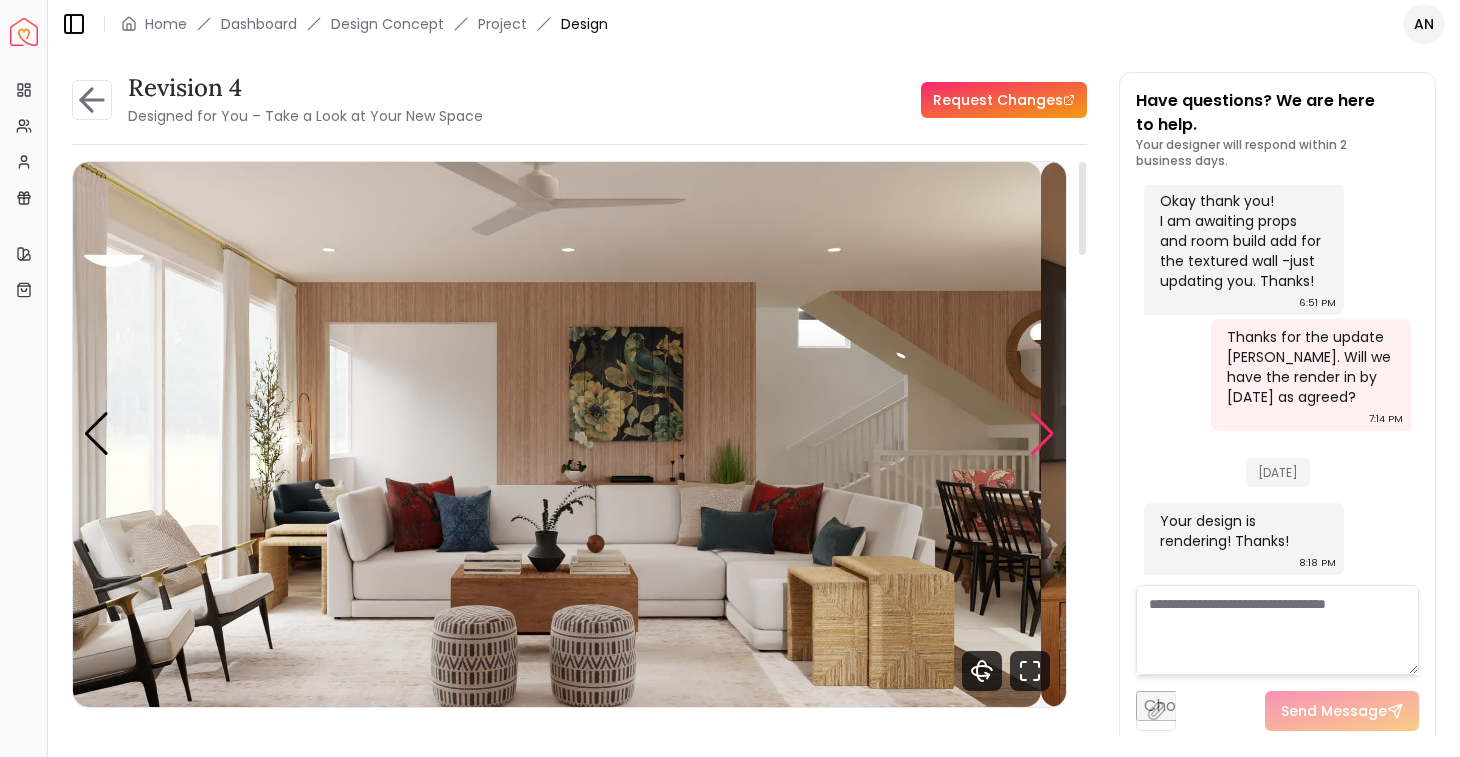 click at bounding box center [1042, 434] 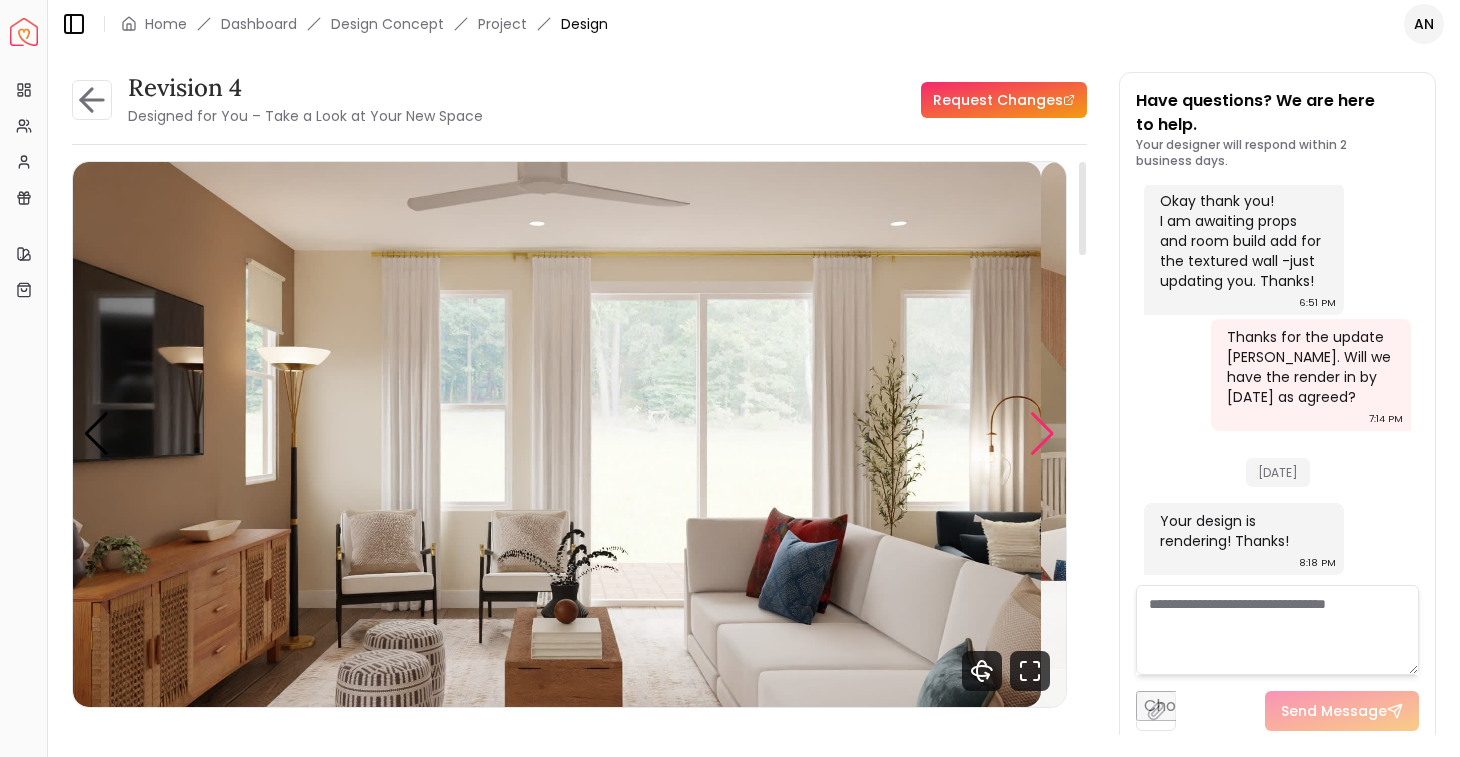 click at bounding box center [1042, 434] 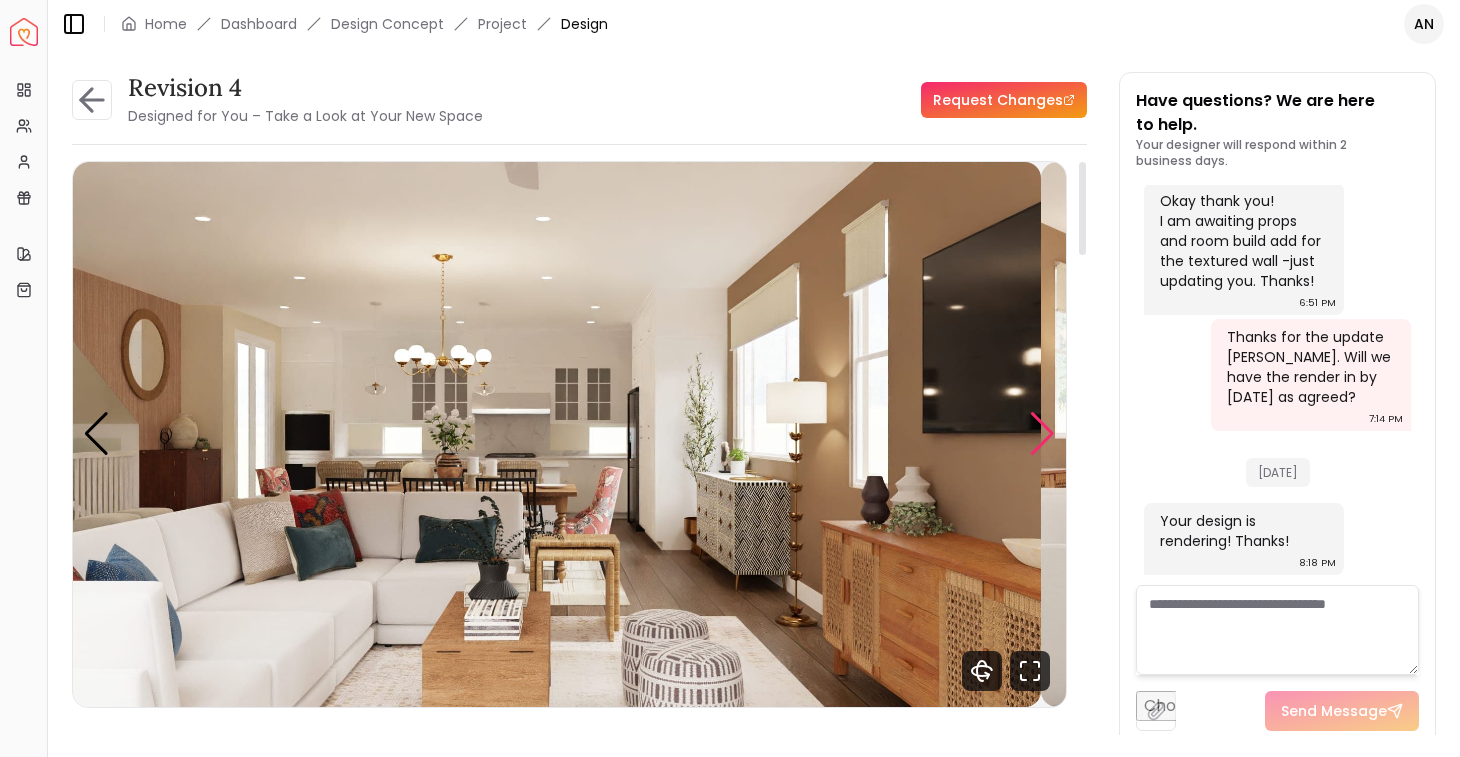 click at bounding box center [1042, 434] 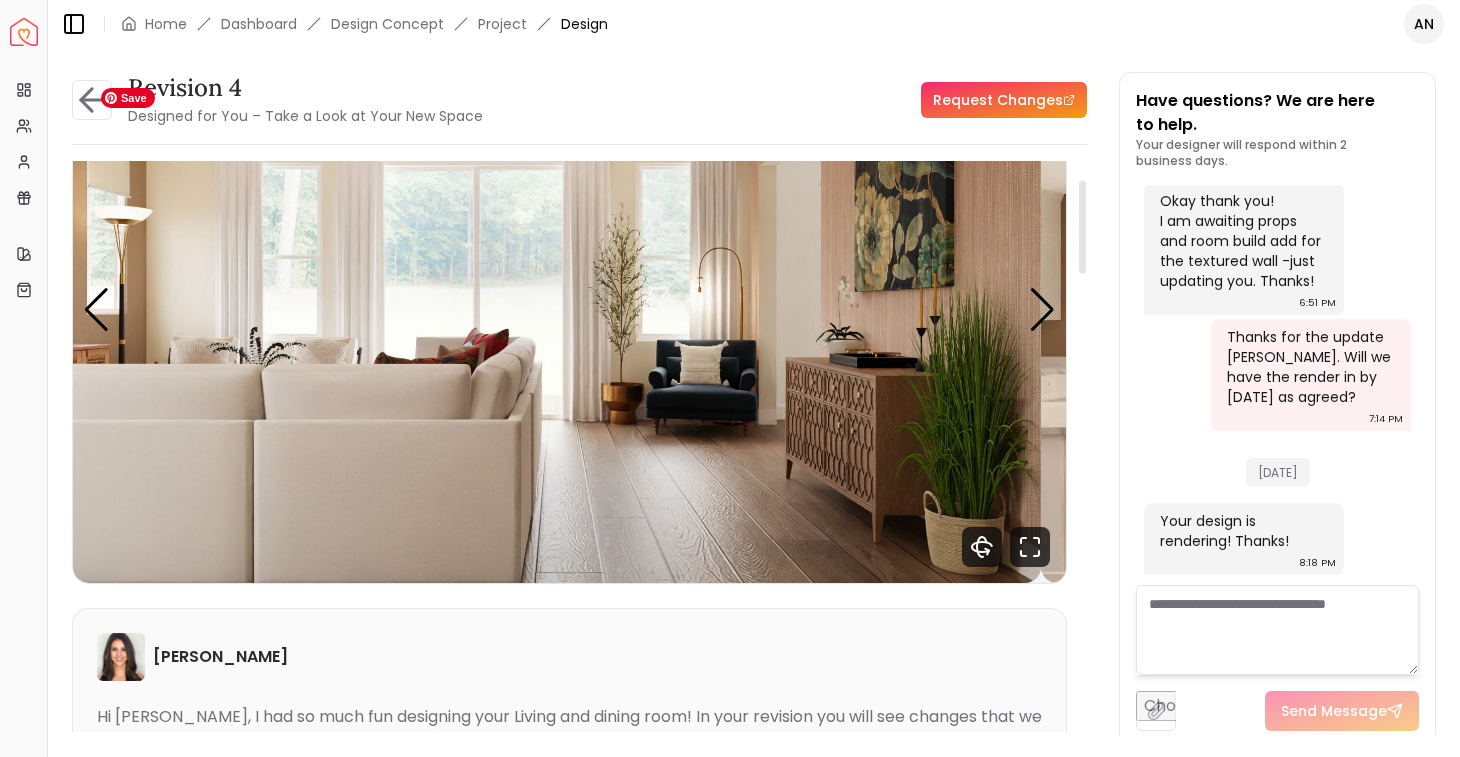 scroll, scrollTop: 48, scrollLeft: 0, axis: vertical 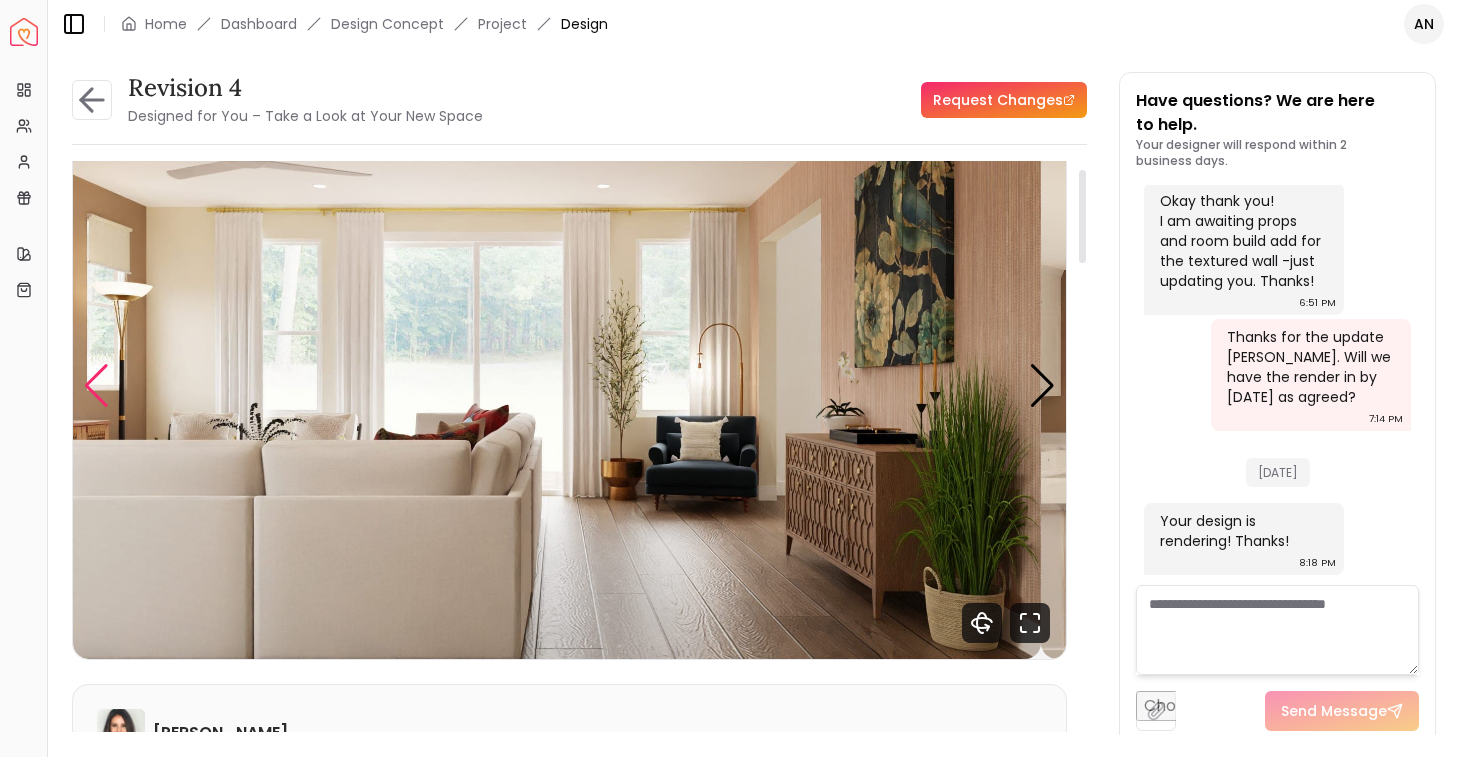 click at bounding box center [96, 386] 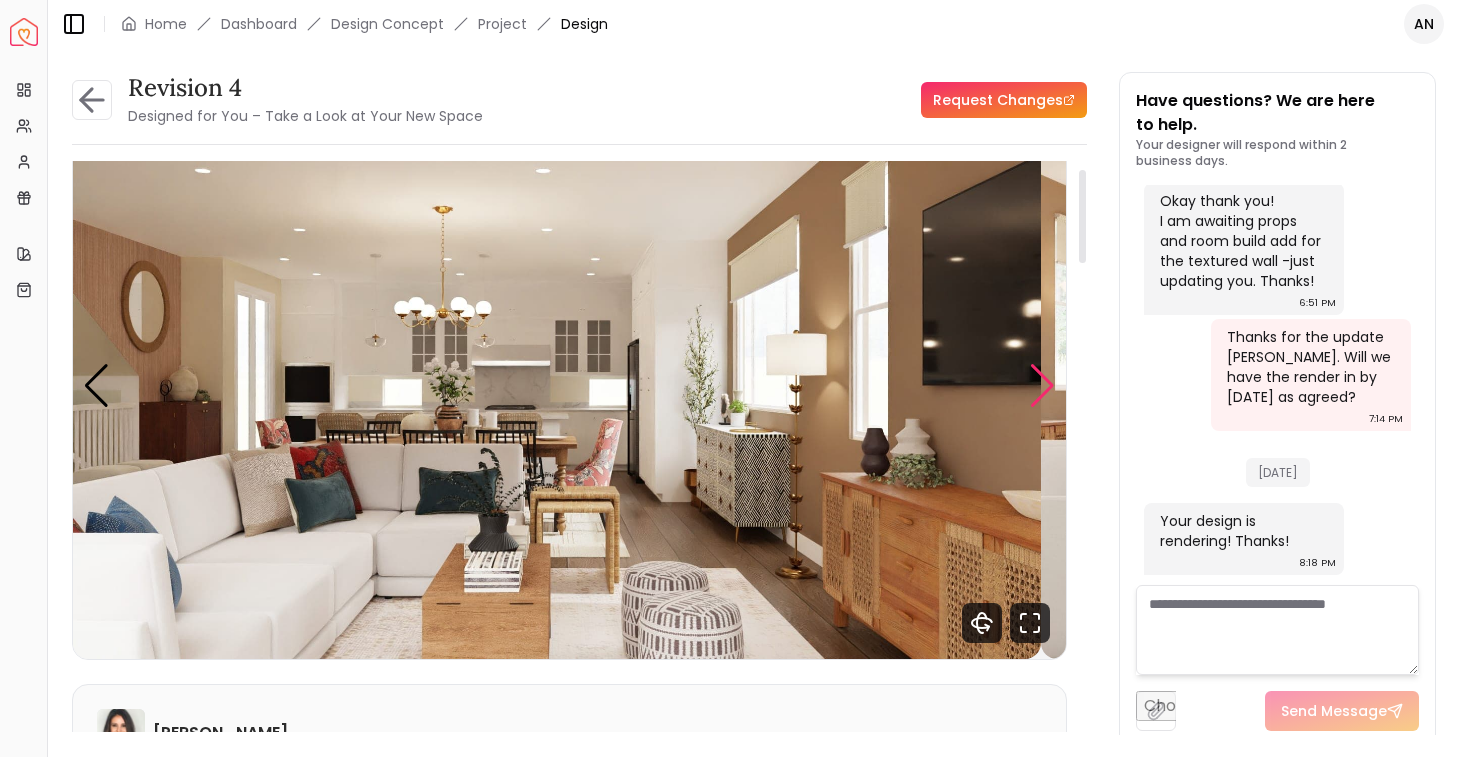 click at bounding box center (1042, 386) 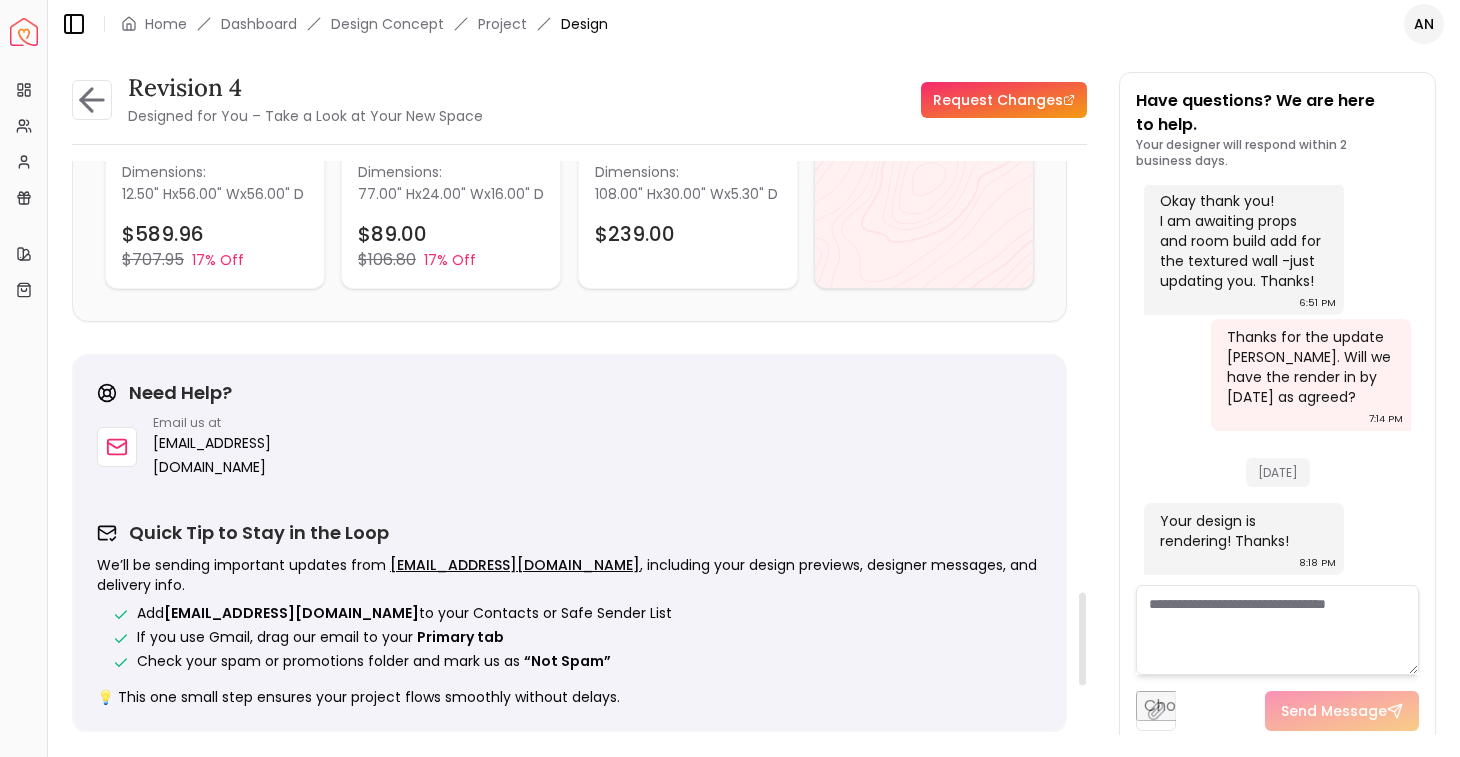 scroll, scrollTop: 2669, scrollLeft: 0, axis: vertical 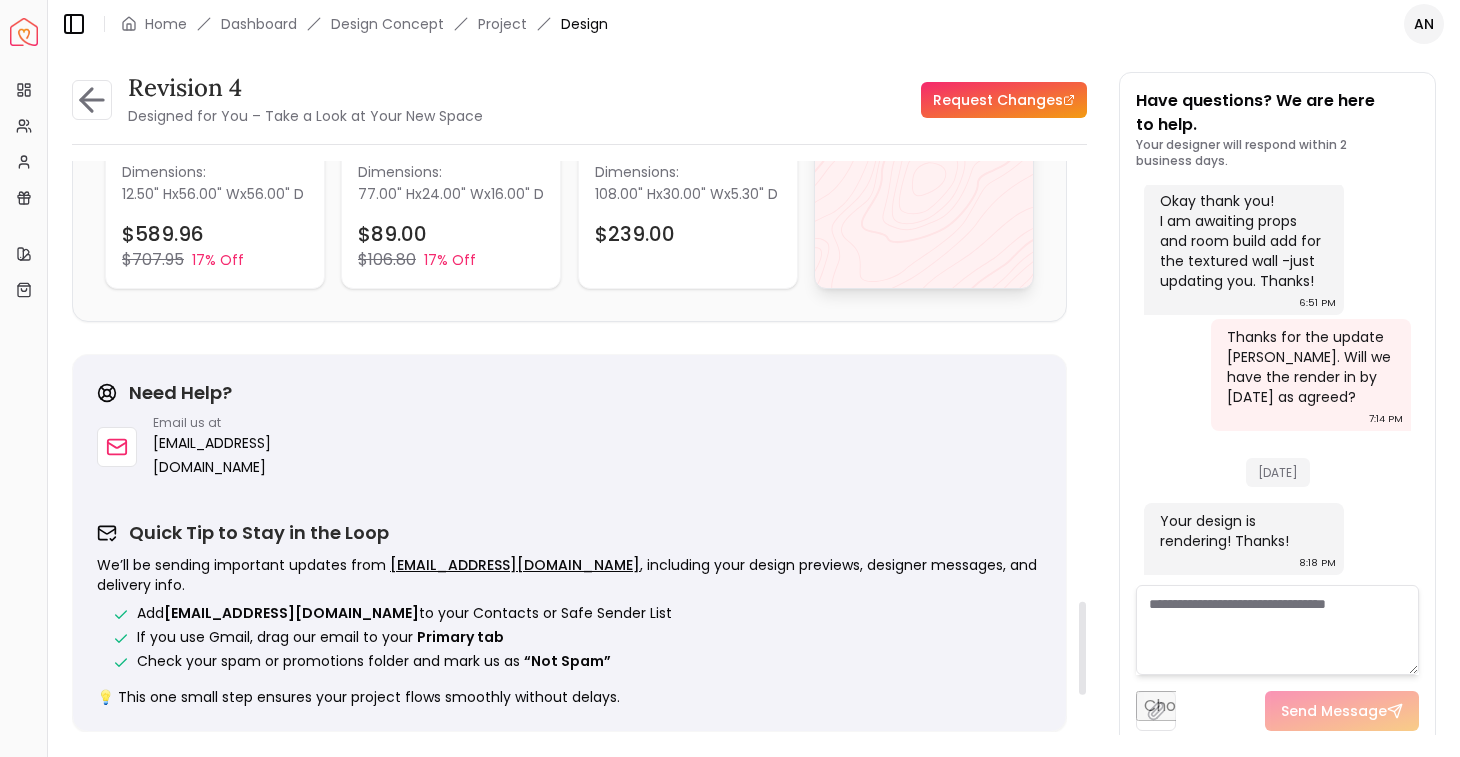click on "View All" at bounding box center (924, 83) 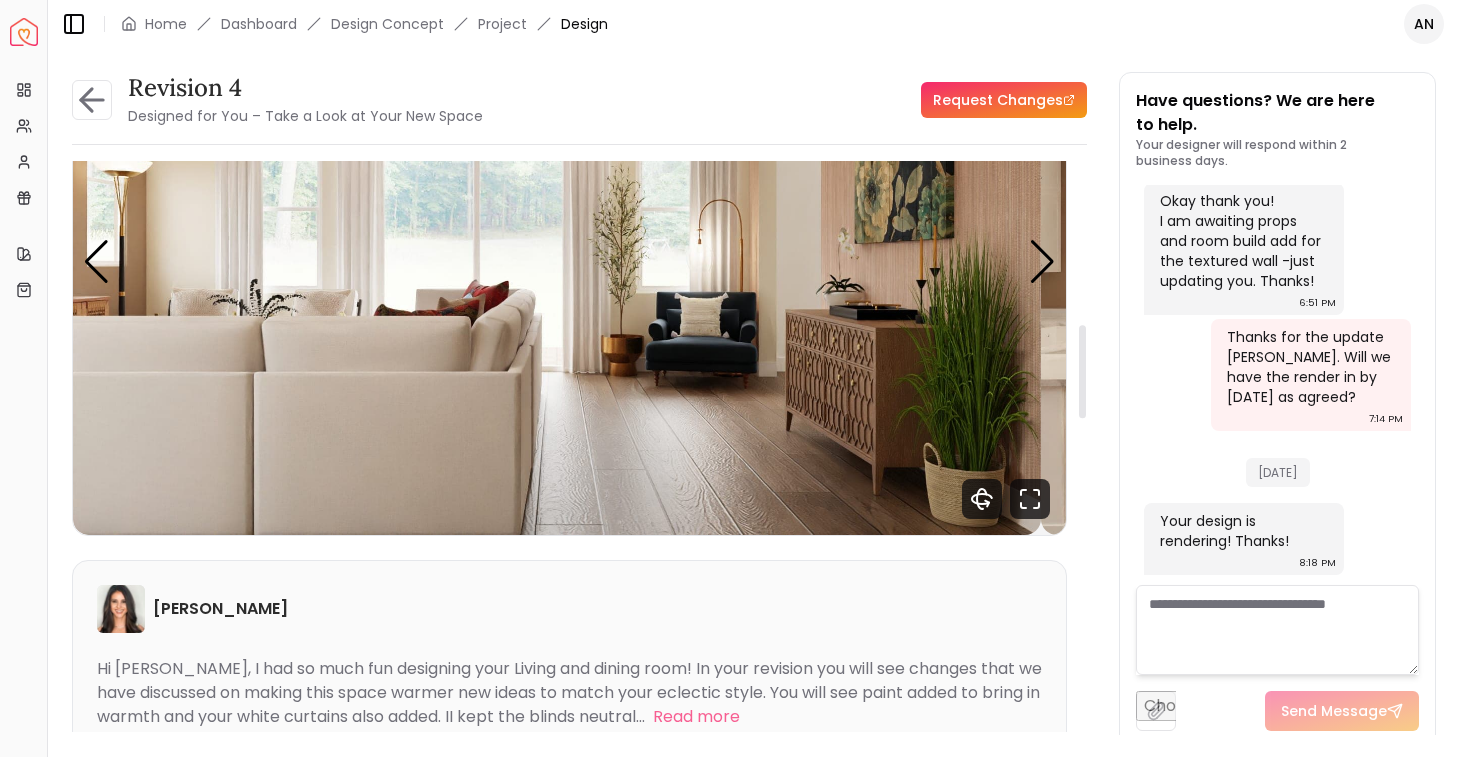 scroll, scrollTop: 0, scrollLeft: 0, axis: both 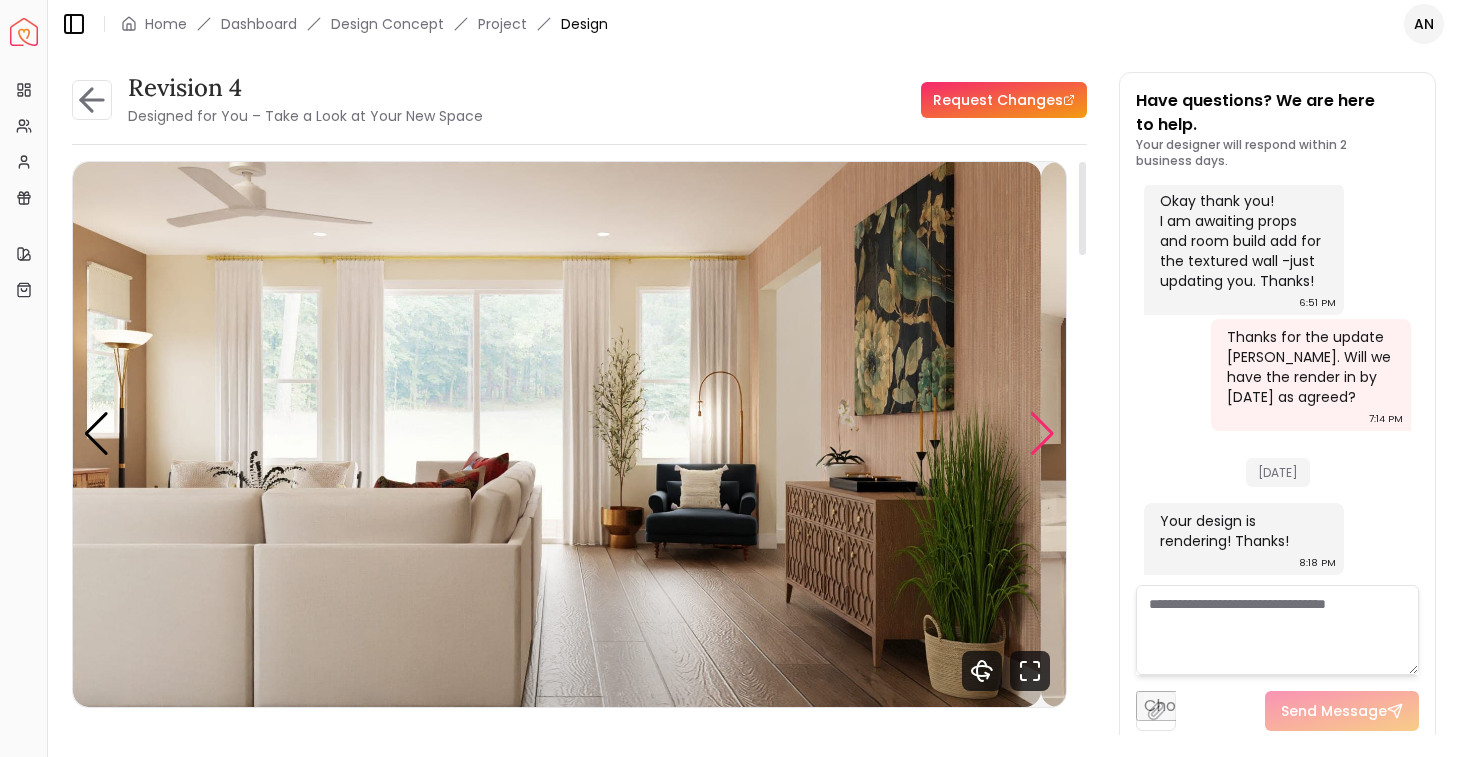 click at bounding box center [1042, 434] 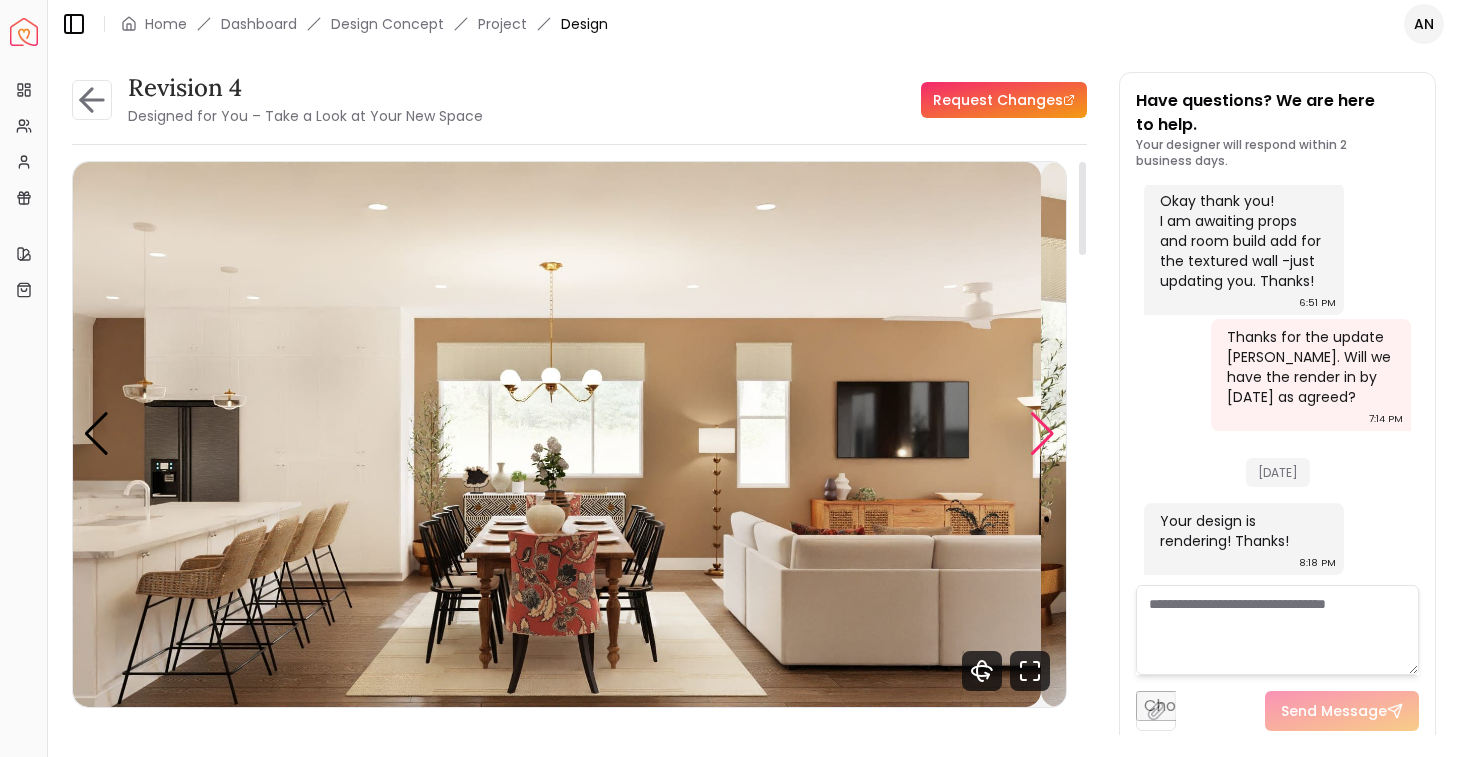 click at bounding box center (1042, 434) 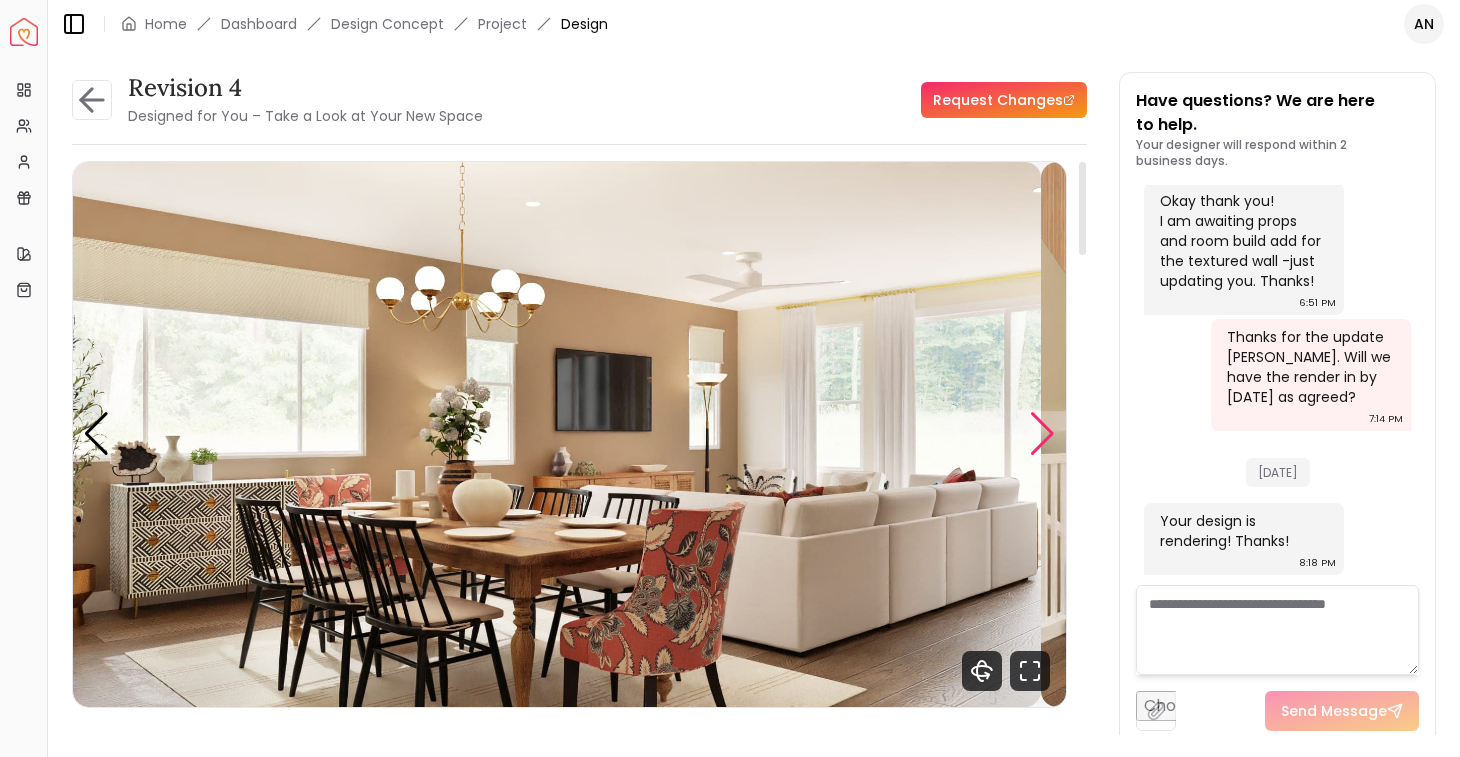 click at bounding box center [1042, 434] 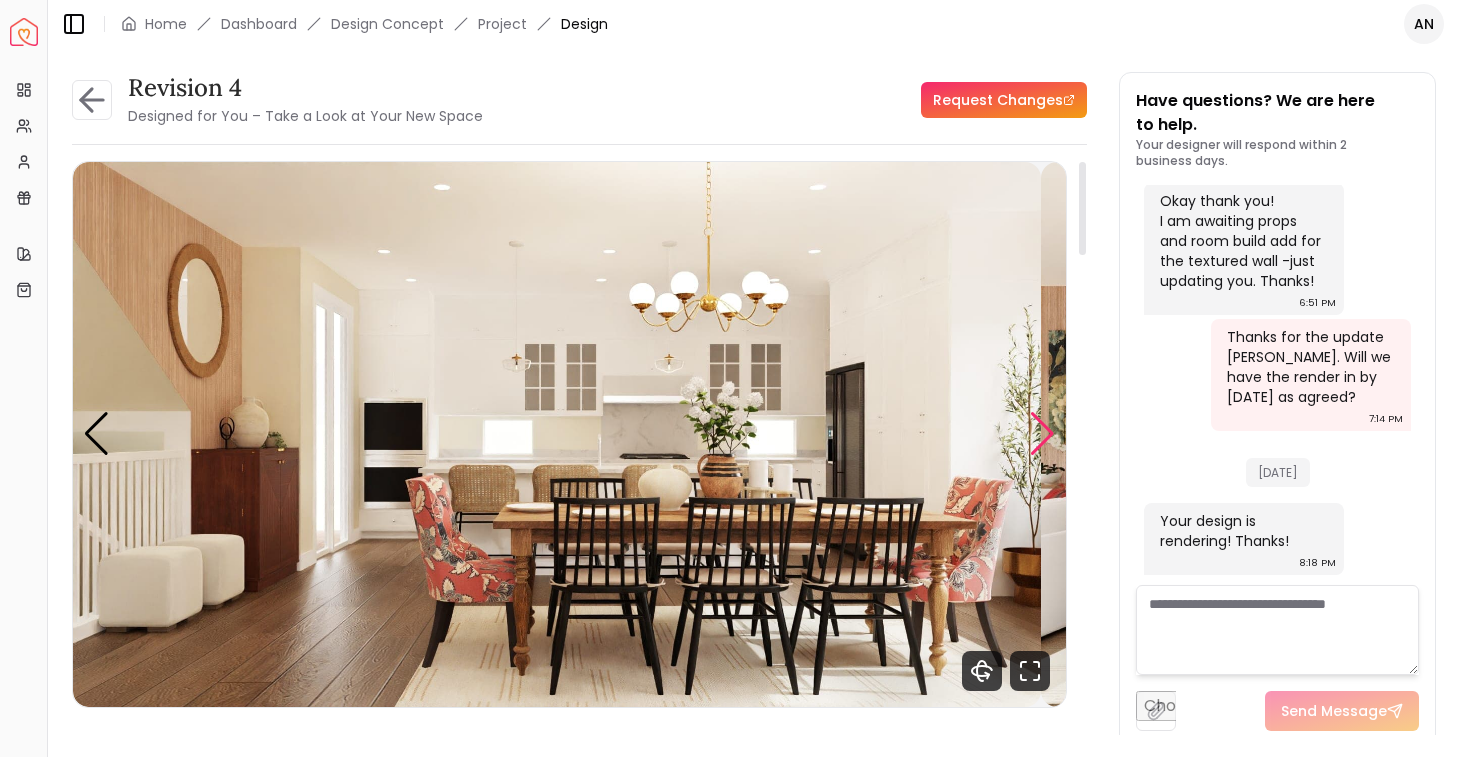 click at bounding box center (1042, 434) 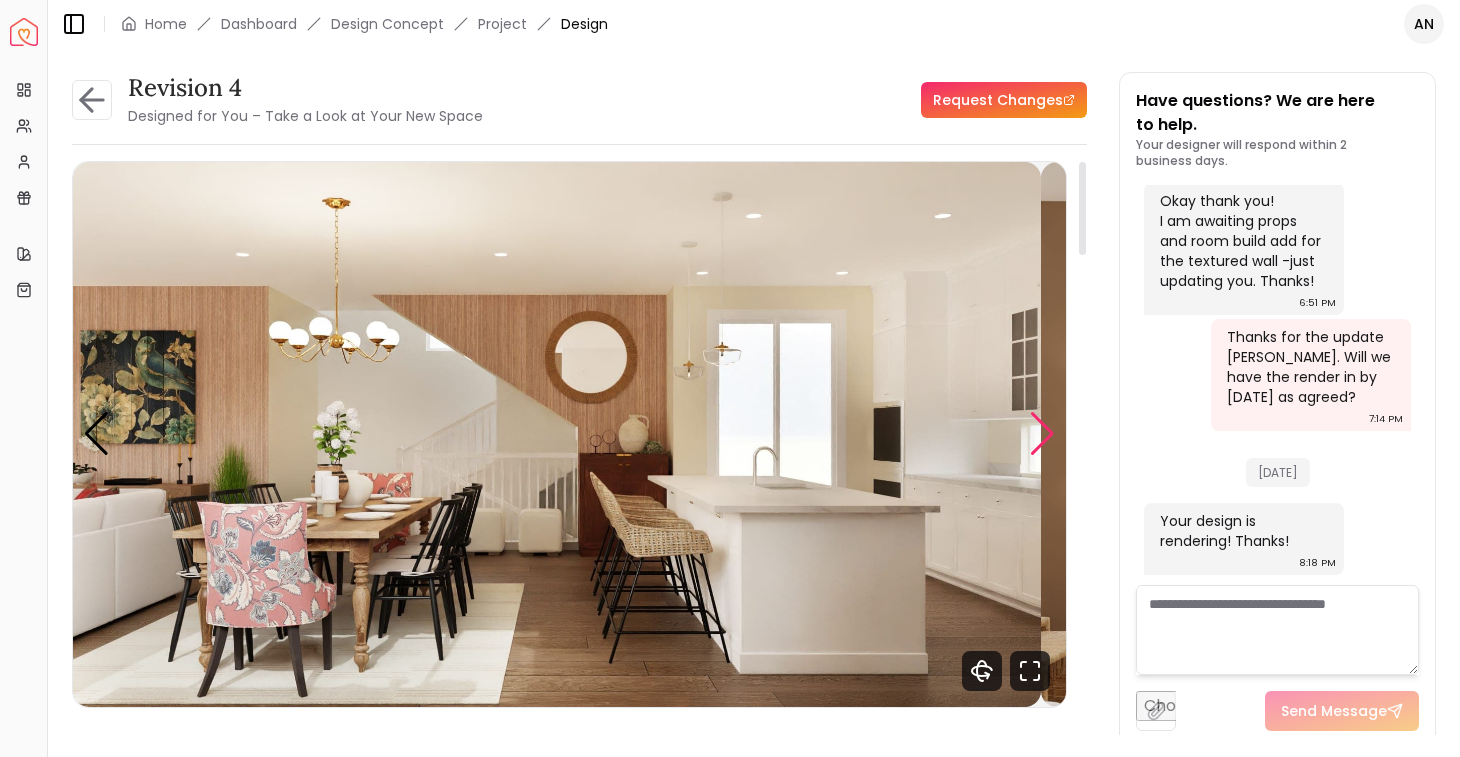 click at bounding box center (1042, 434) 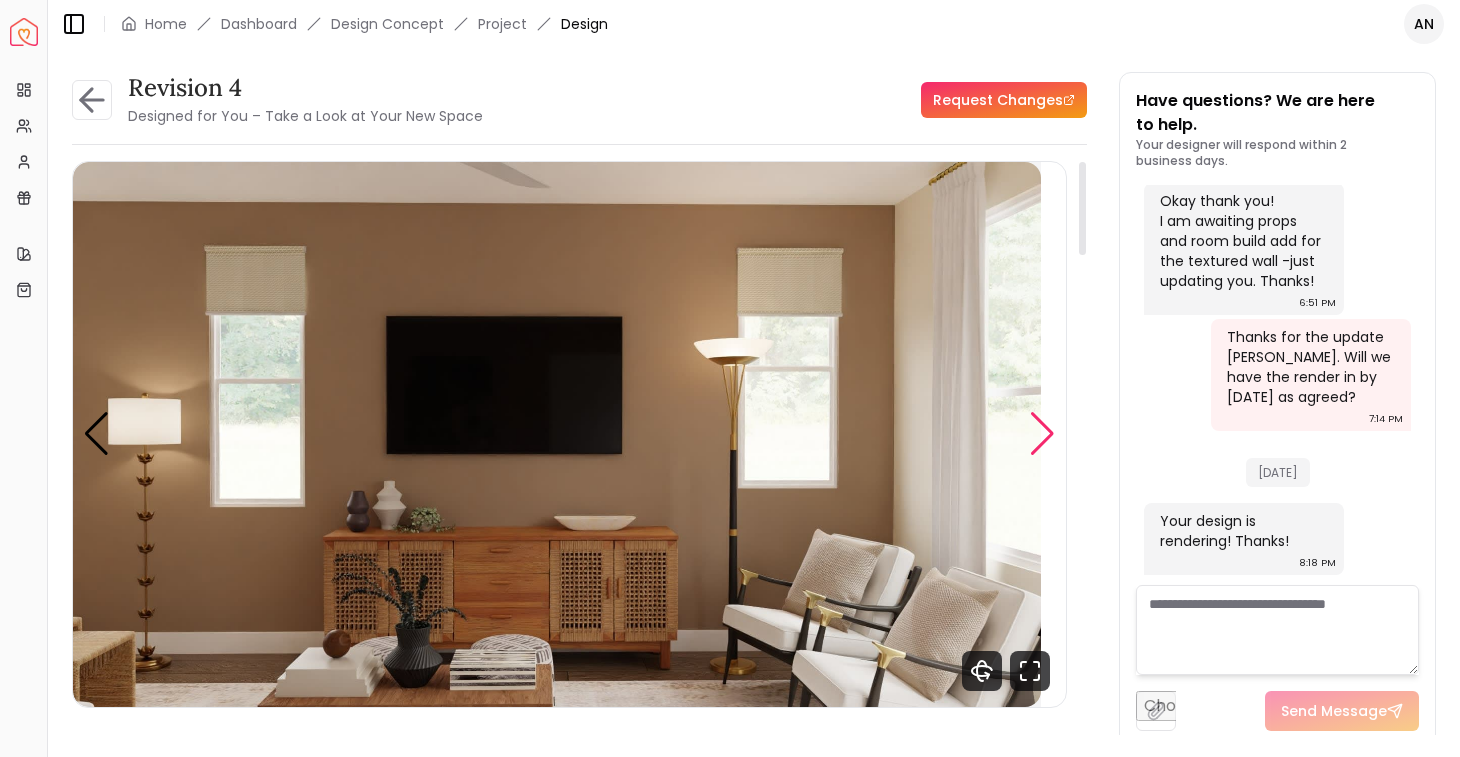 click at bounding box center (1042, 434) 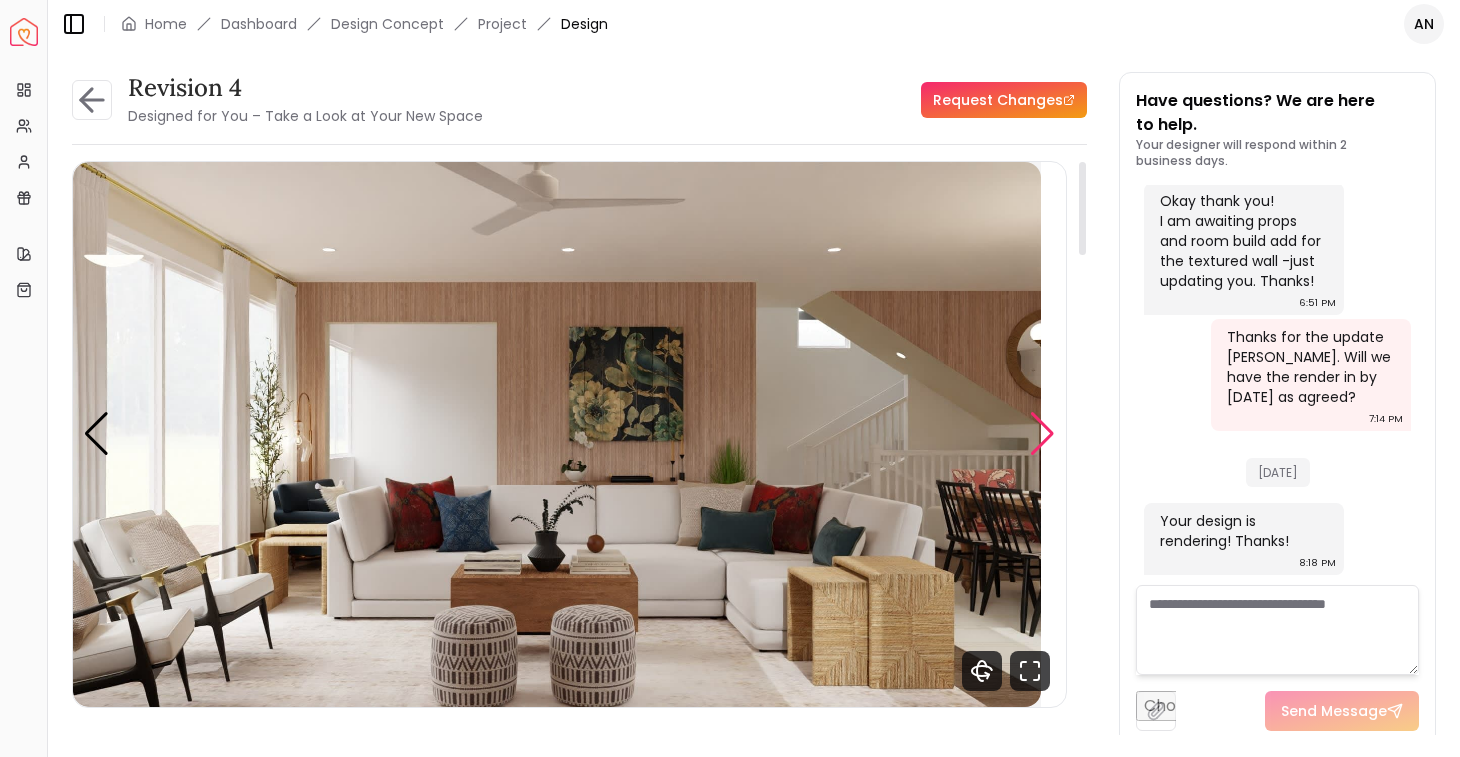 click at bounding box center (1042, 434) 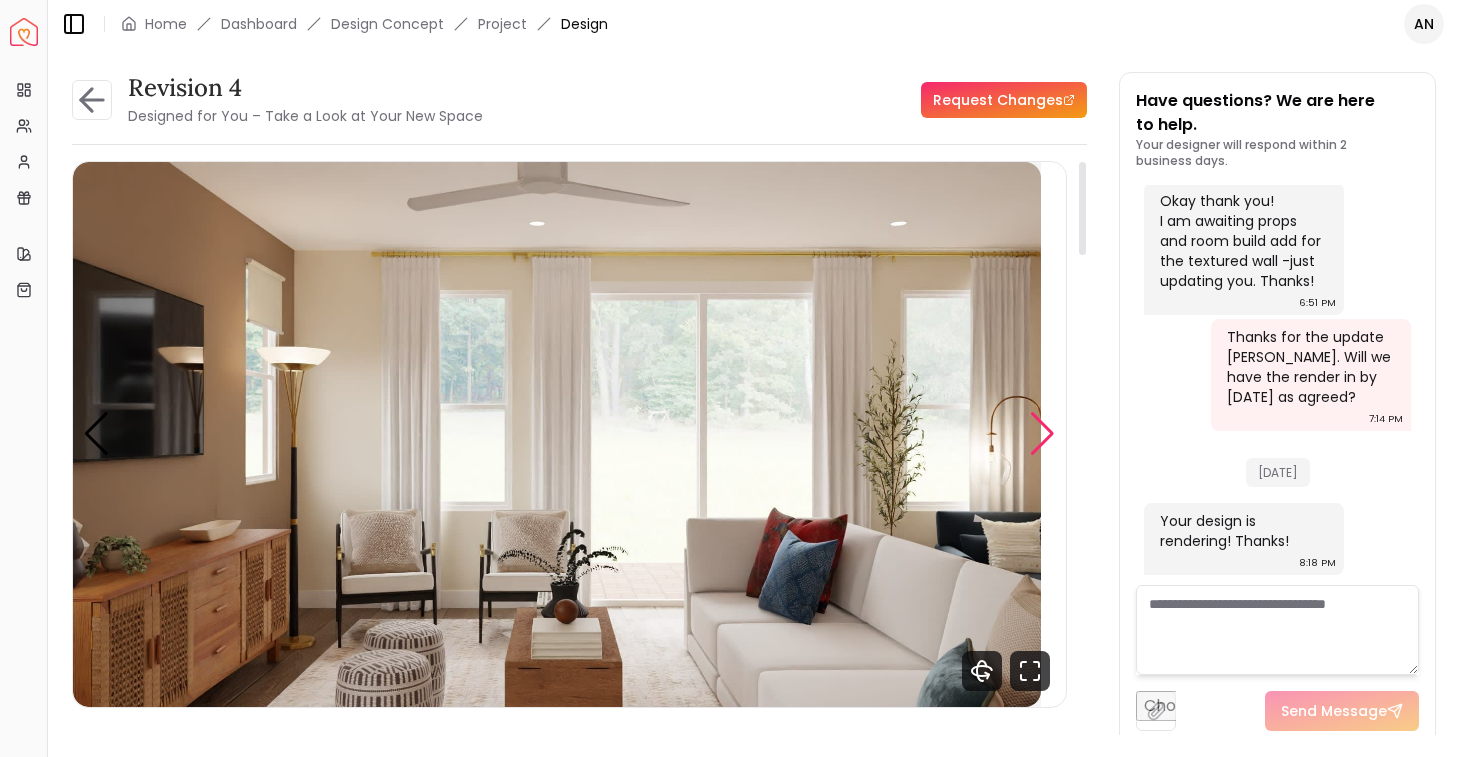 click at bounding box center (1042, 434) 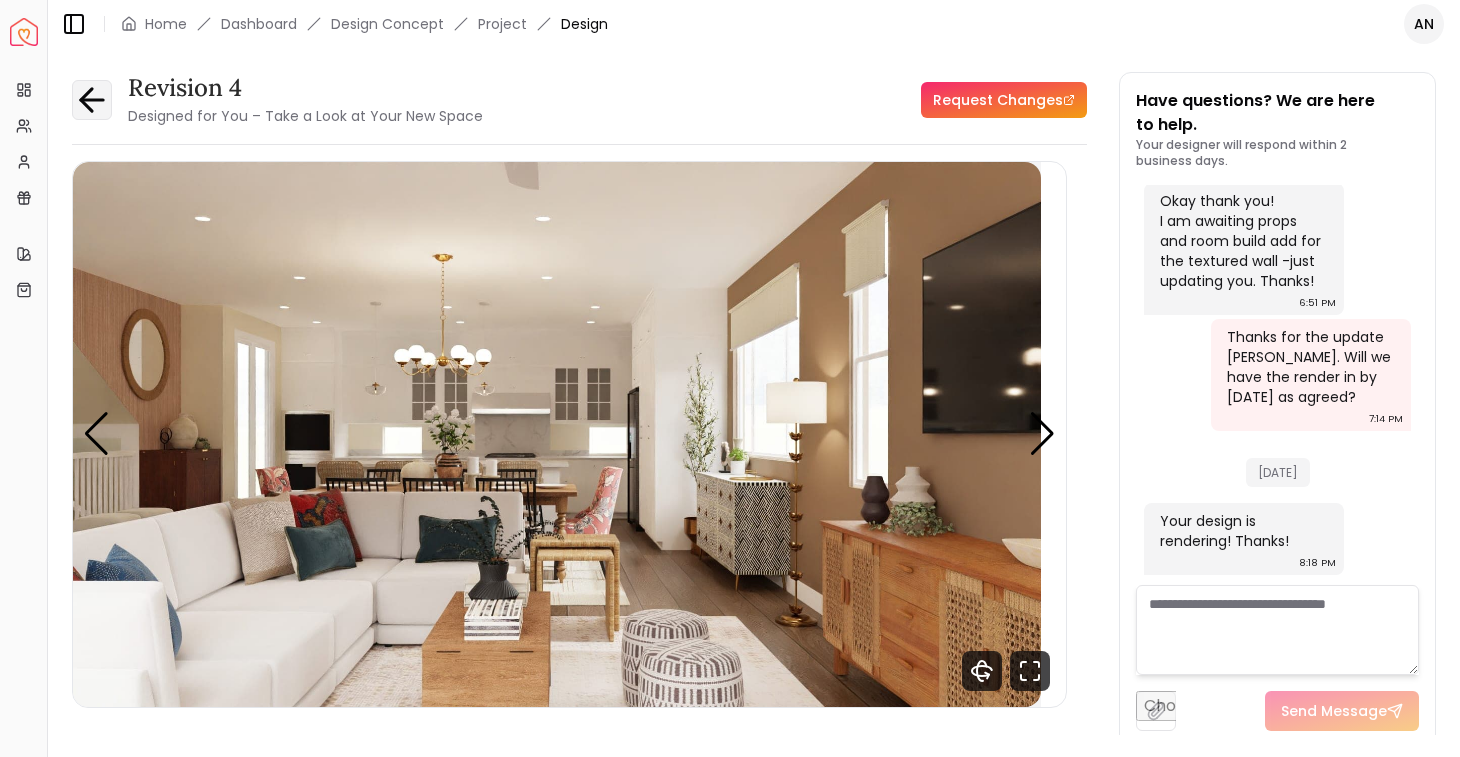 click 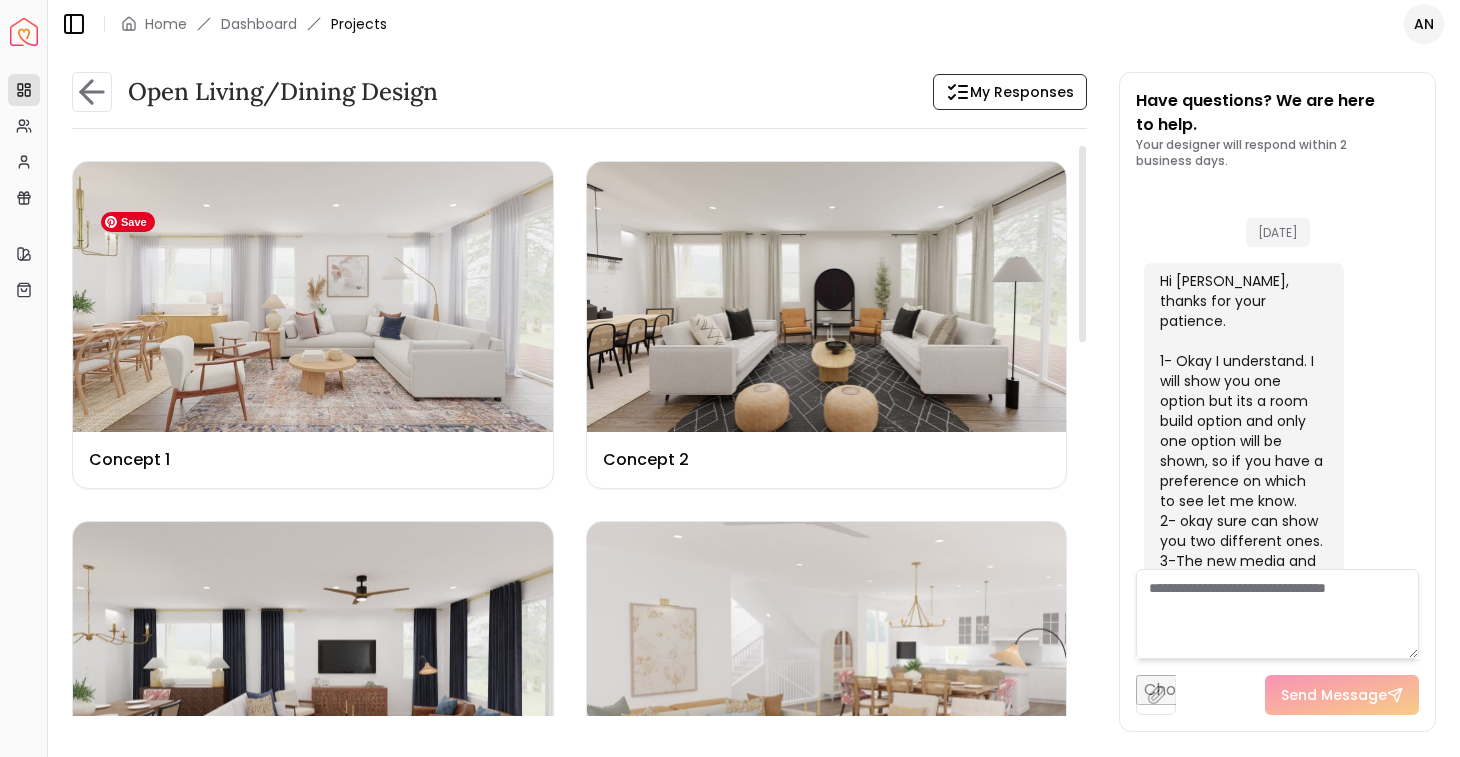 scroll, scrollTop: 8869, scrollLeft: 0, axis: vertical 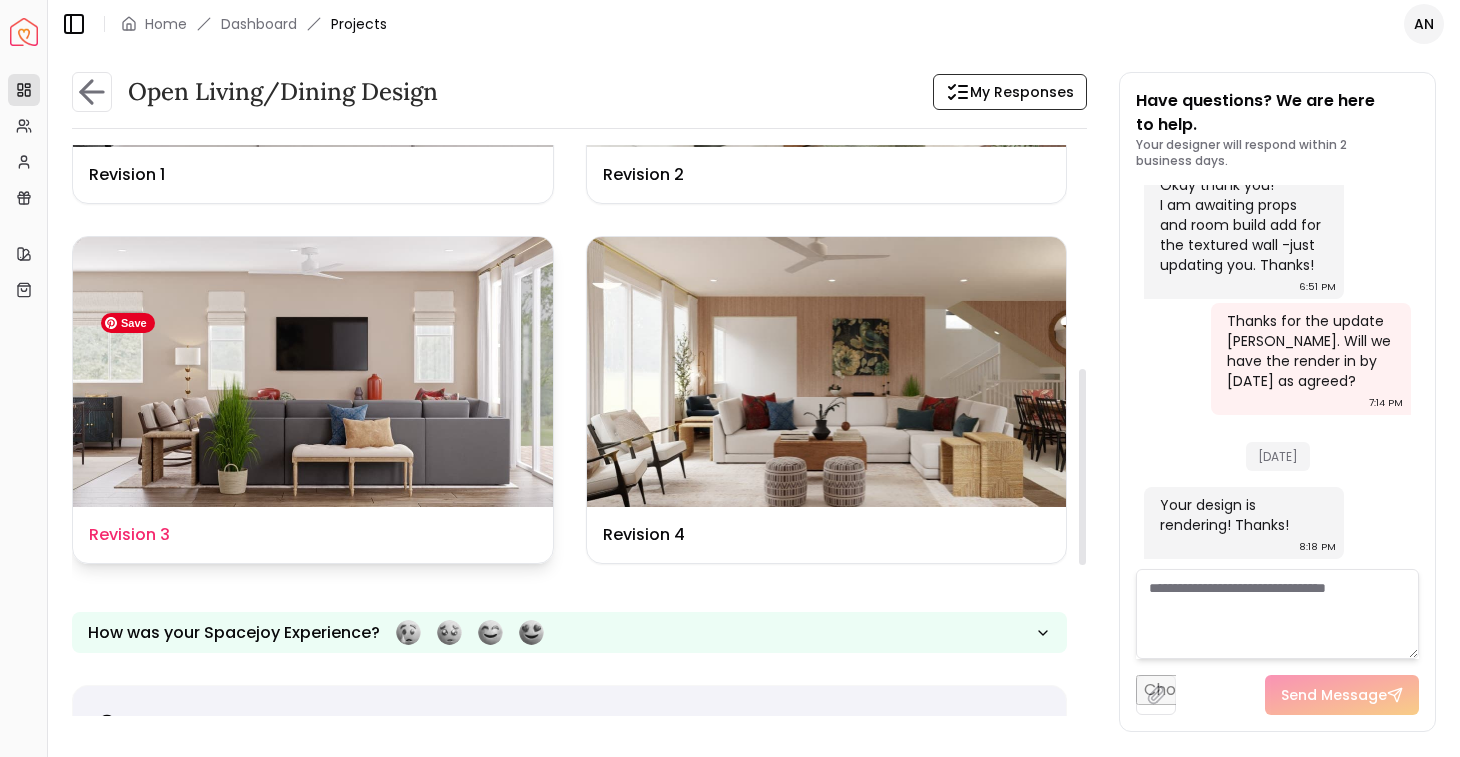 click at bounding box center (313, 372) 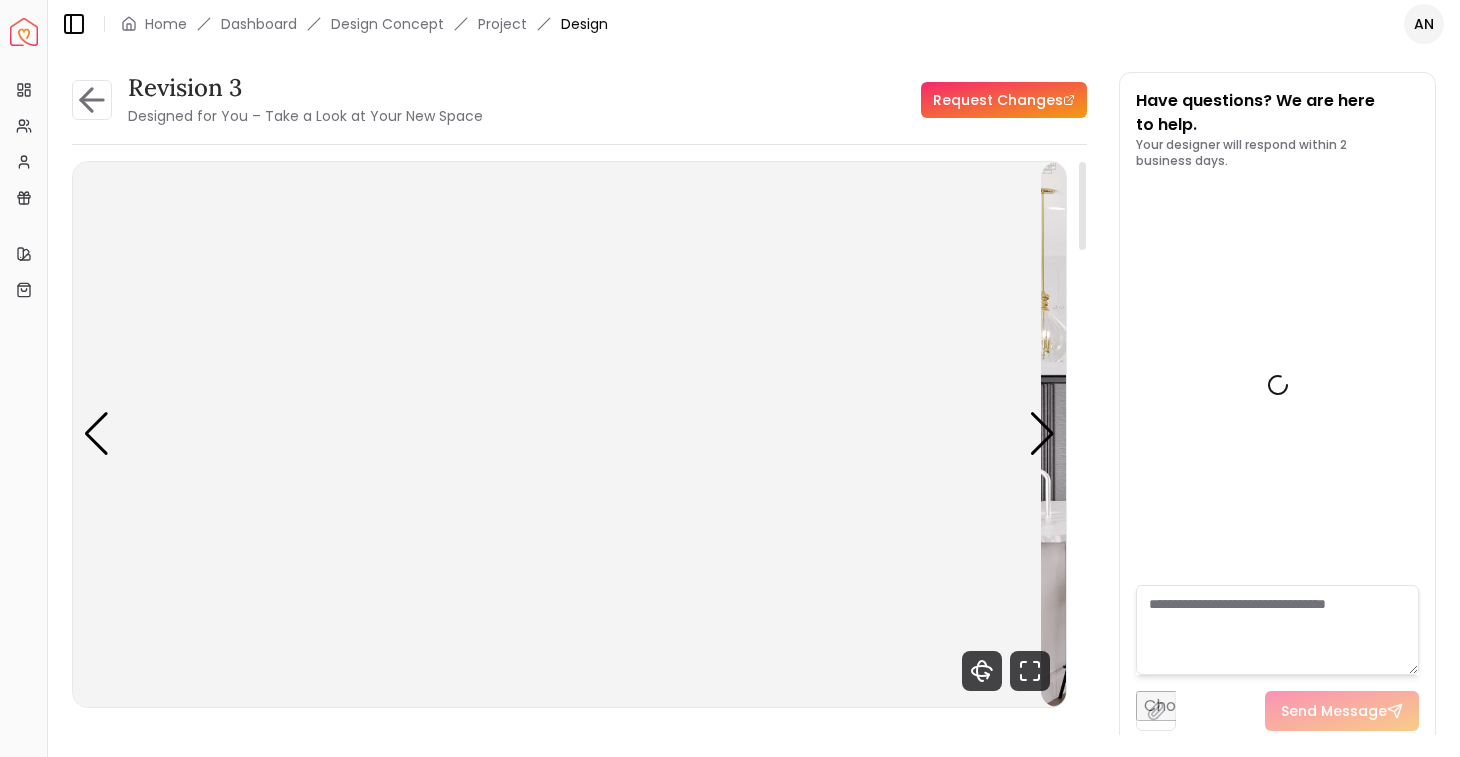 scroll, scrollTop: 8849, scrollLeft: 0, axis: vertical 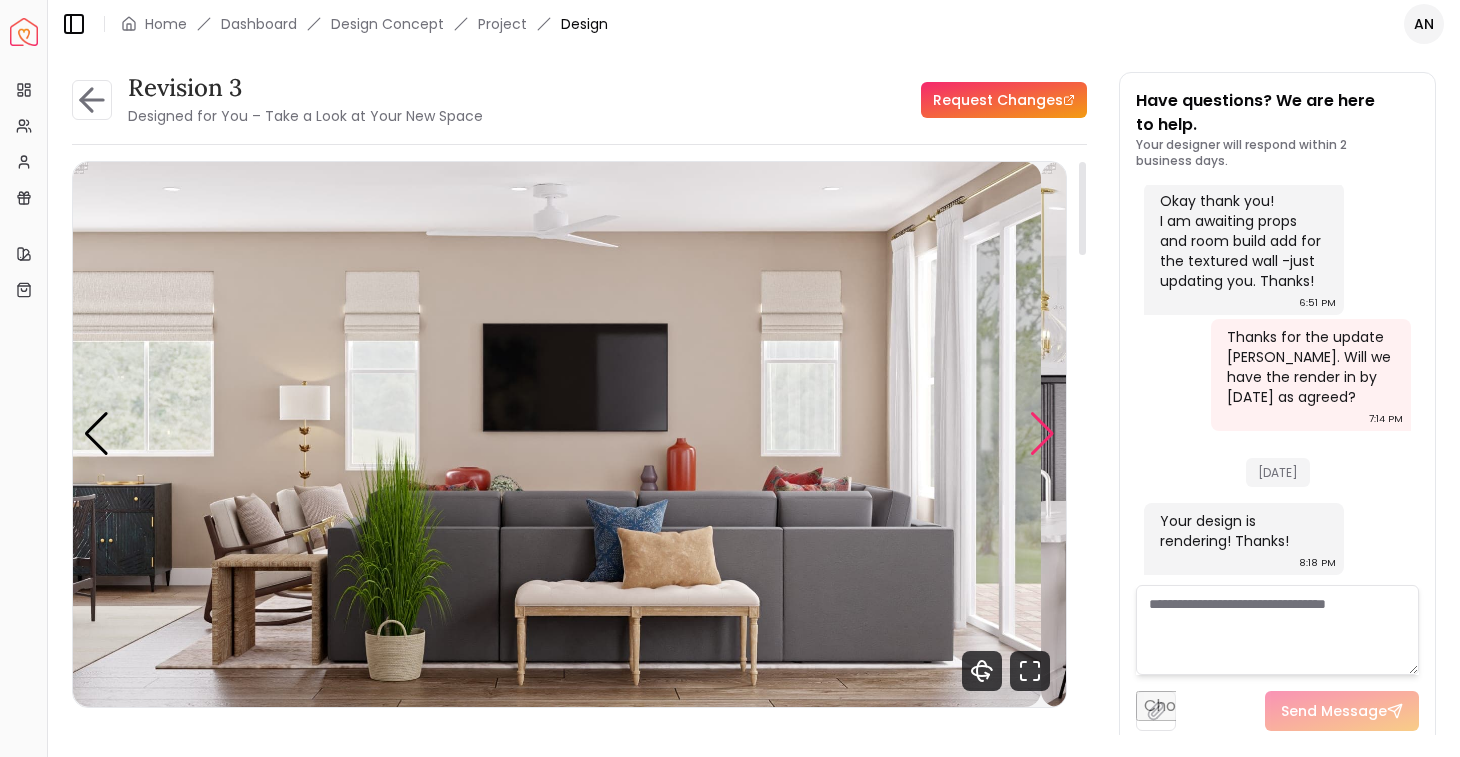 click at bounding box center [1042, 434] 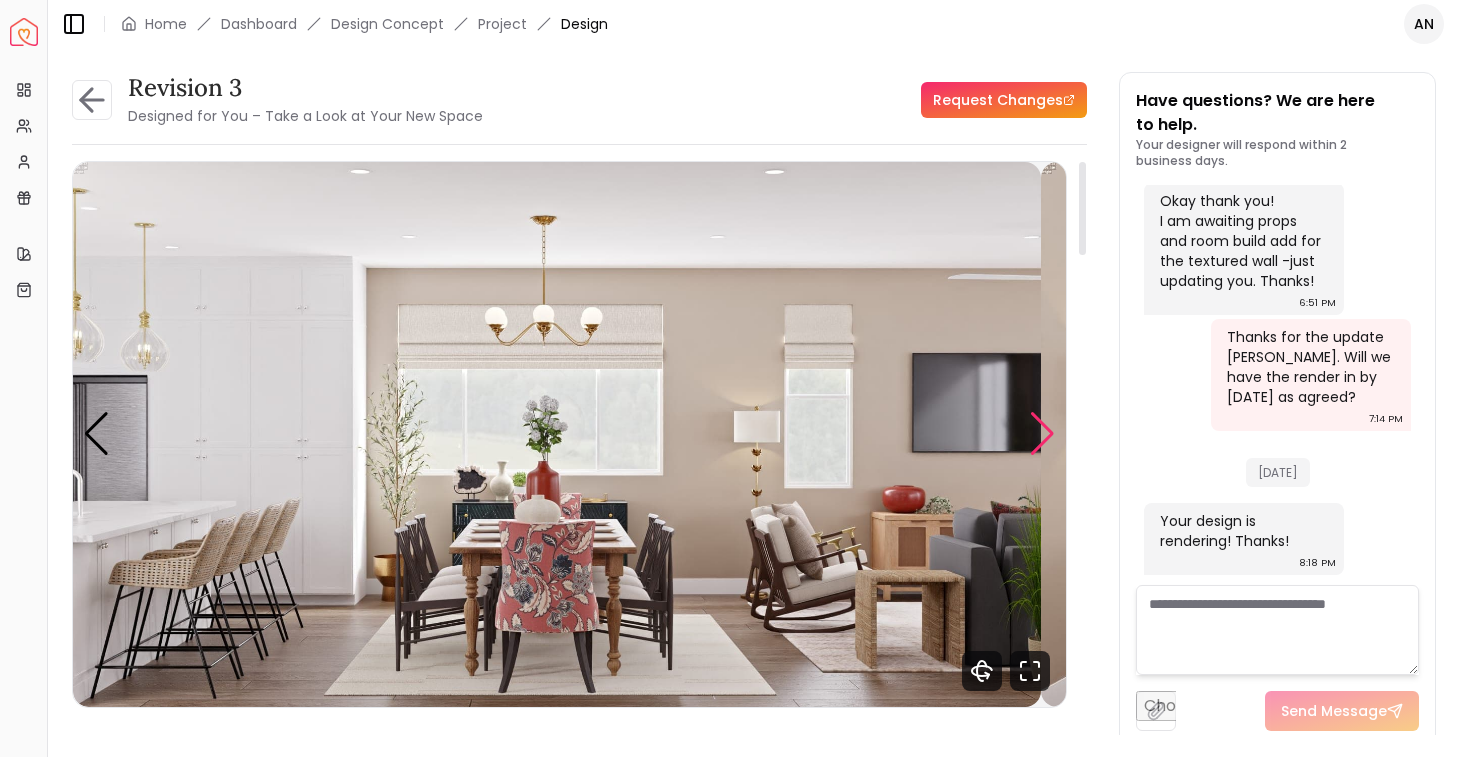click at bounding box center [1042, 434] 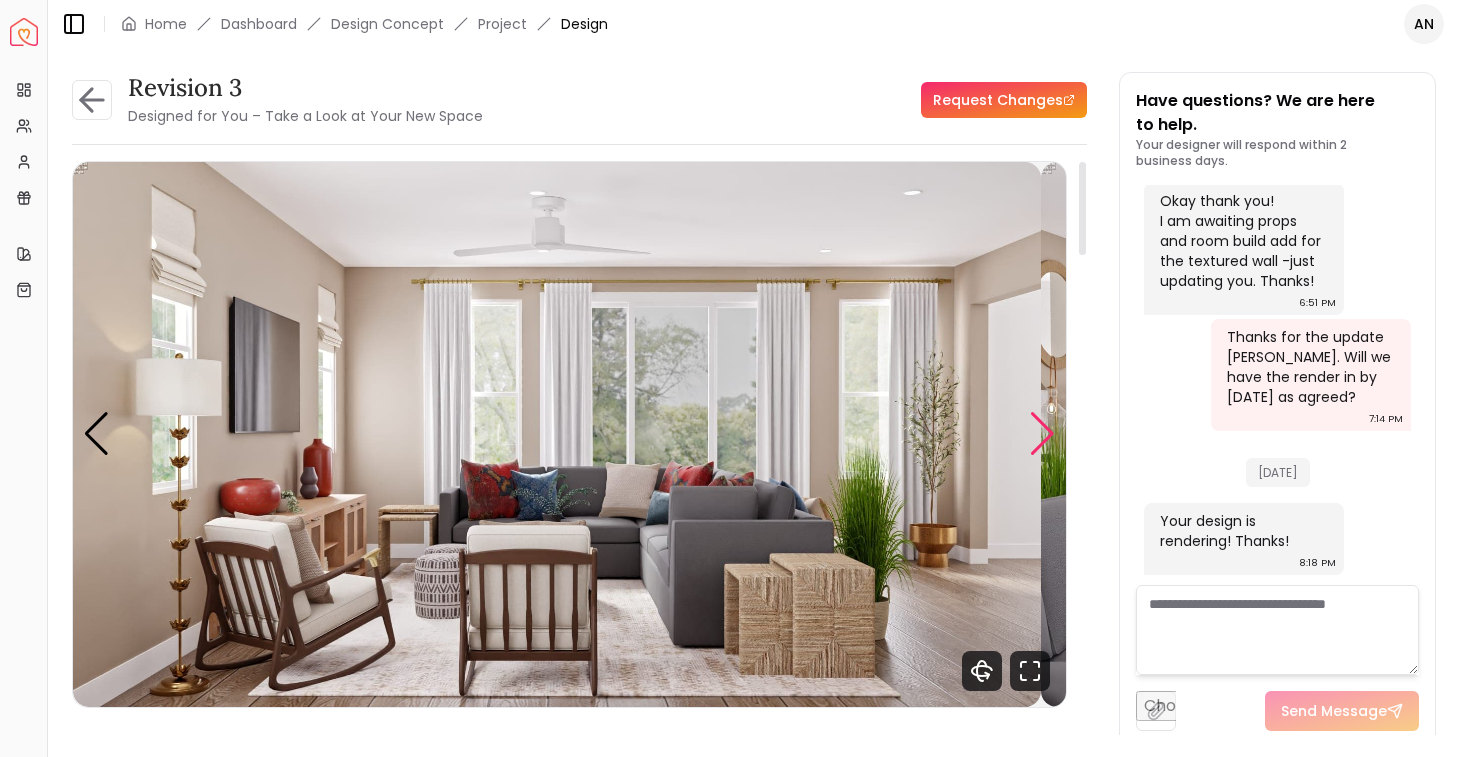click at bounding box center [1042, 434] 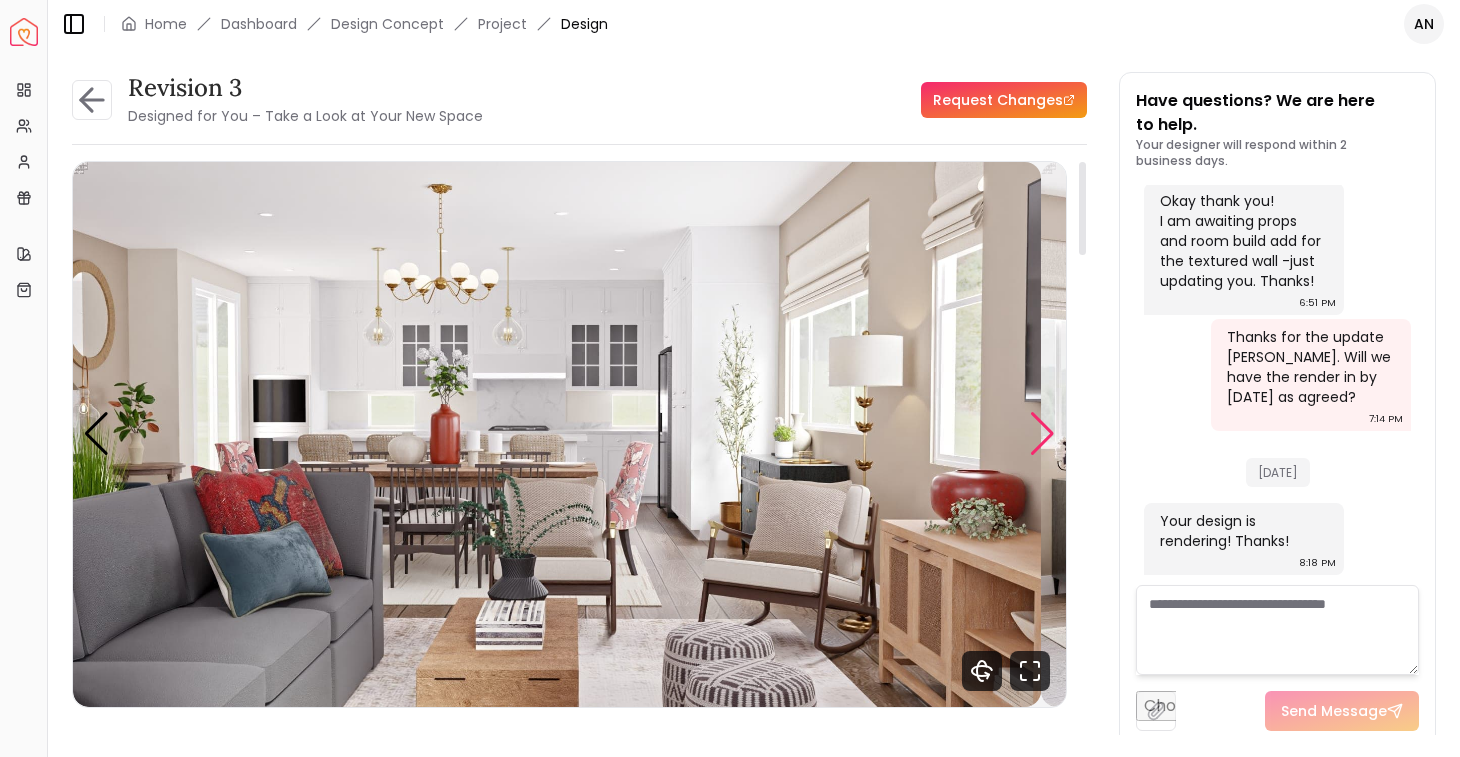 click at bounding box center (1042, 434) 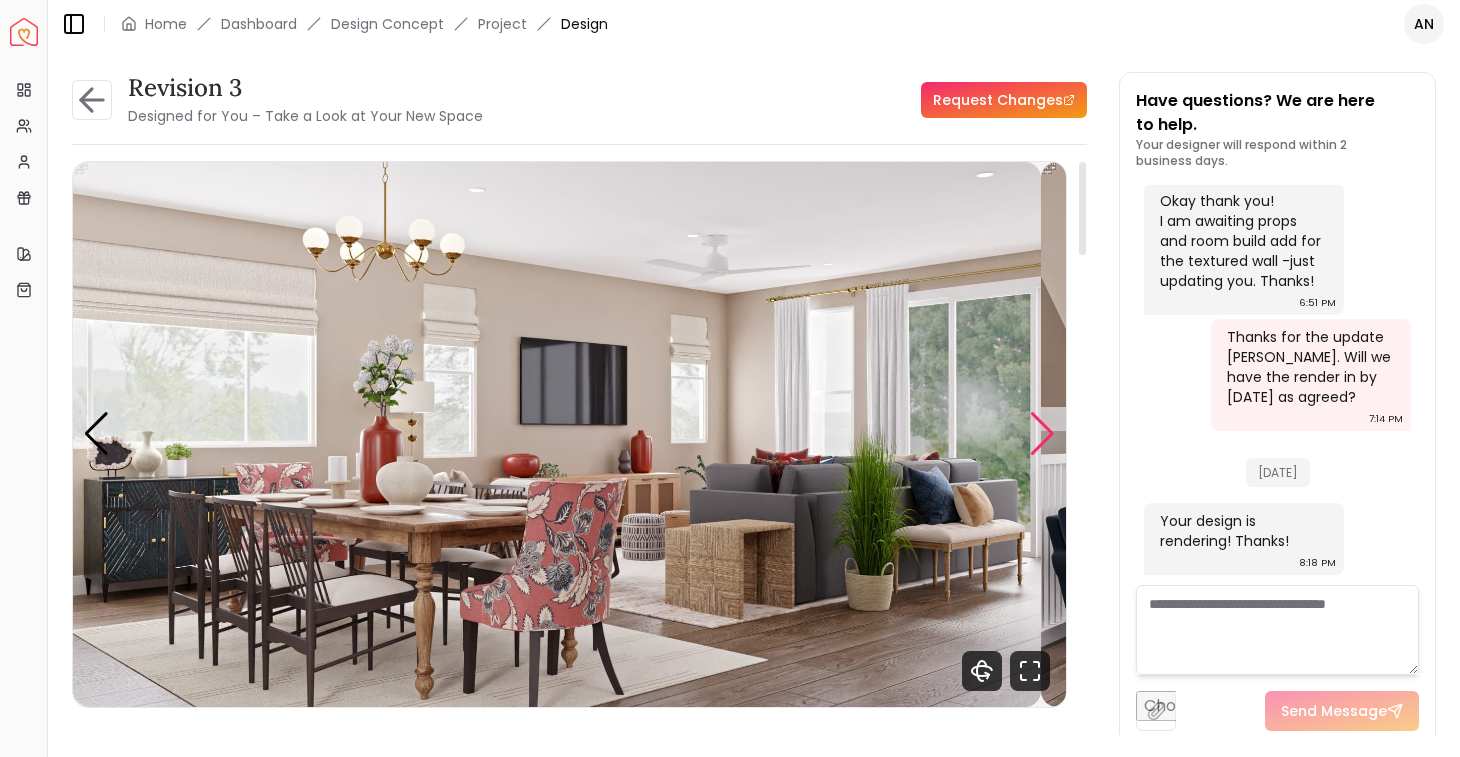 click at bounding box center [1042, 434] 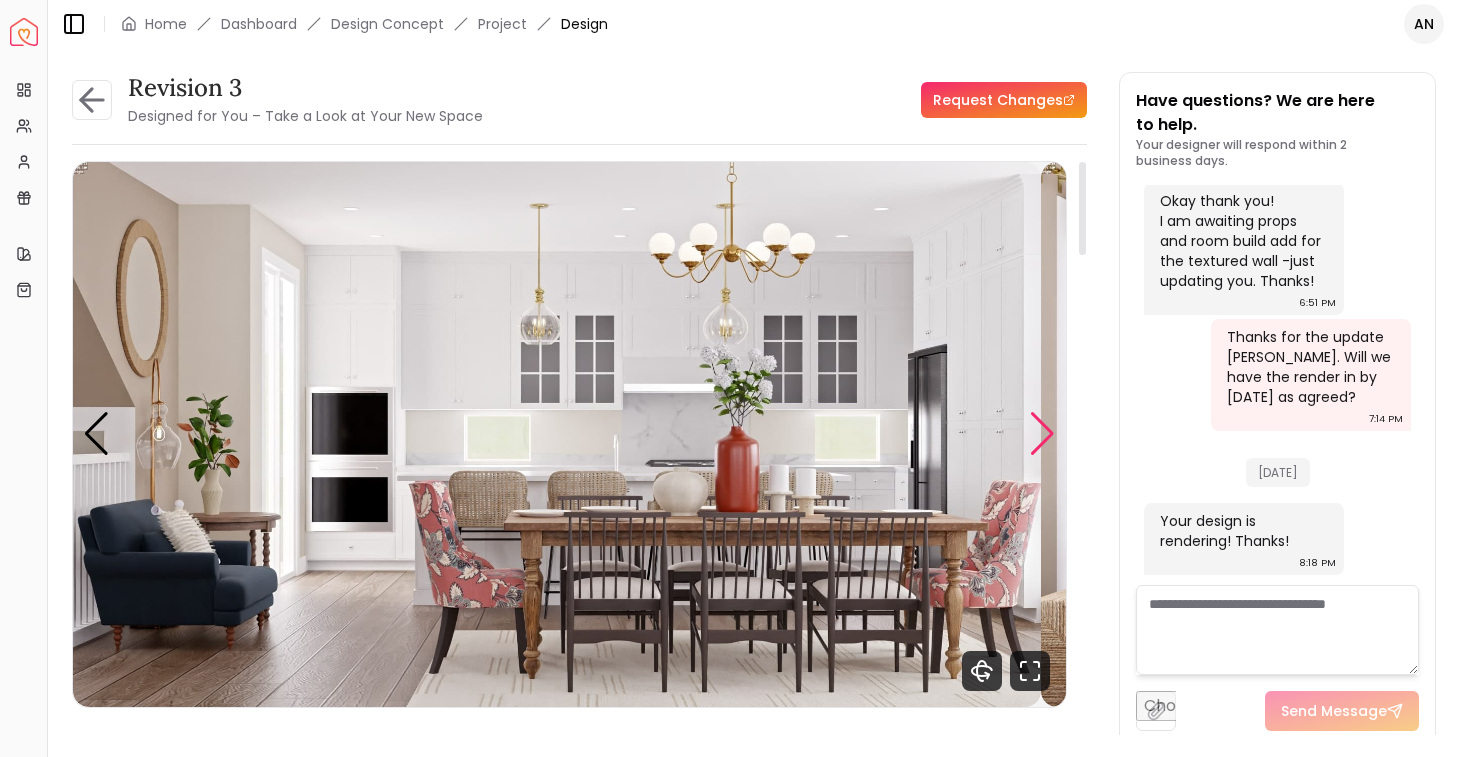 click at bounding box center (1042, 434) 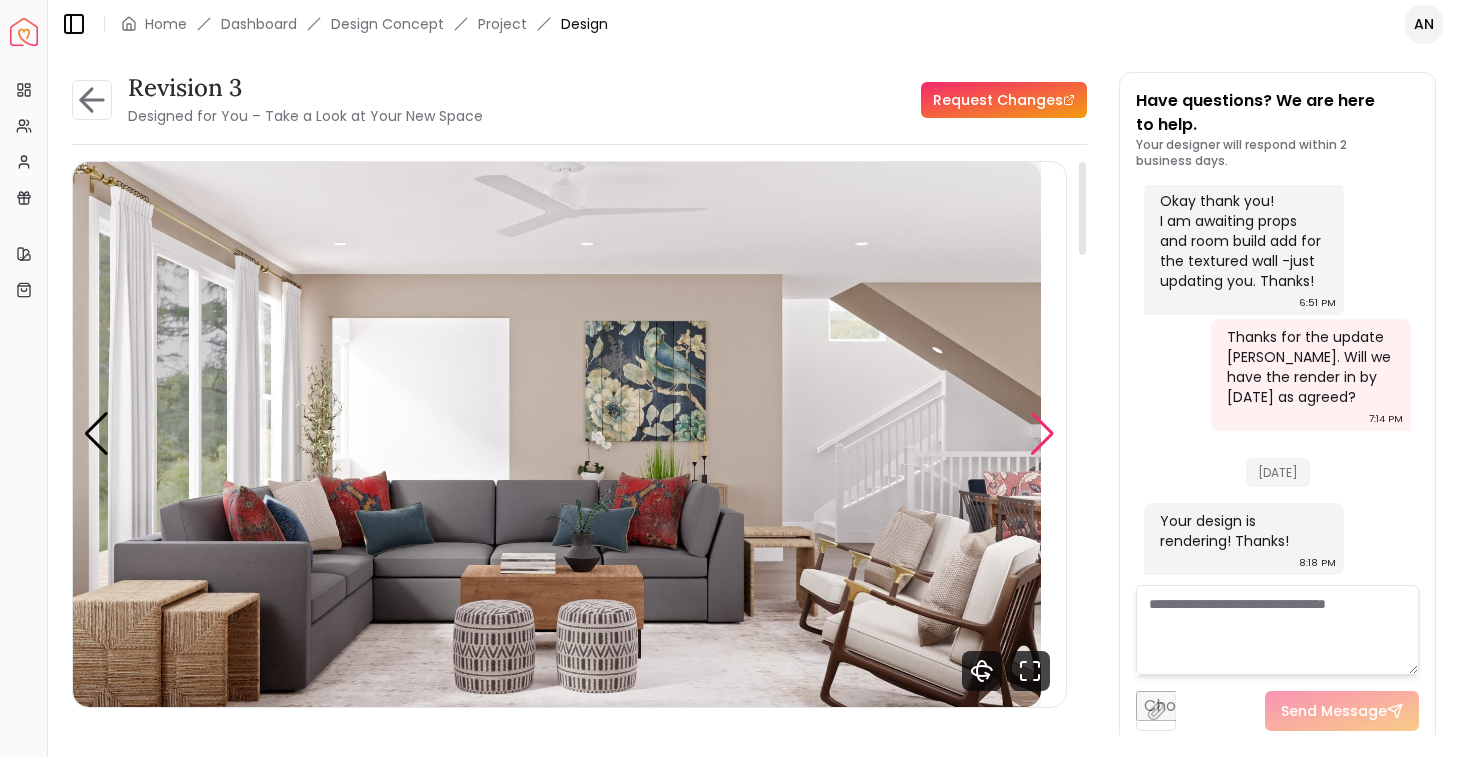 click at bounding box center (1042, 434) 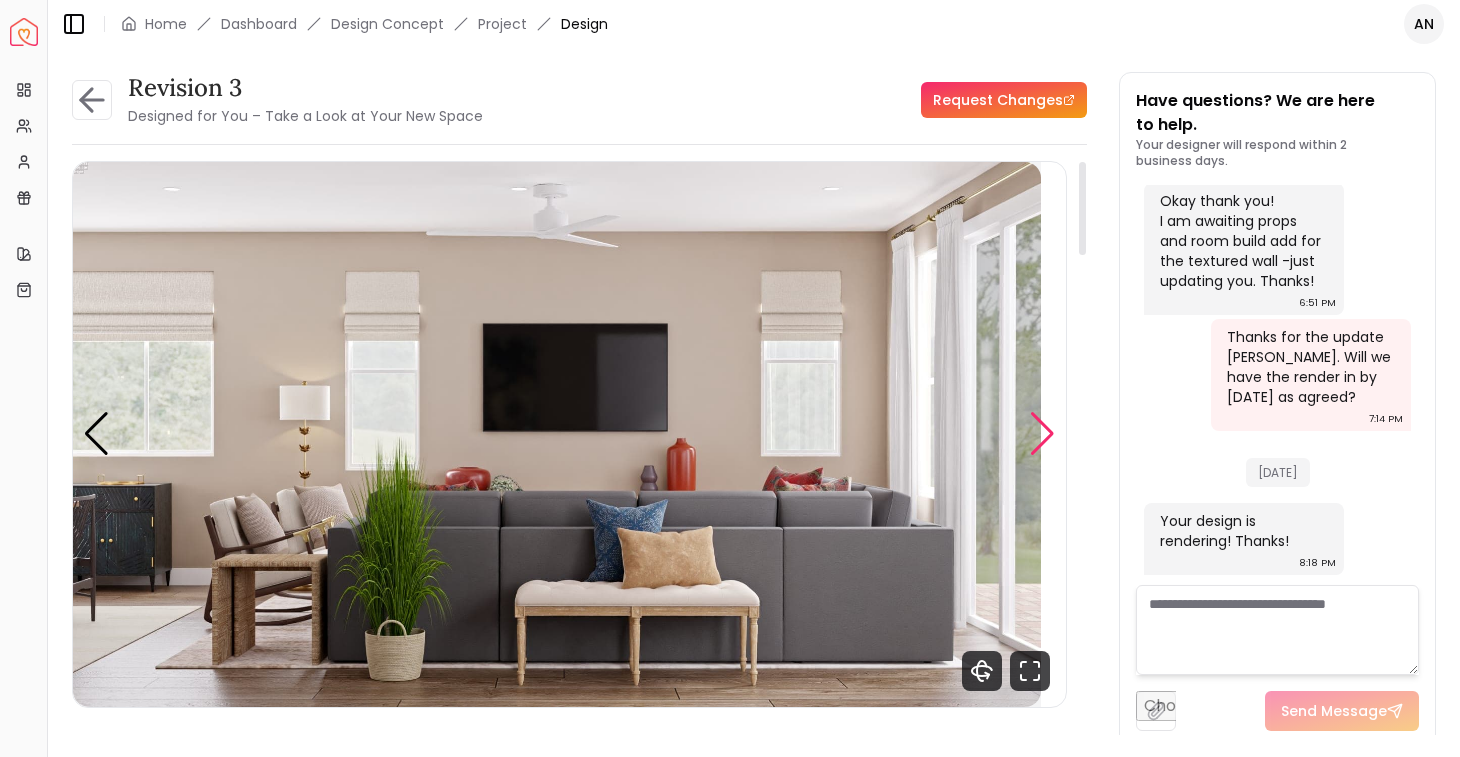 click at bounding box center [1042, 434] 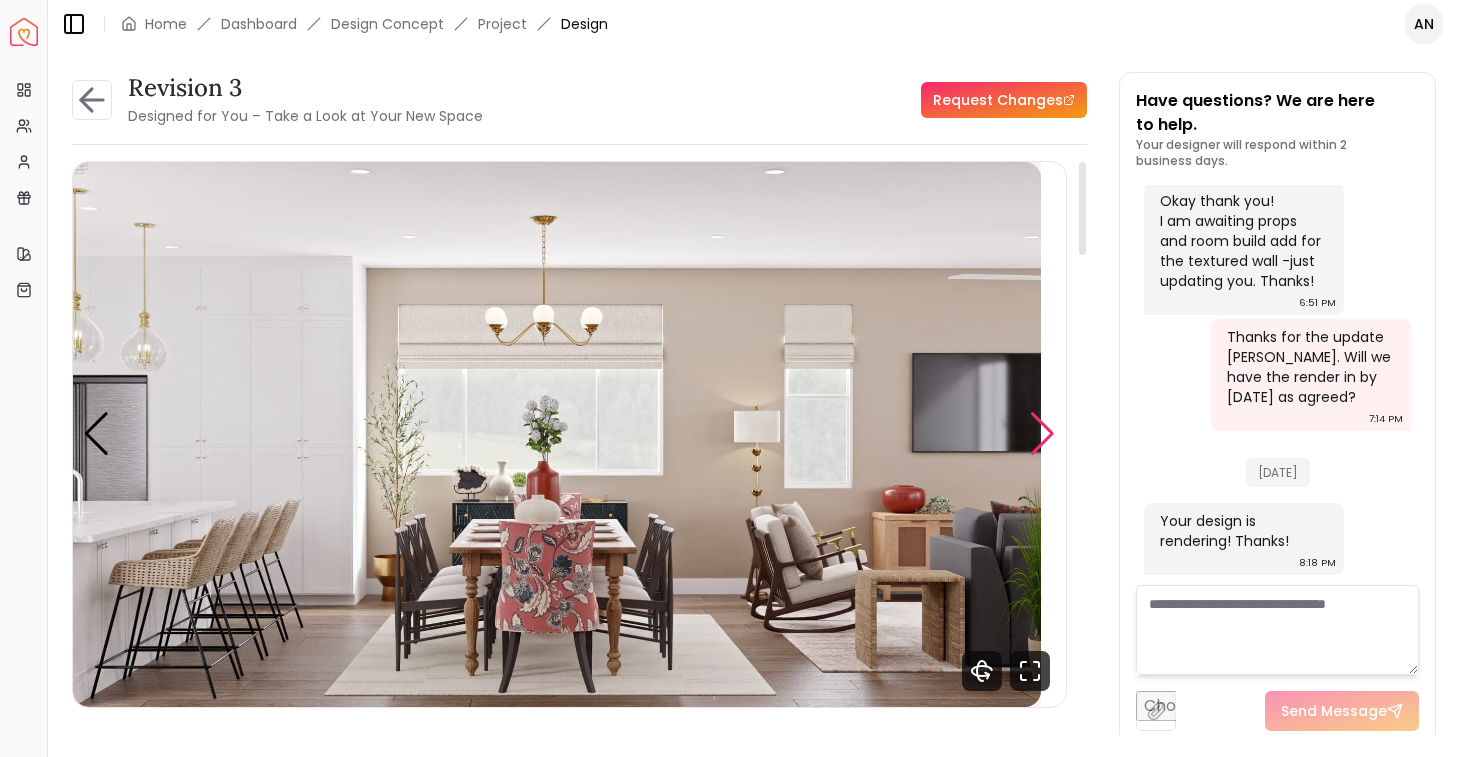 click at bounding box center (1042, 434) 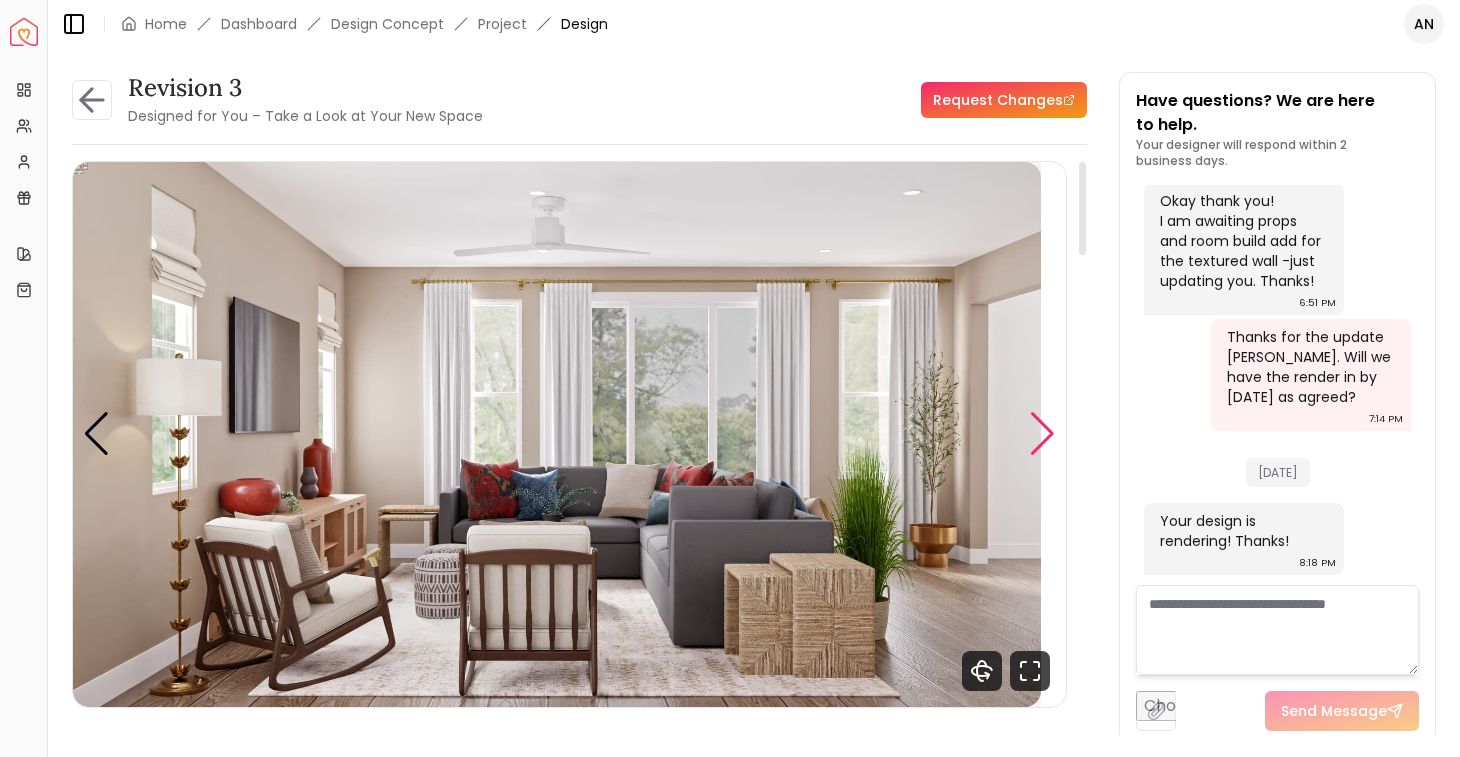 click at bounding box center (1042, 434) 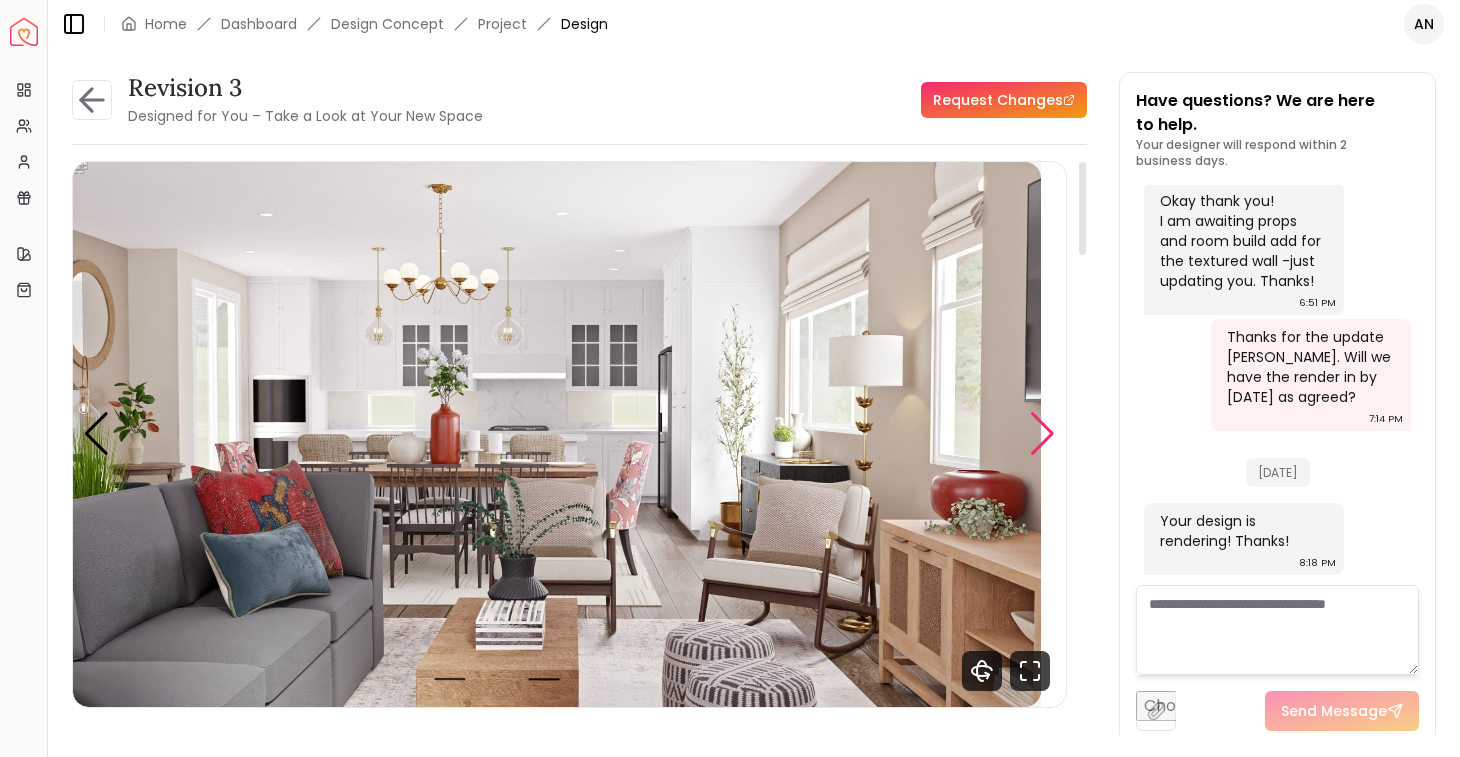 click at bounding box center (1042, 434) 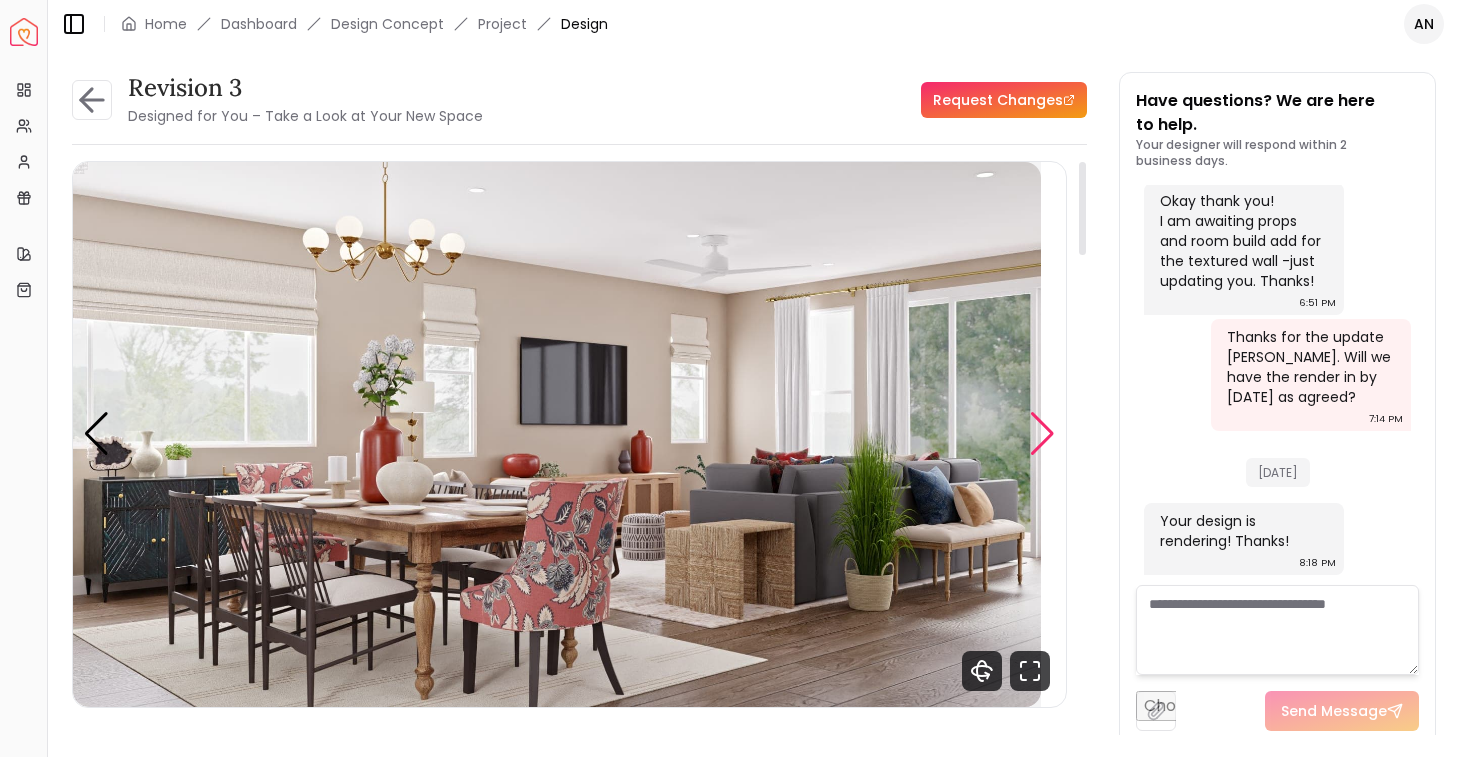 click at bounding box center (1042, 434) 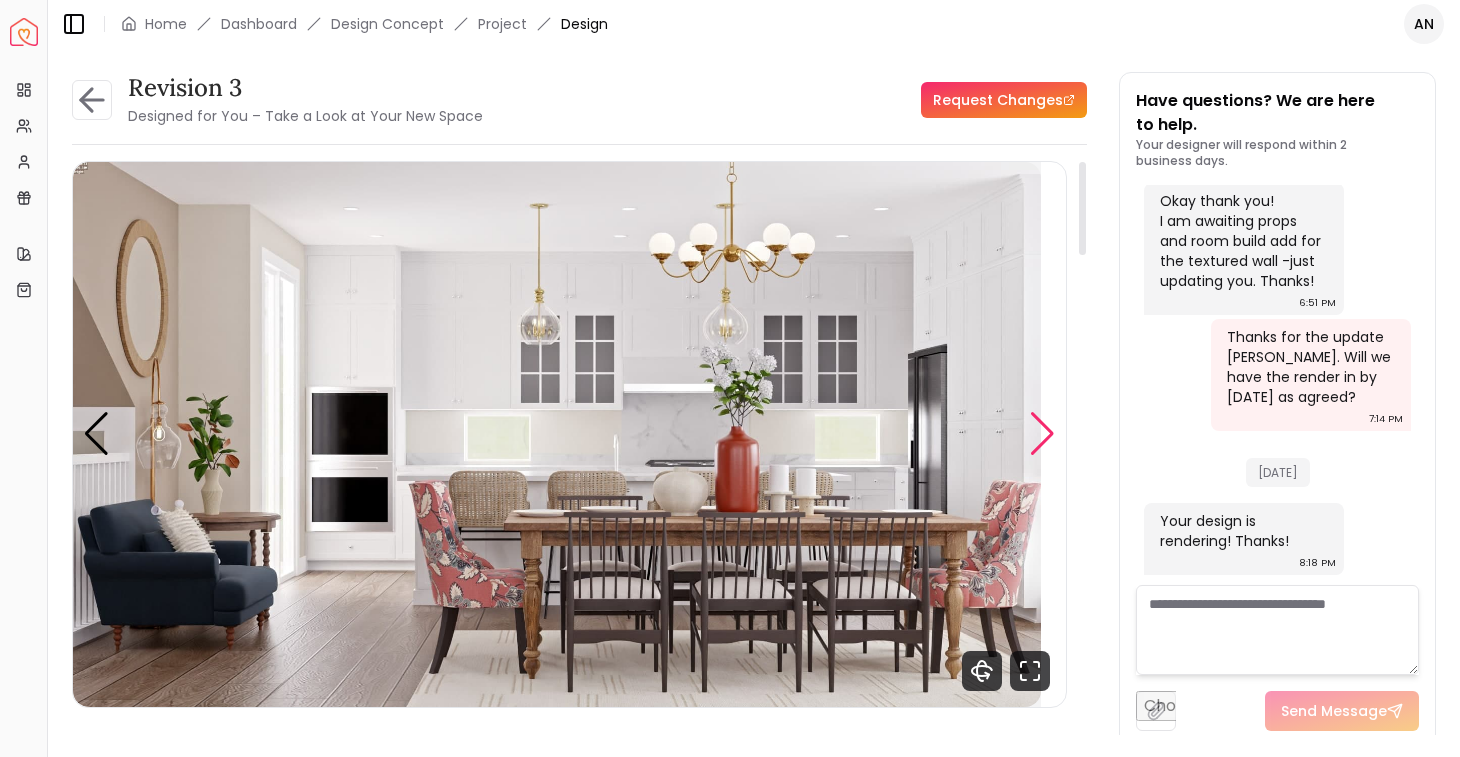 click at bounding box center (1042, 434) 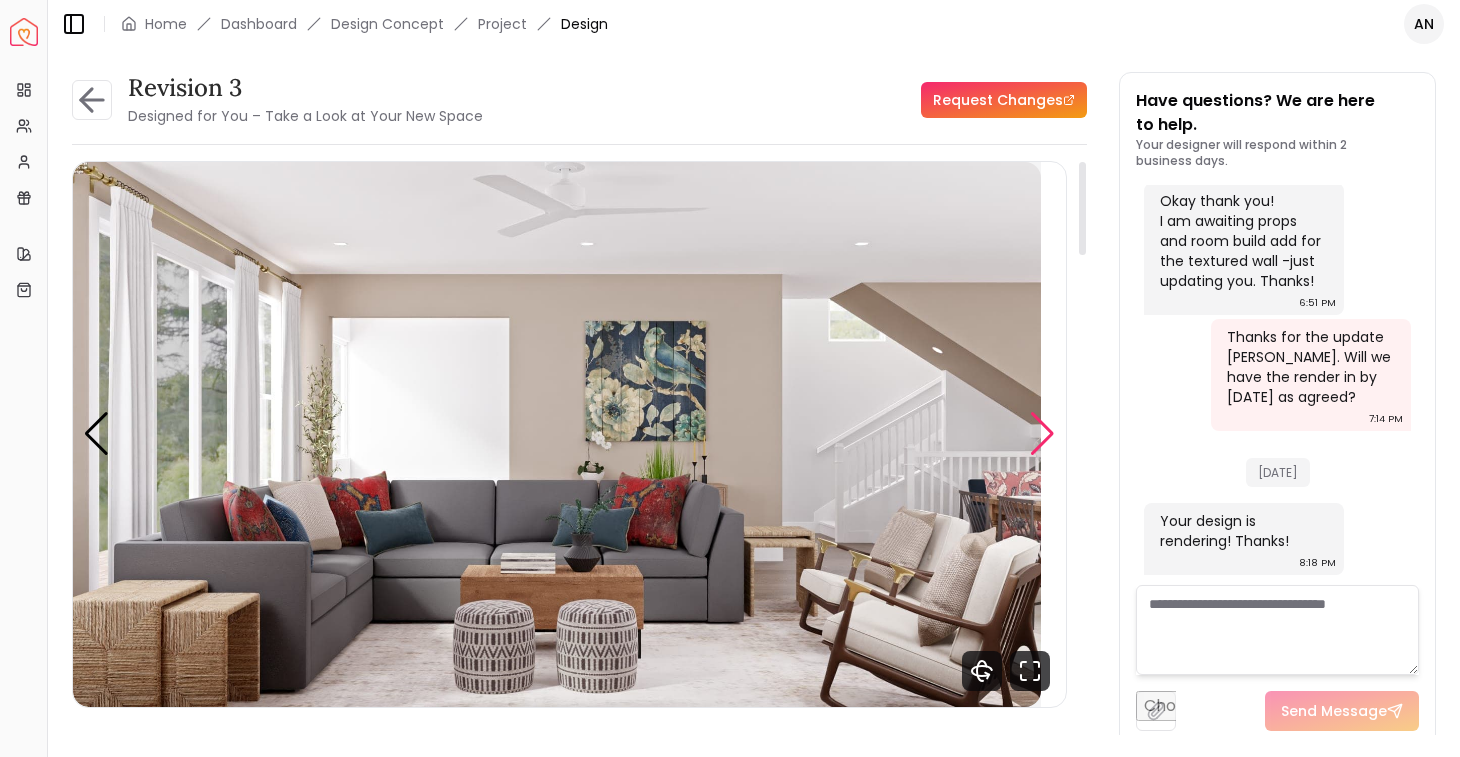 click at bounding box center (1042, 434) 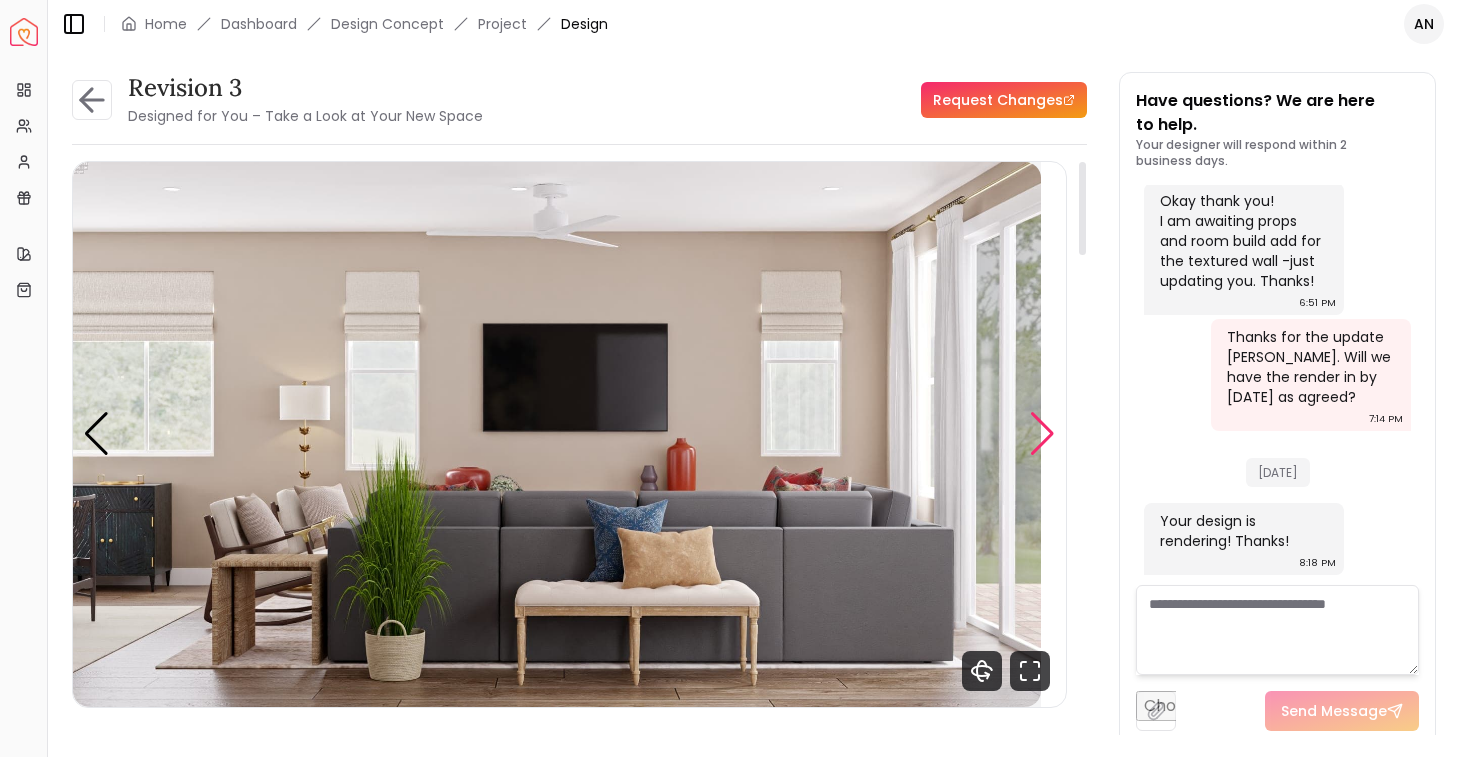 click at bounding box center [1042, 434] 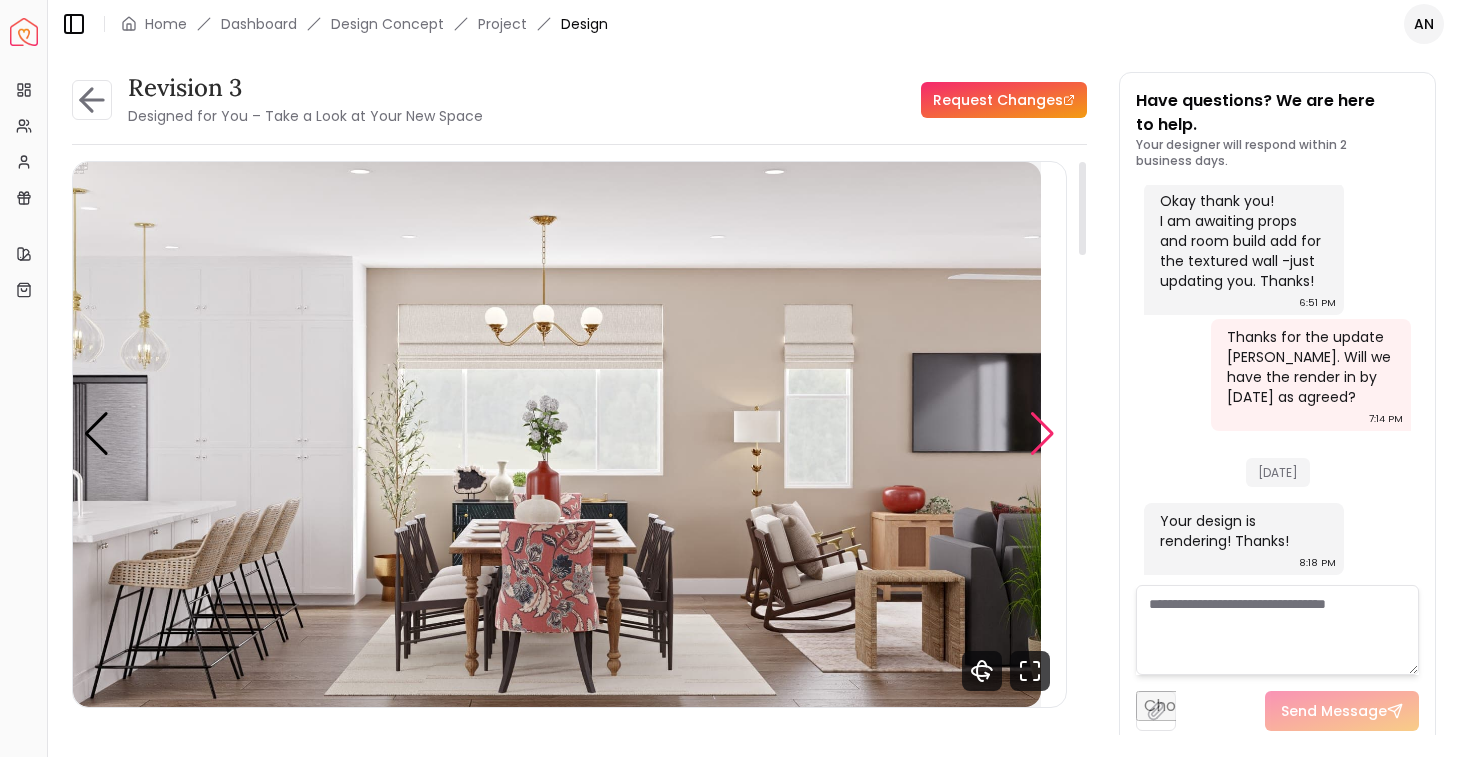 click at bounding box center (1042, 434) 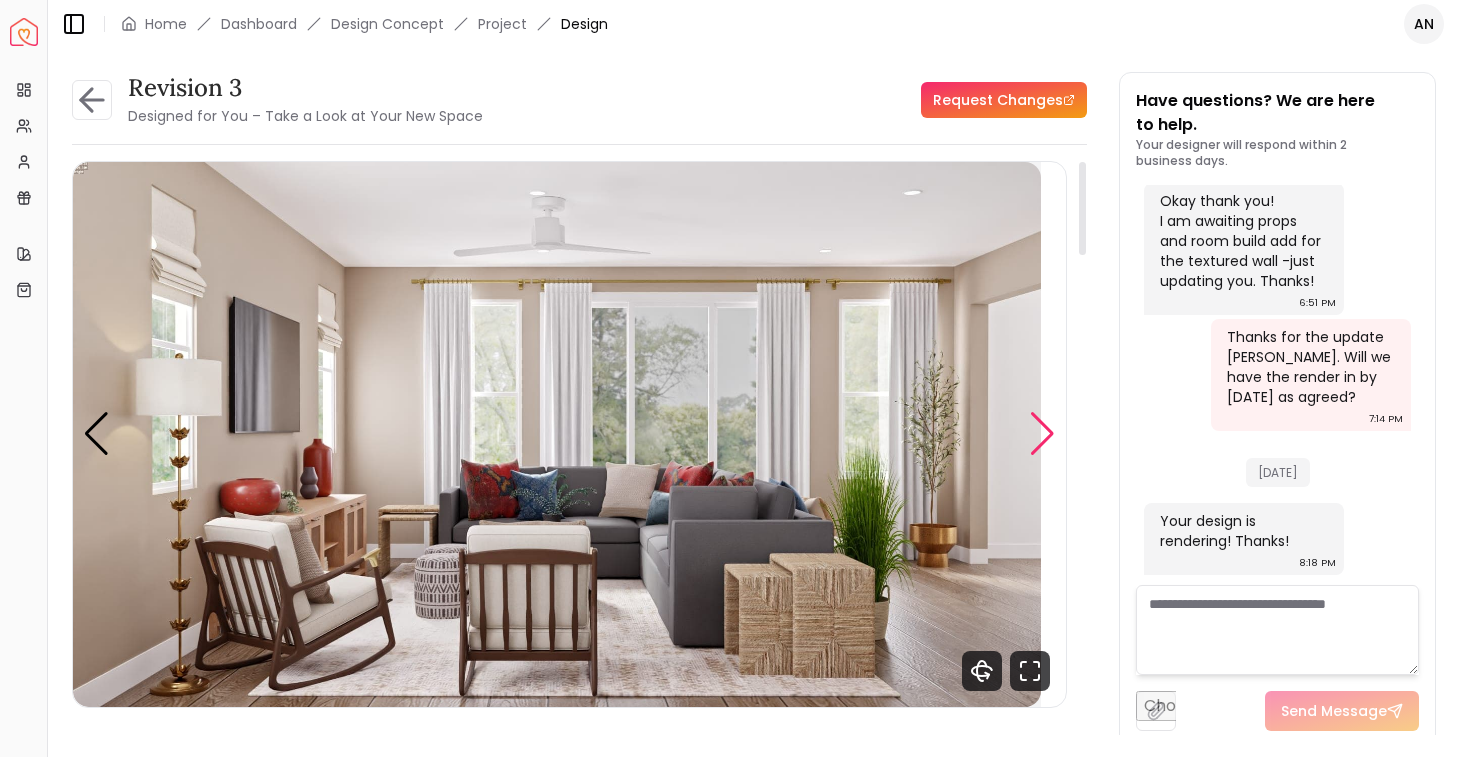 click at bounding box center [1042, 434] 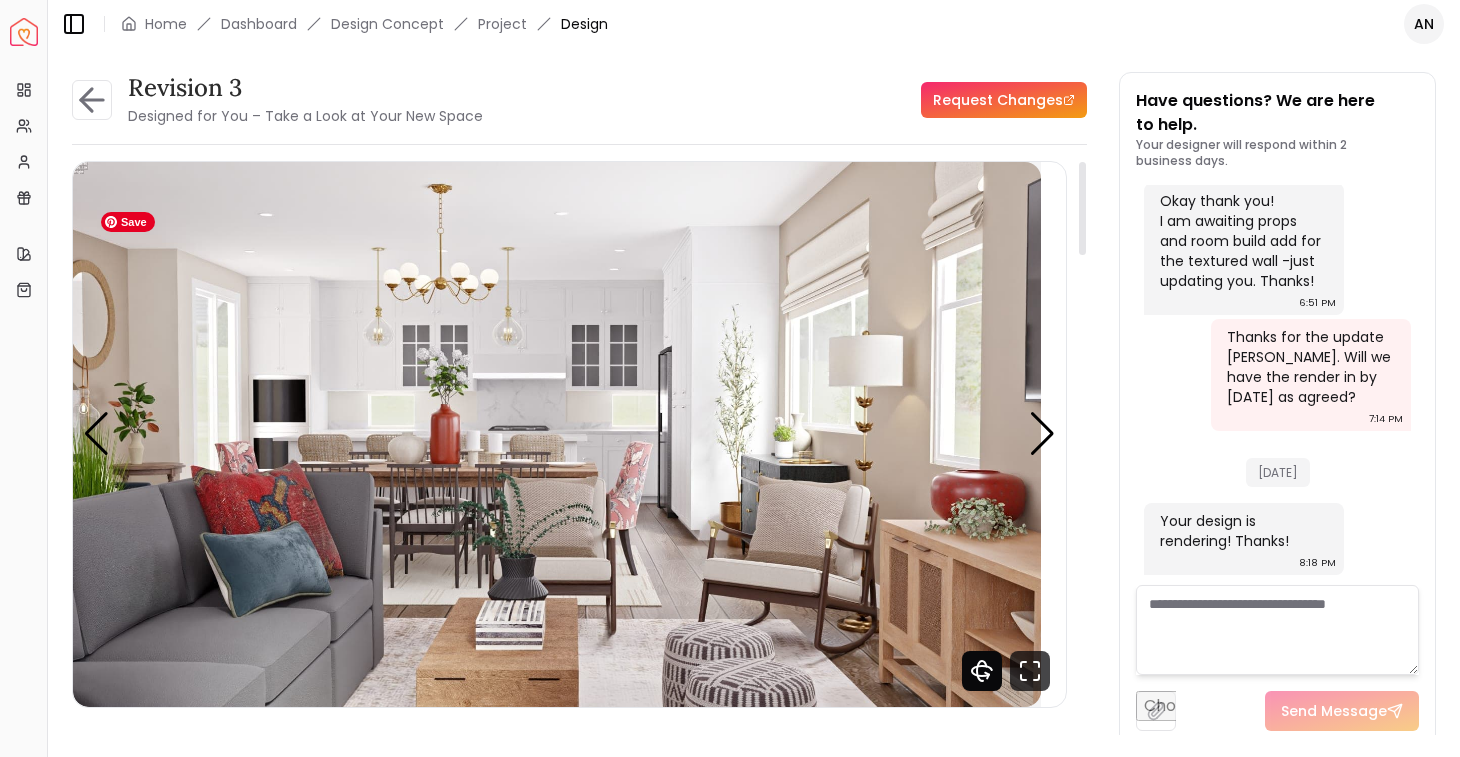 click 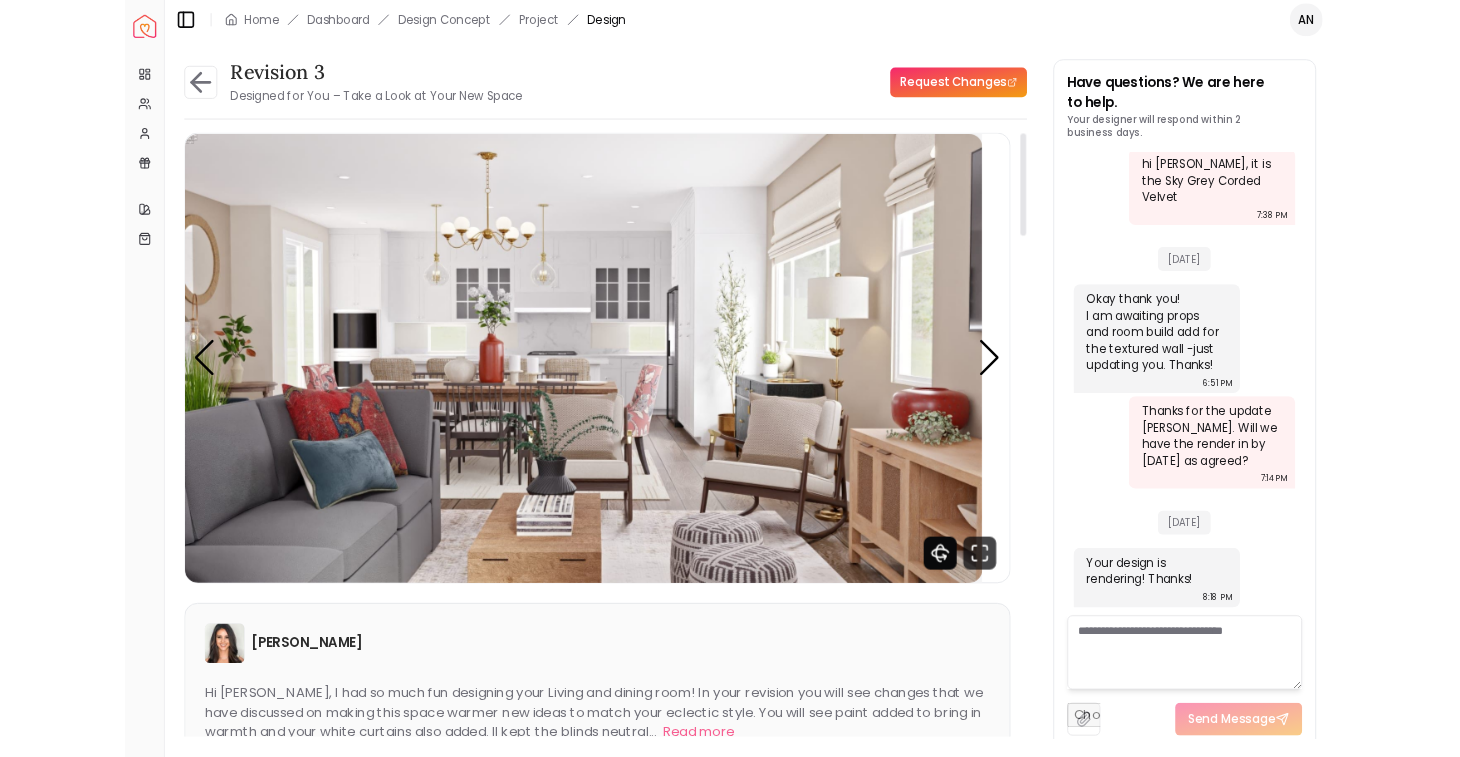 scroll, scrollTop: 8587, scrollLeft: 0, axis: vertical 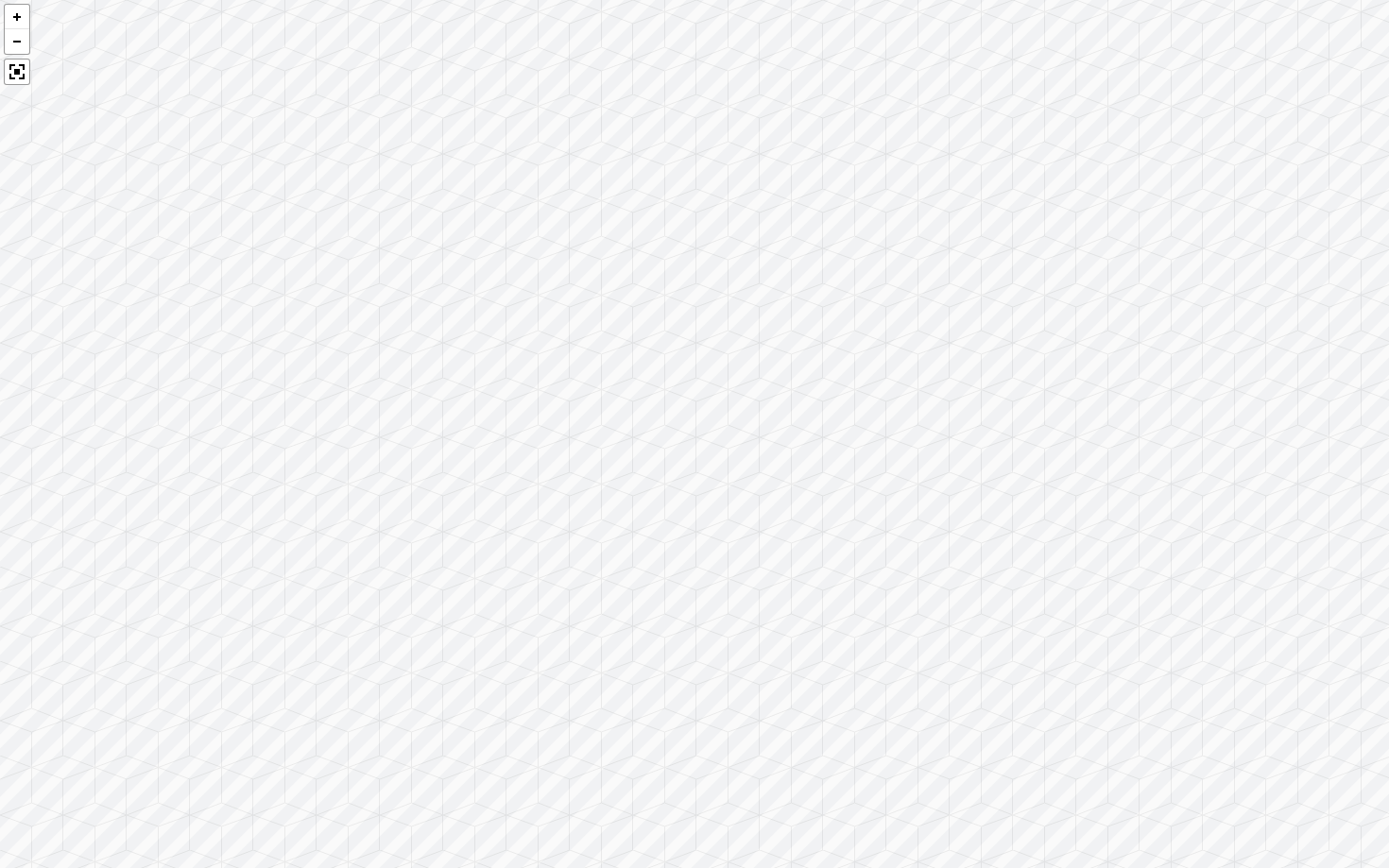 click at bounding box center (694, 434) 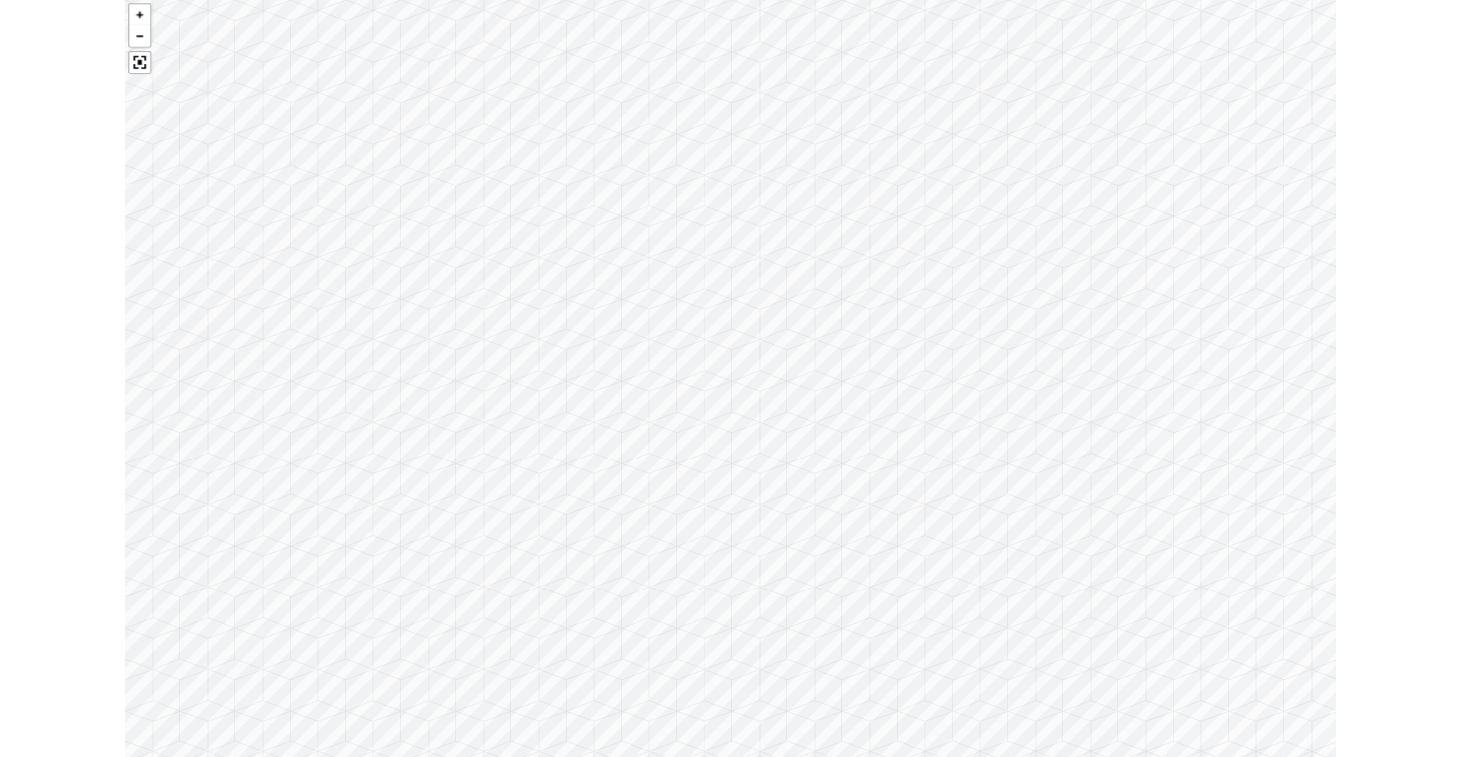 scroll, scrollTop: 8849, scrollLeft: 0, axis: vertical 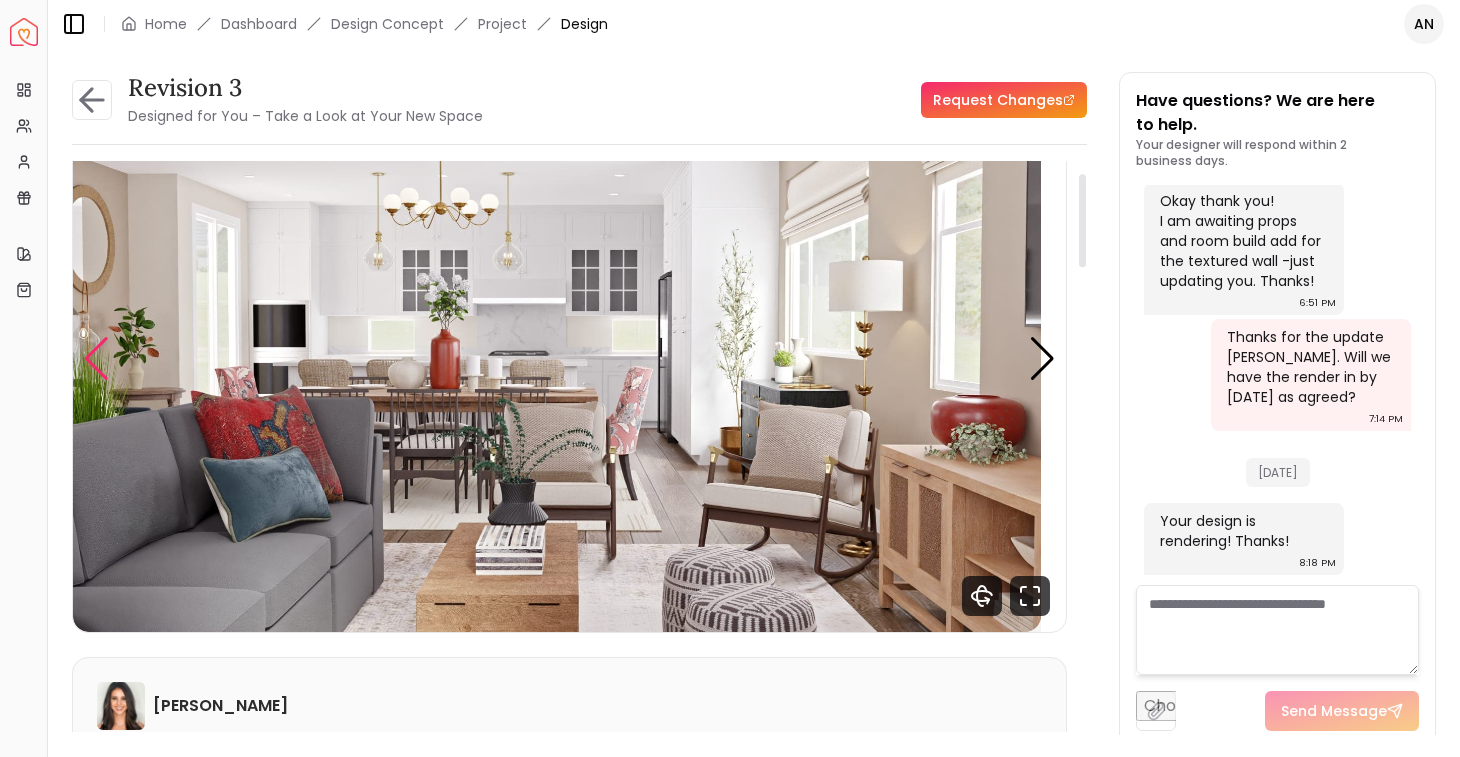 click at bounding box center (96, 359) 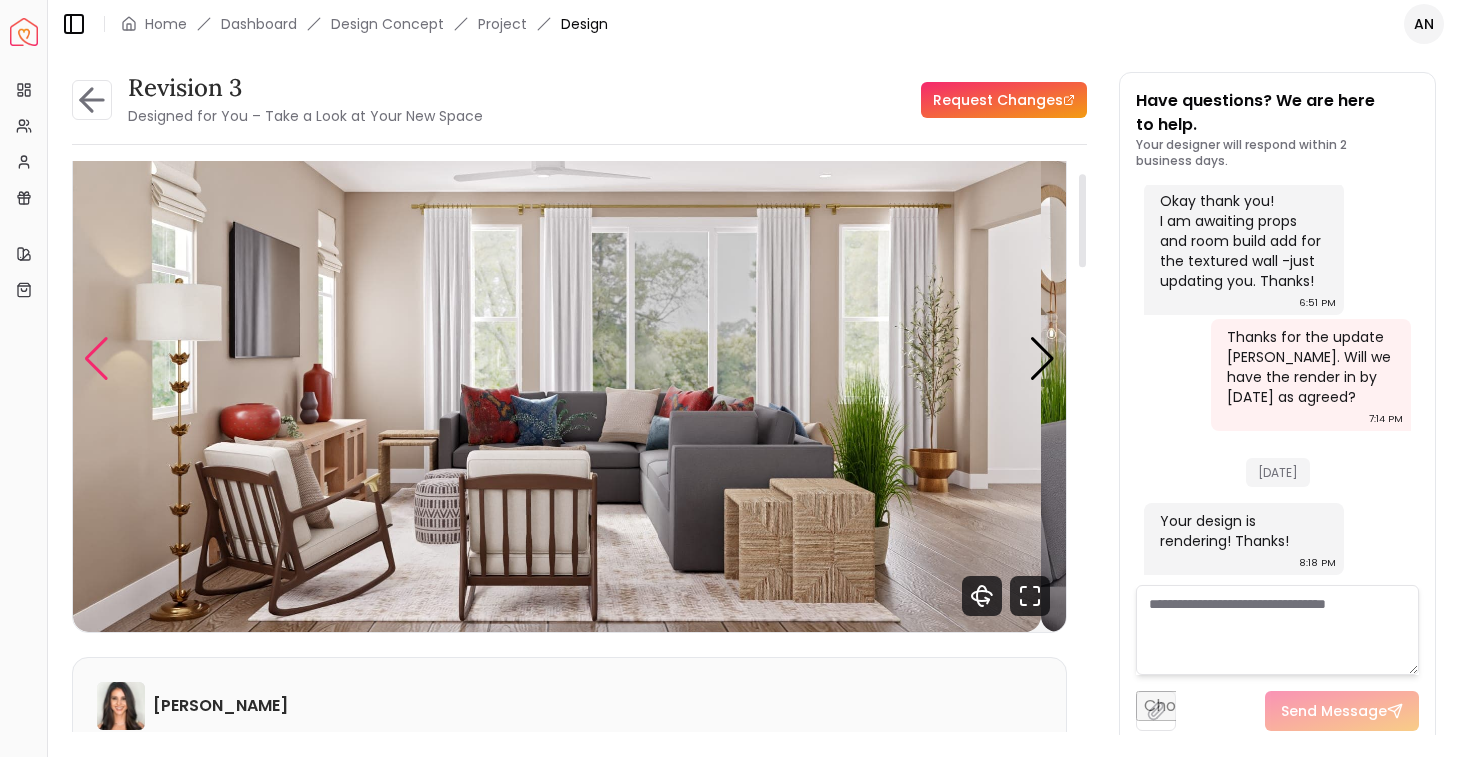 click at bounding box center [96, 359] 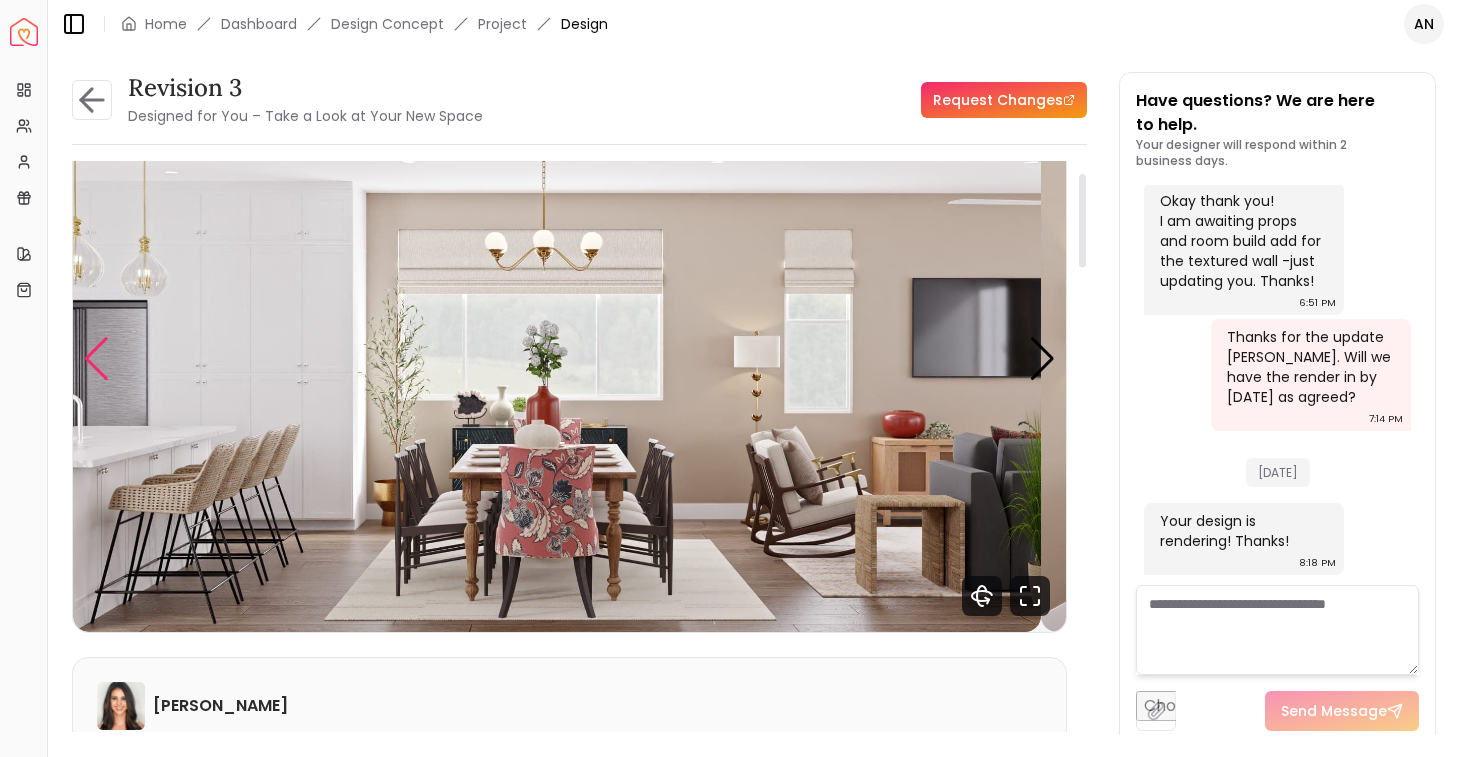 click at bounding box center [96, 359] 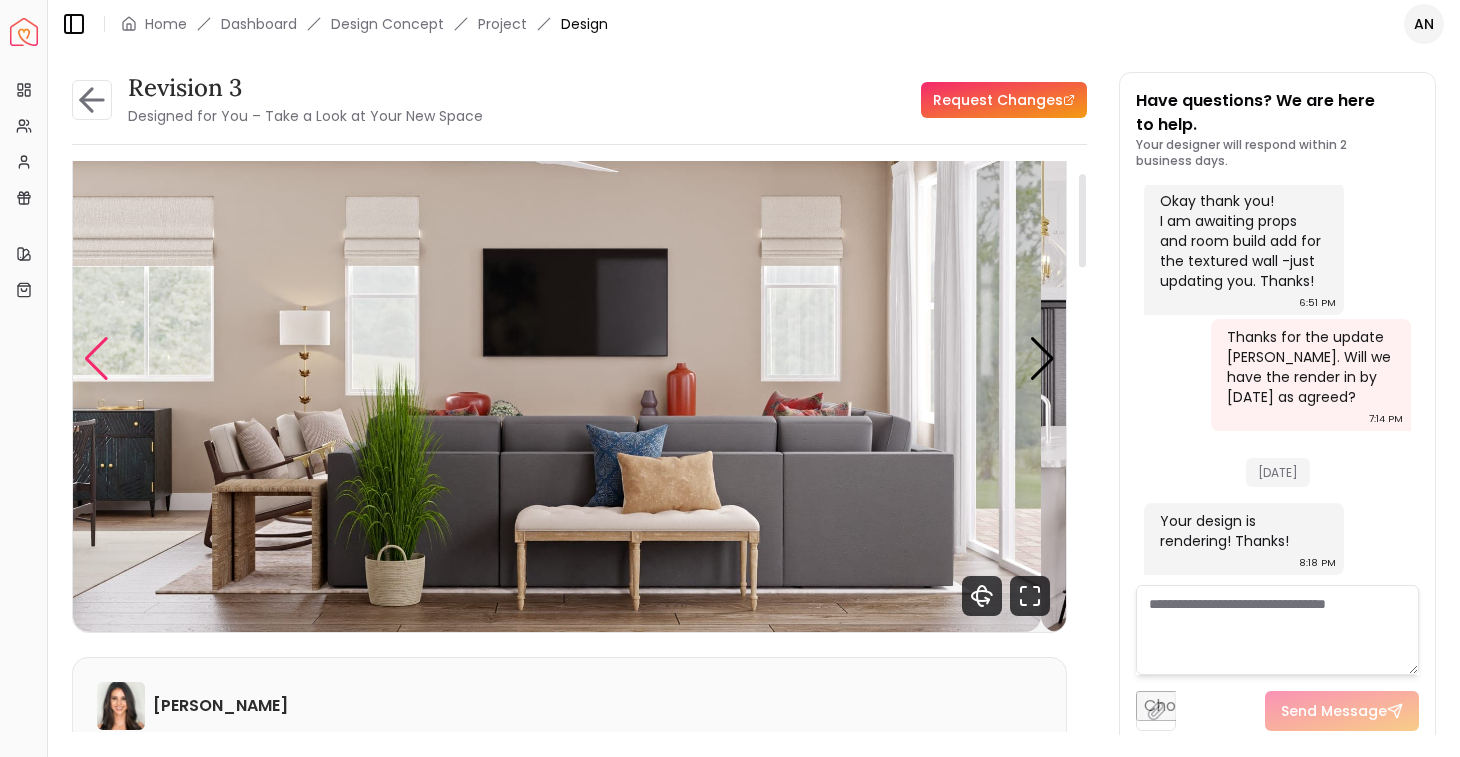 click at bounding box center (96, 359) 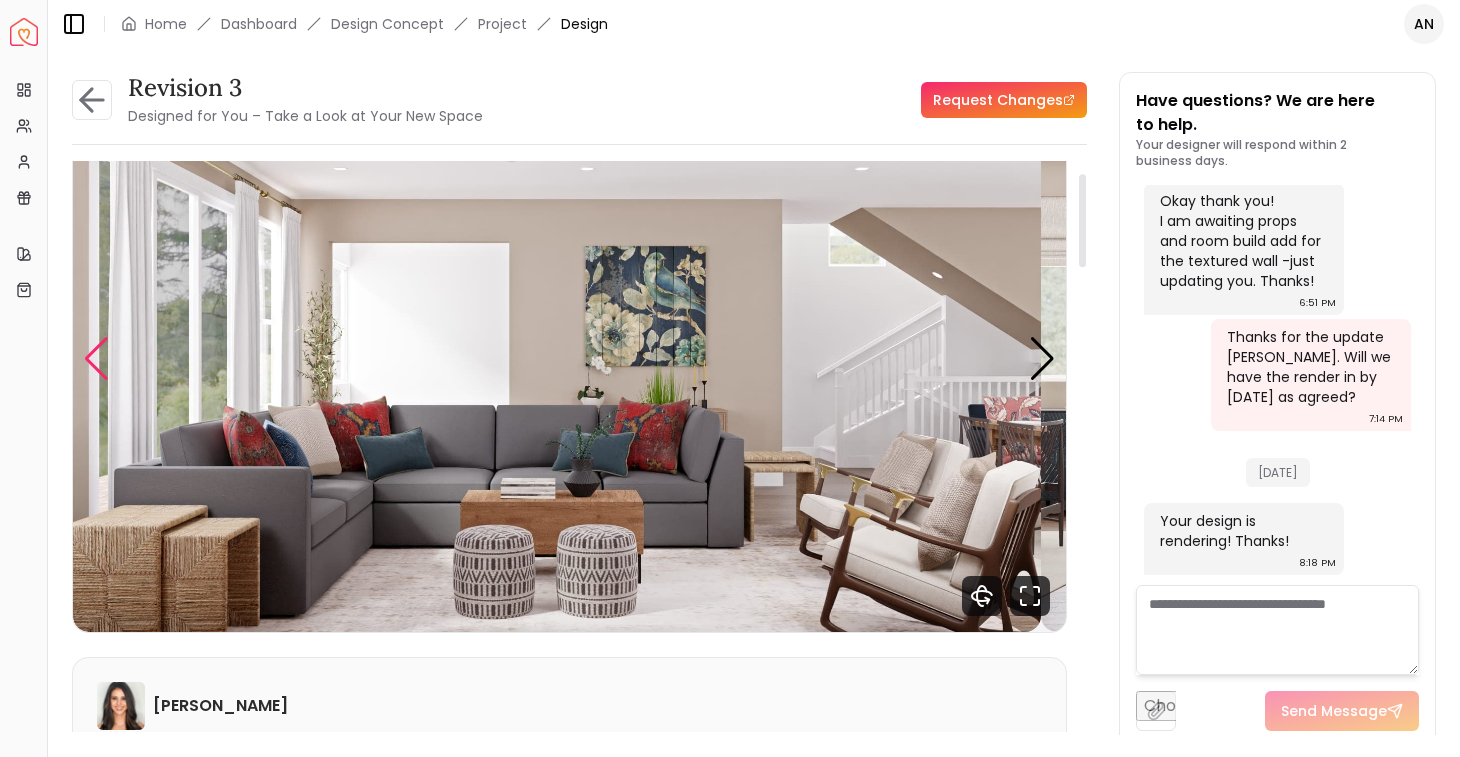 click at bounding box center (96, 359) 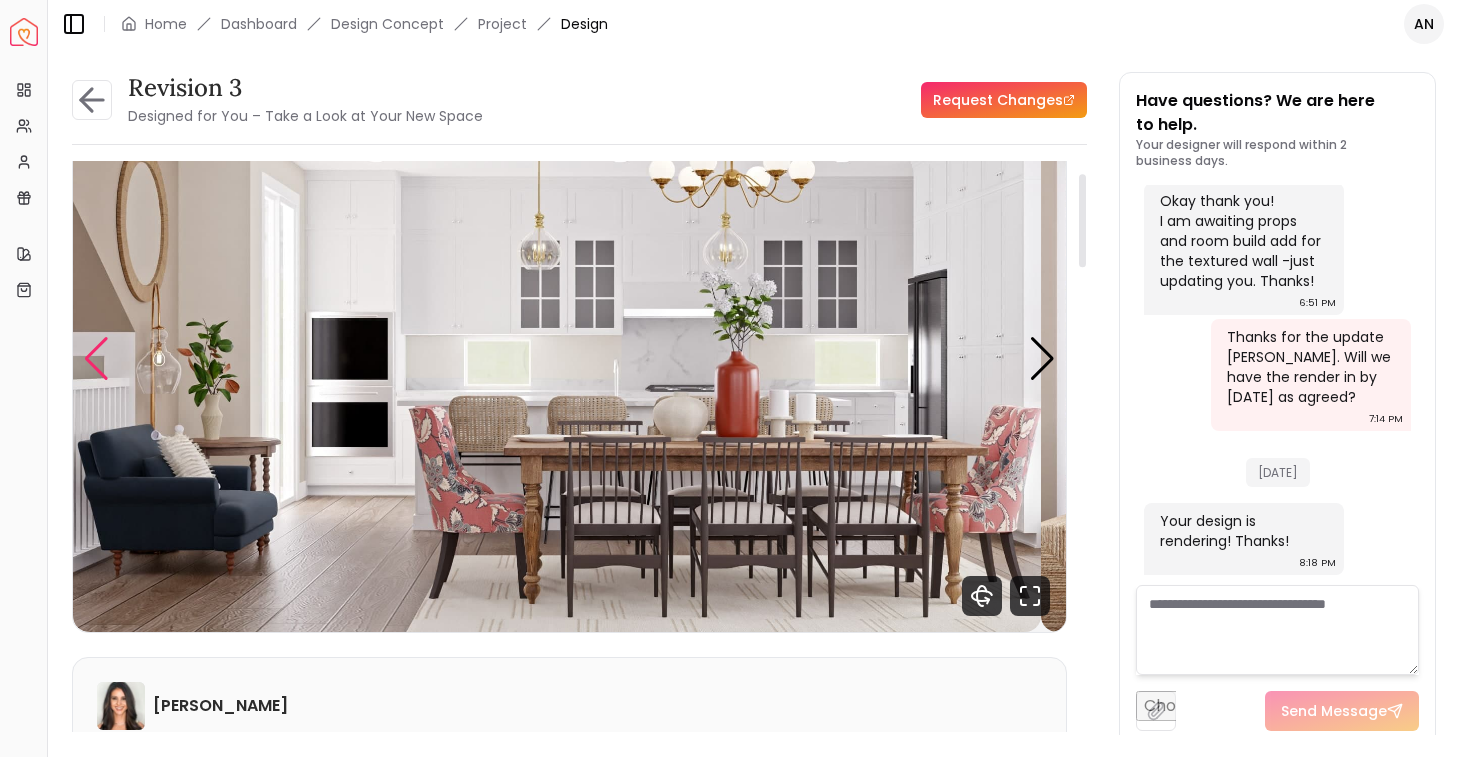 click at bounding box center (96, 359) 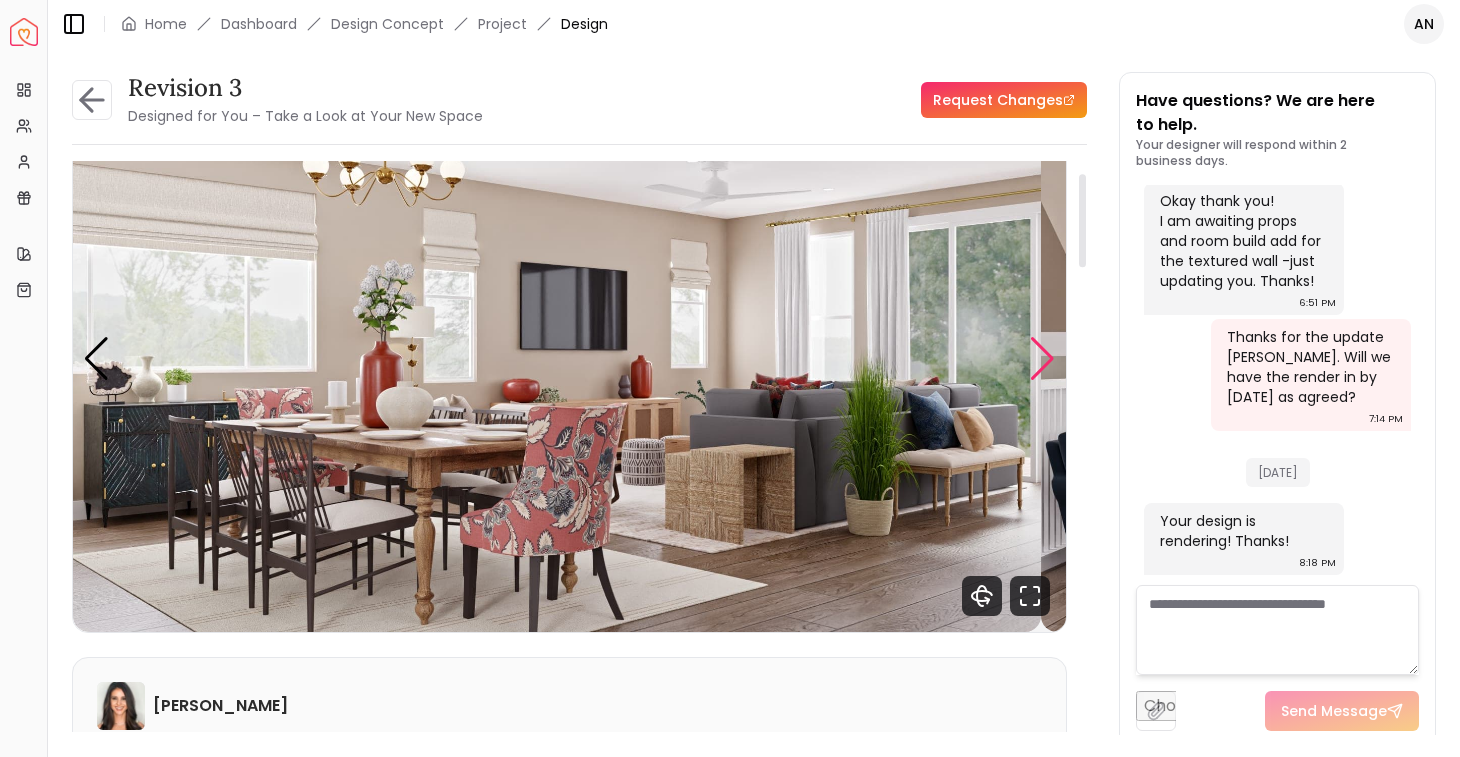 click at bounding box center (1042, 359) 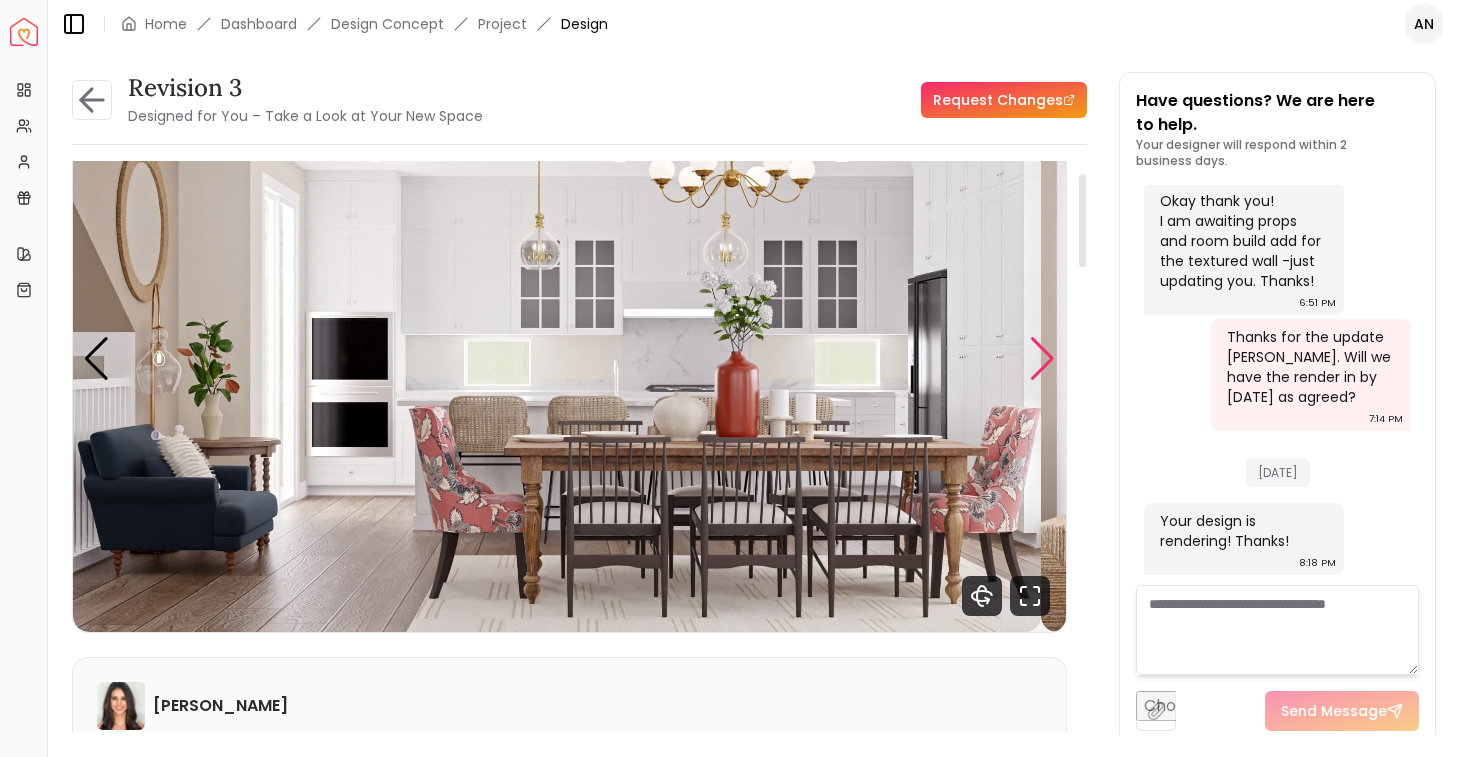 click at bounding box center [1042, 359] 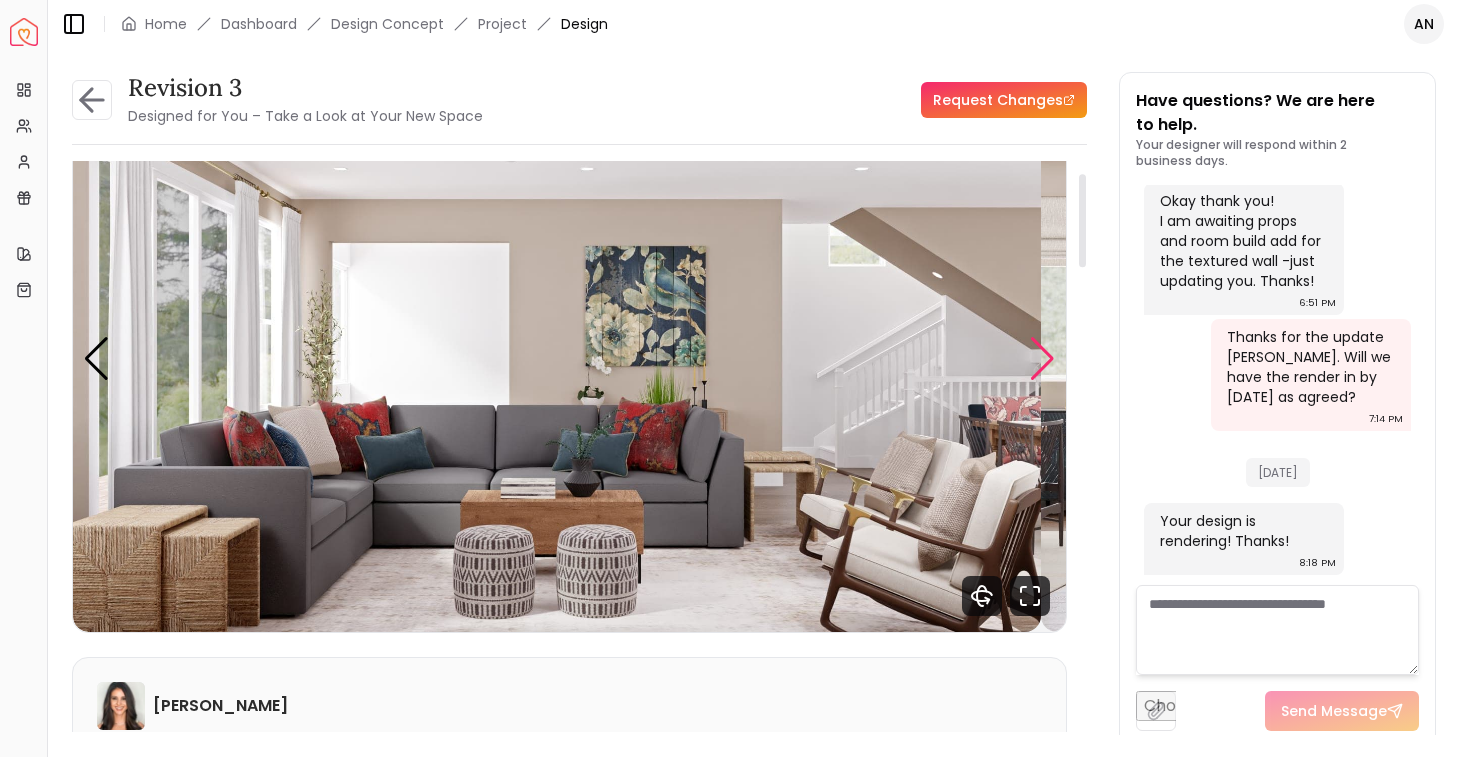 click at bounding box center [1042, 359] 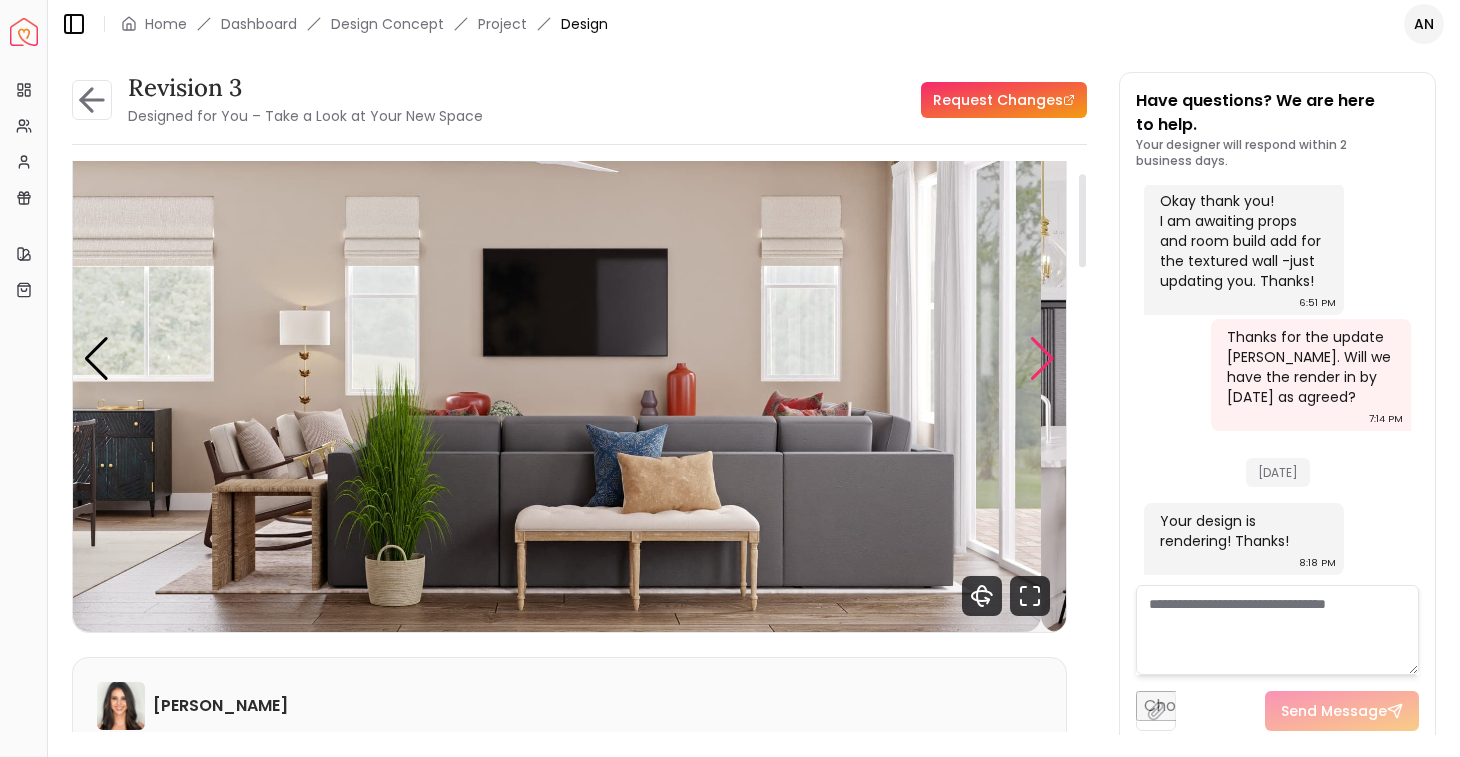 click at bounding box center (1042, 359) 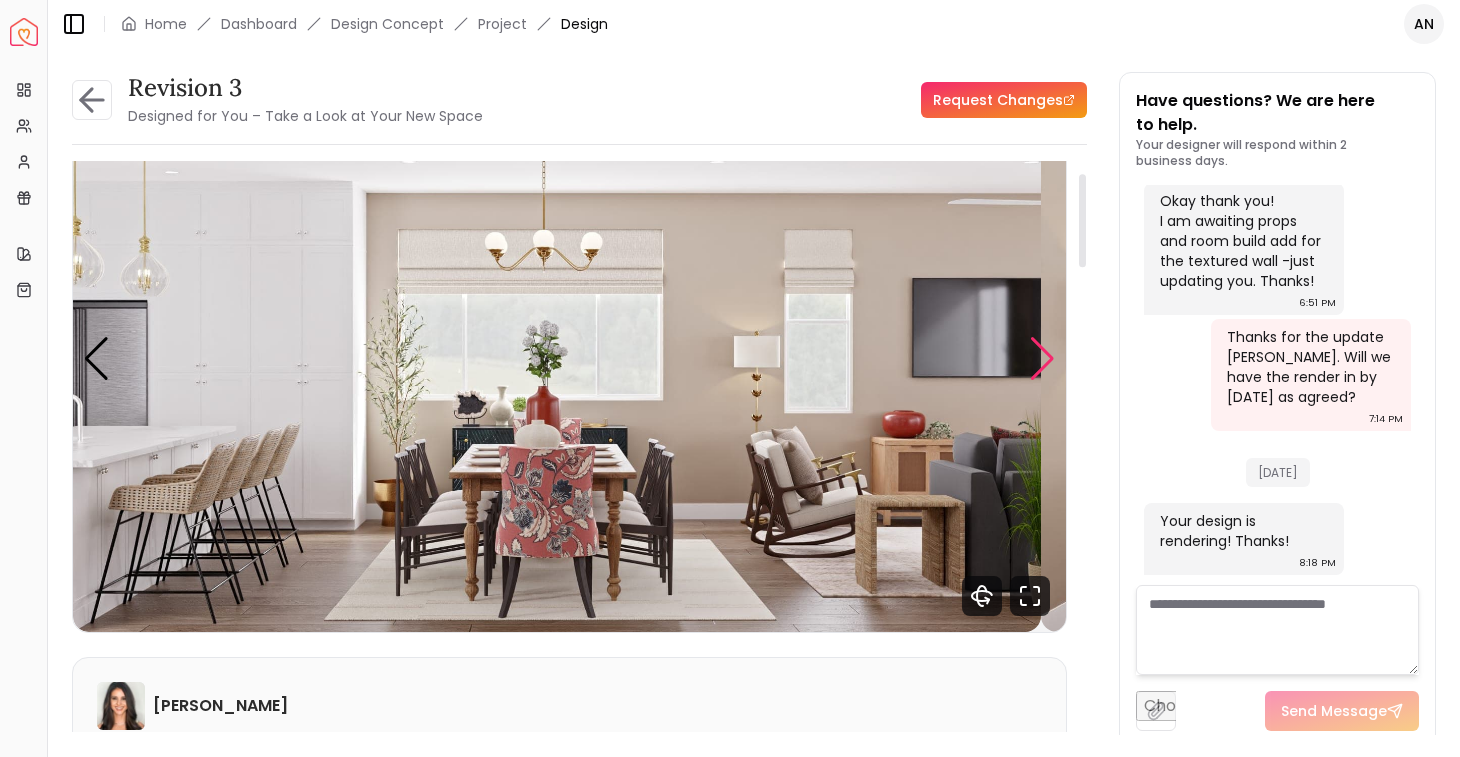click at bounding box center (1042, 359) 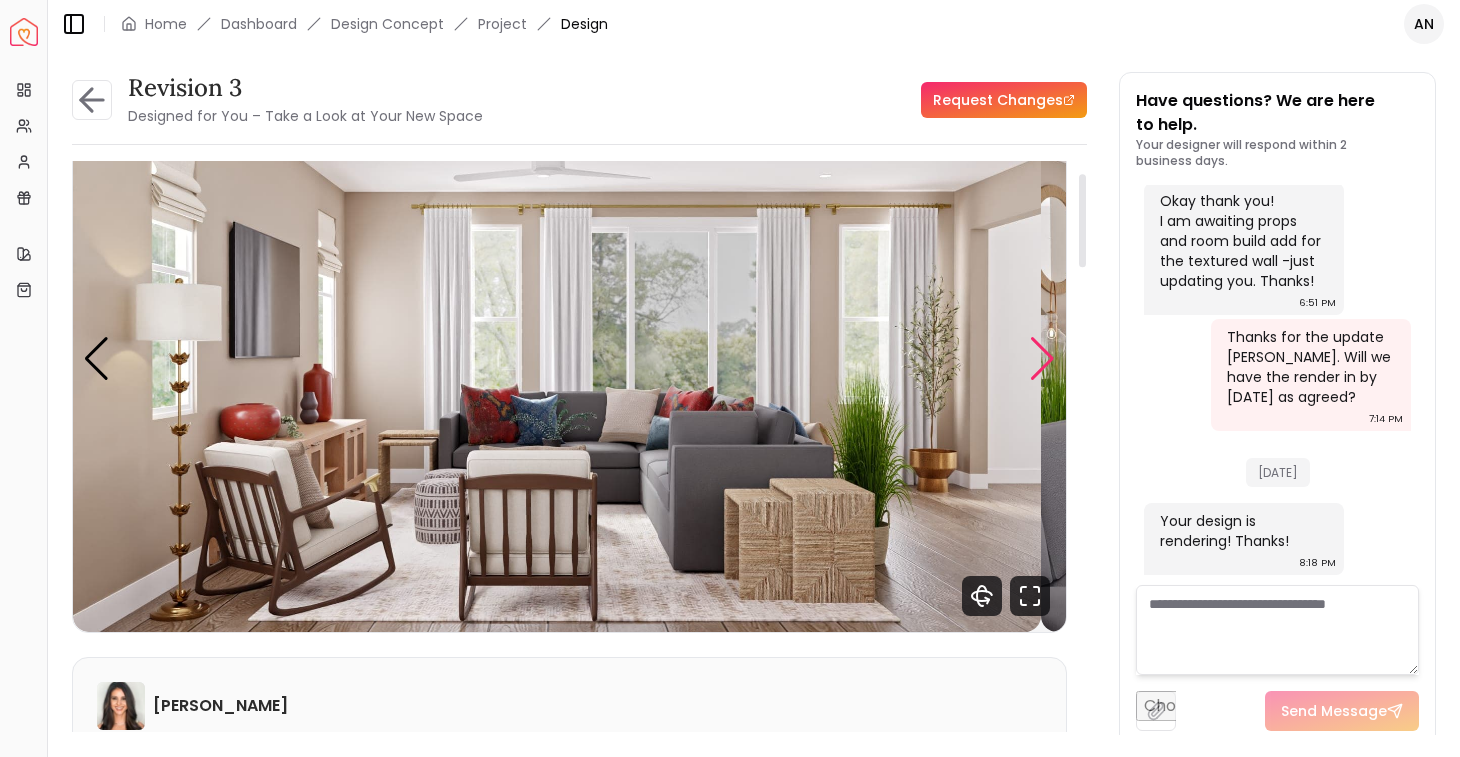 click at bounding box center [1042, 359] 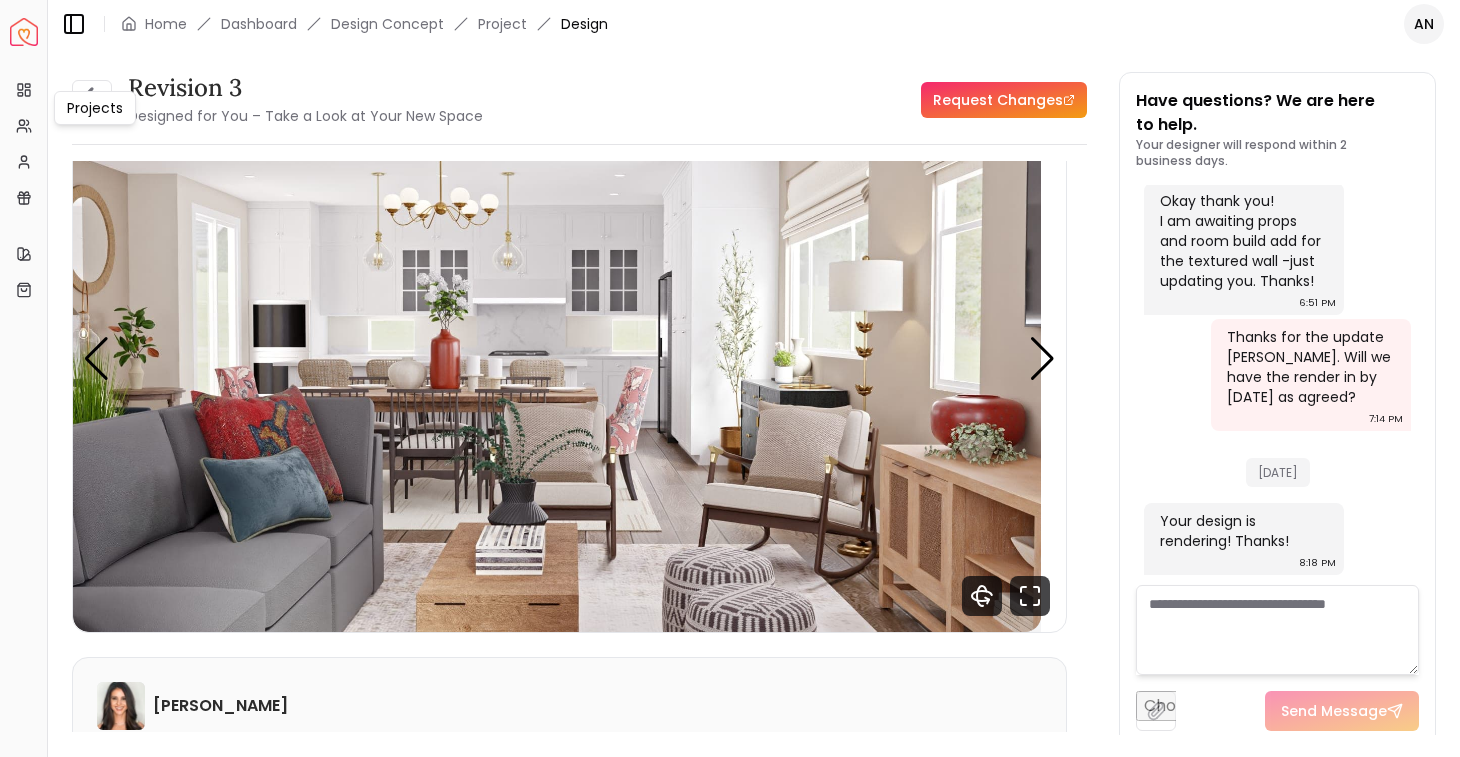 click on "Projects Projects" at bounding box center (95, 108) 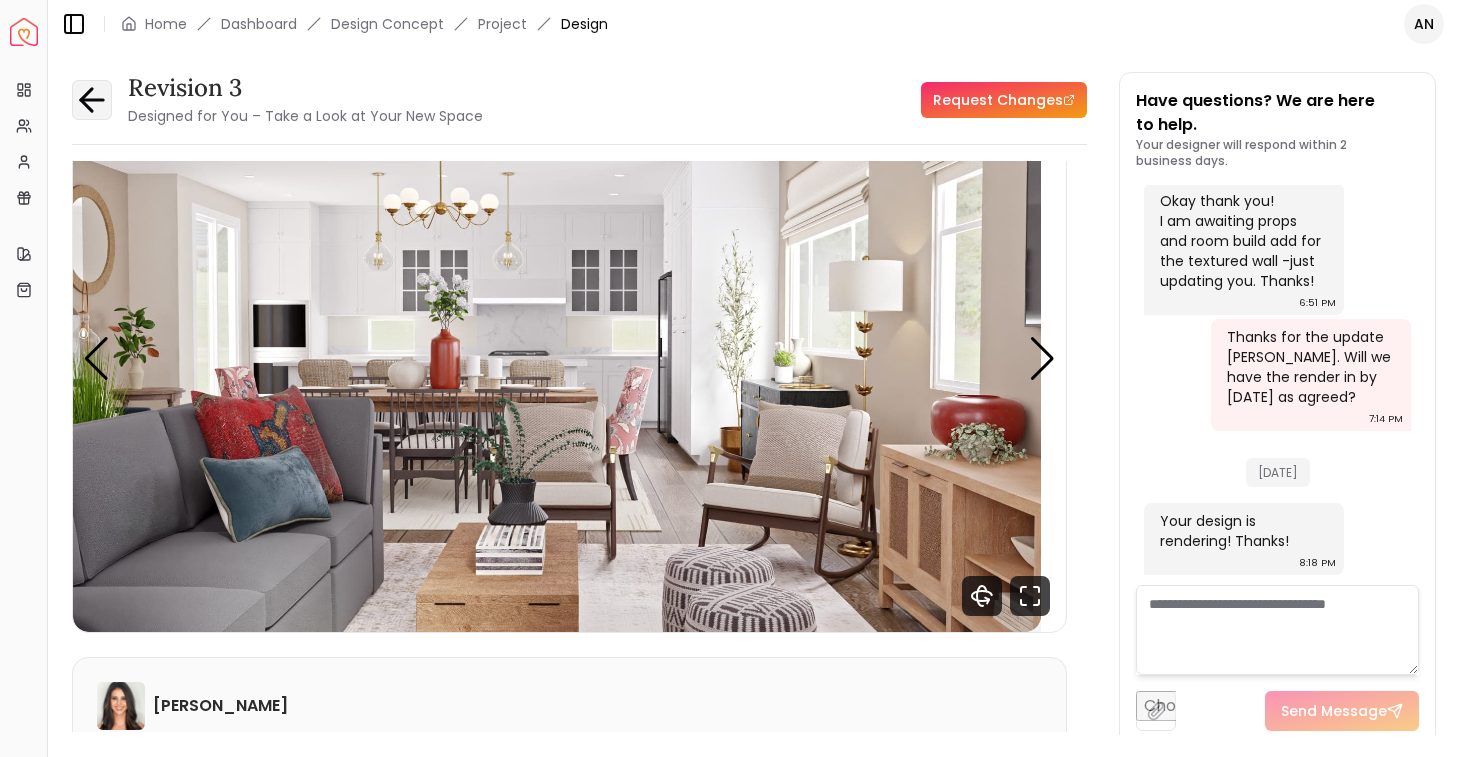 click 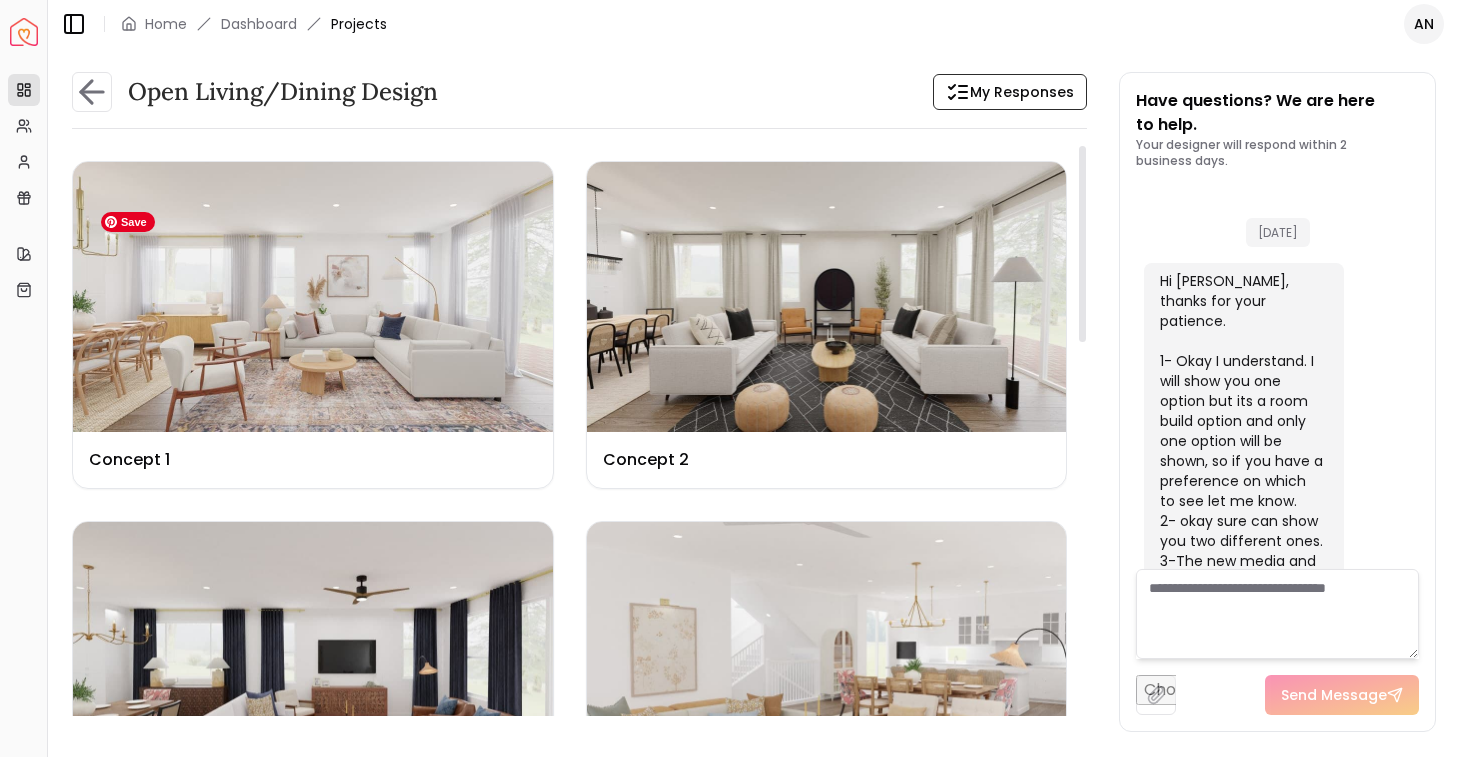 scroll, scrollTop: 8869, scrollLeft: 0, axis: vertical 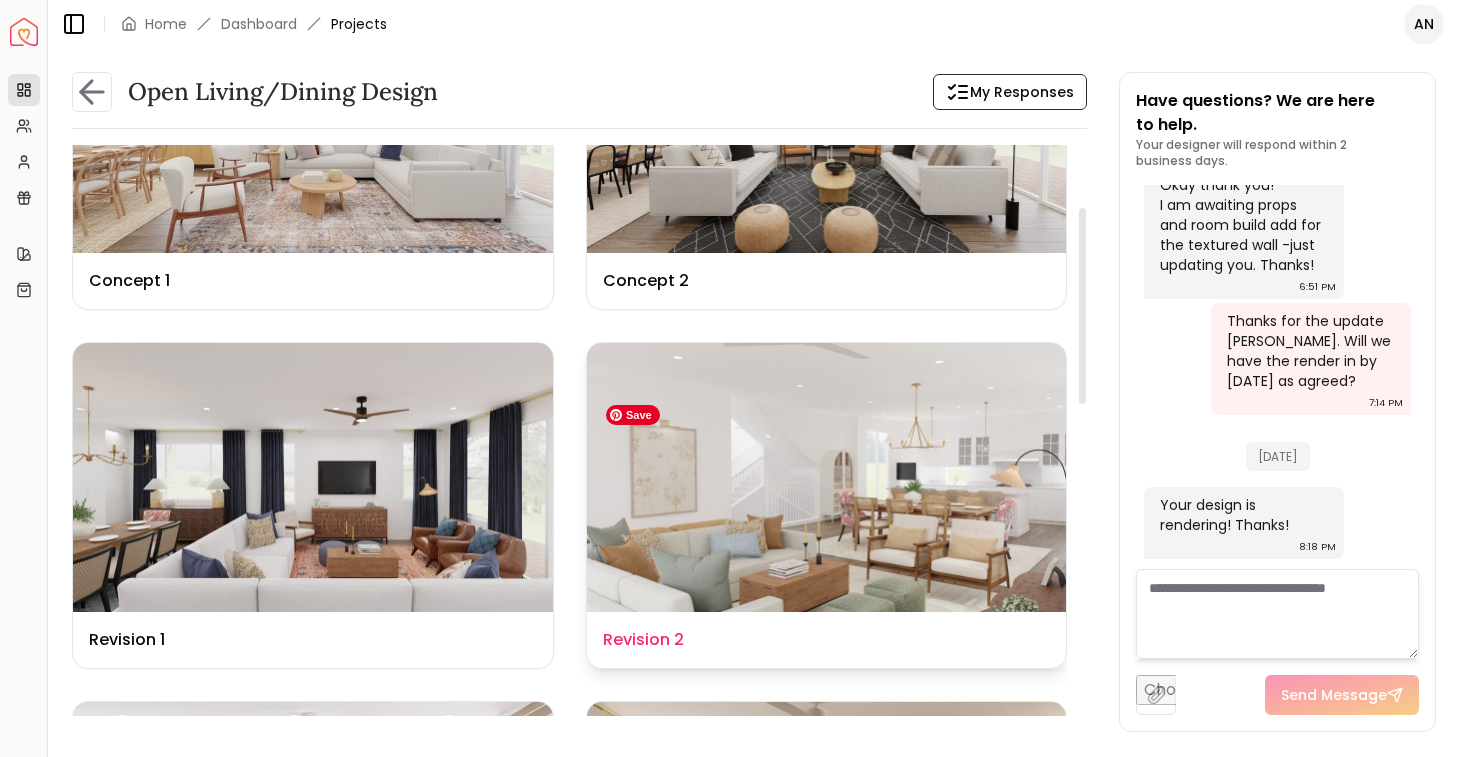 click at bounding box center (827, 478) 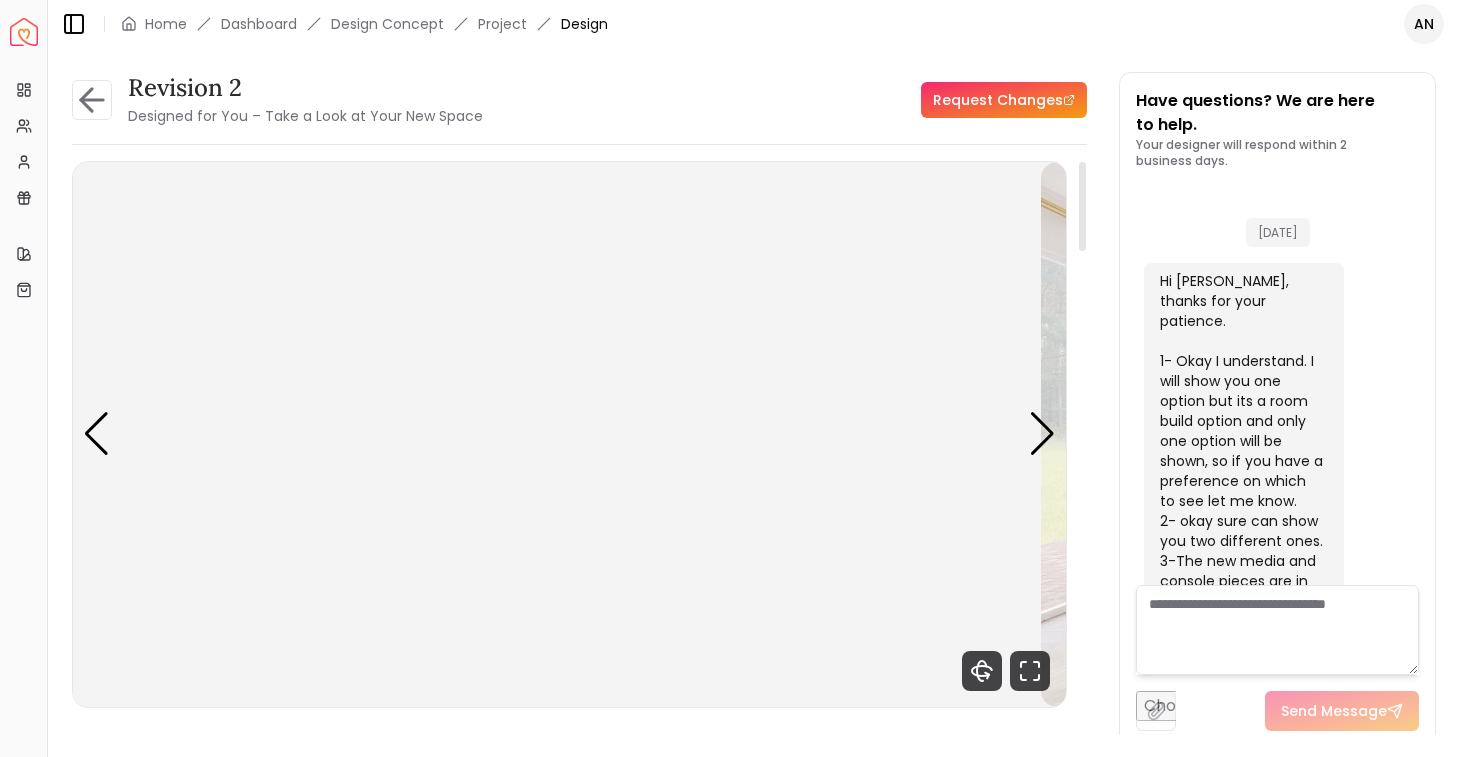 scroll, scrollTop: 8849, scrollLeft: 0, axis: vertical 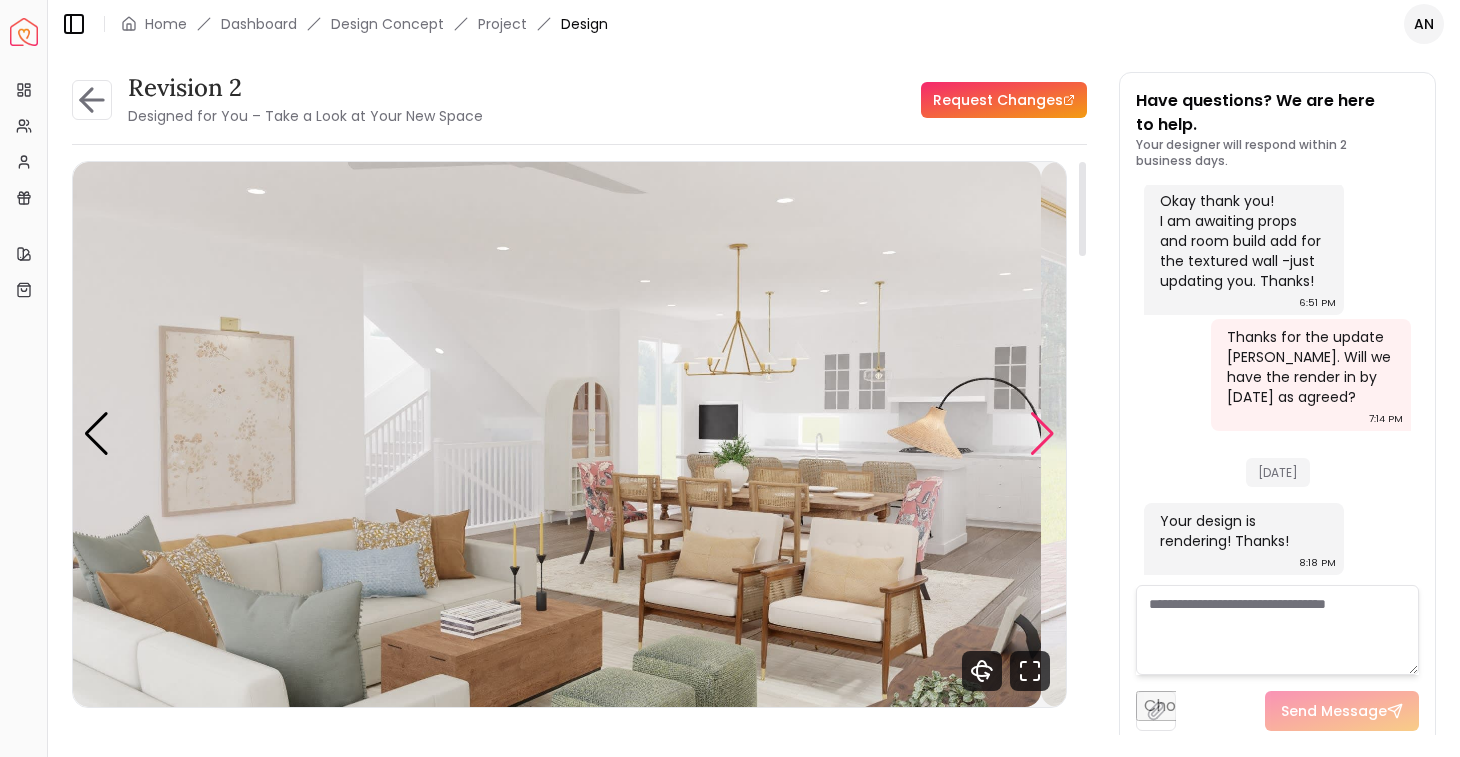 click at bounding box center (1042, 434) 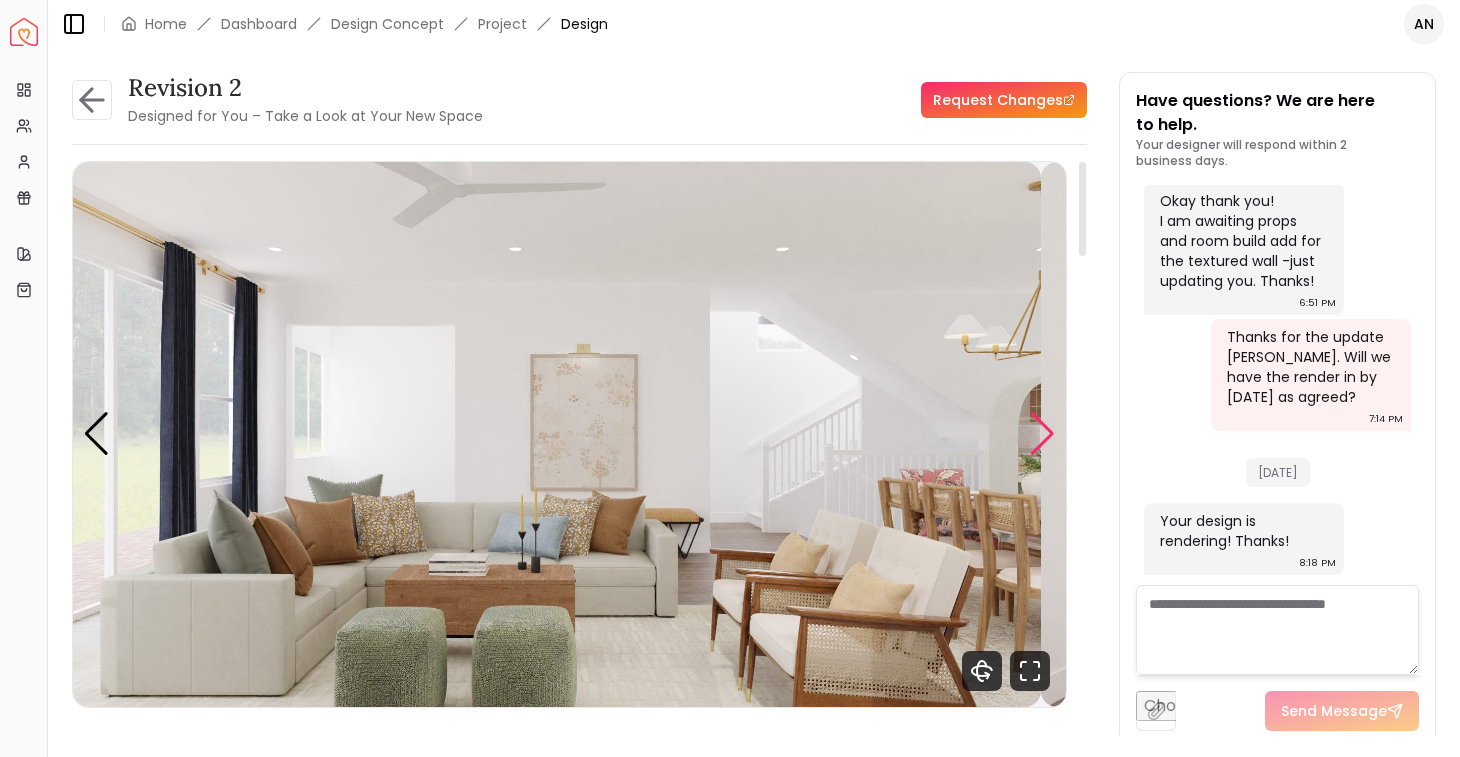 click at bounding box center [1042, 434] 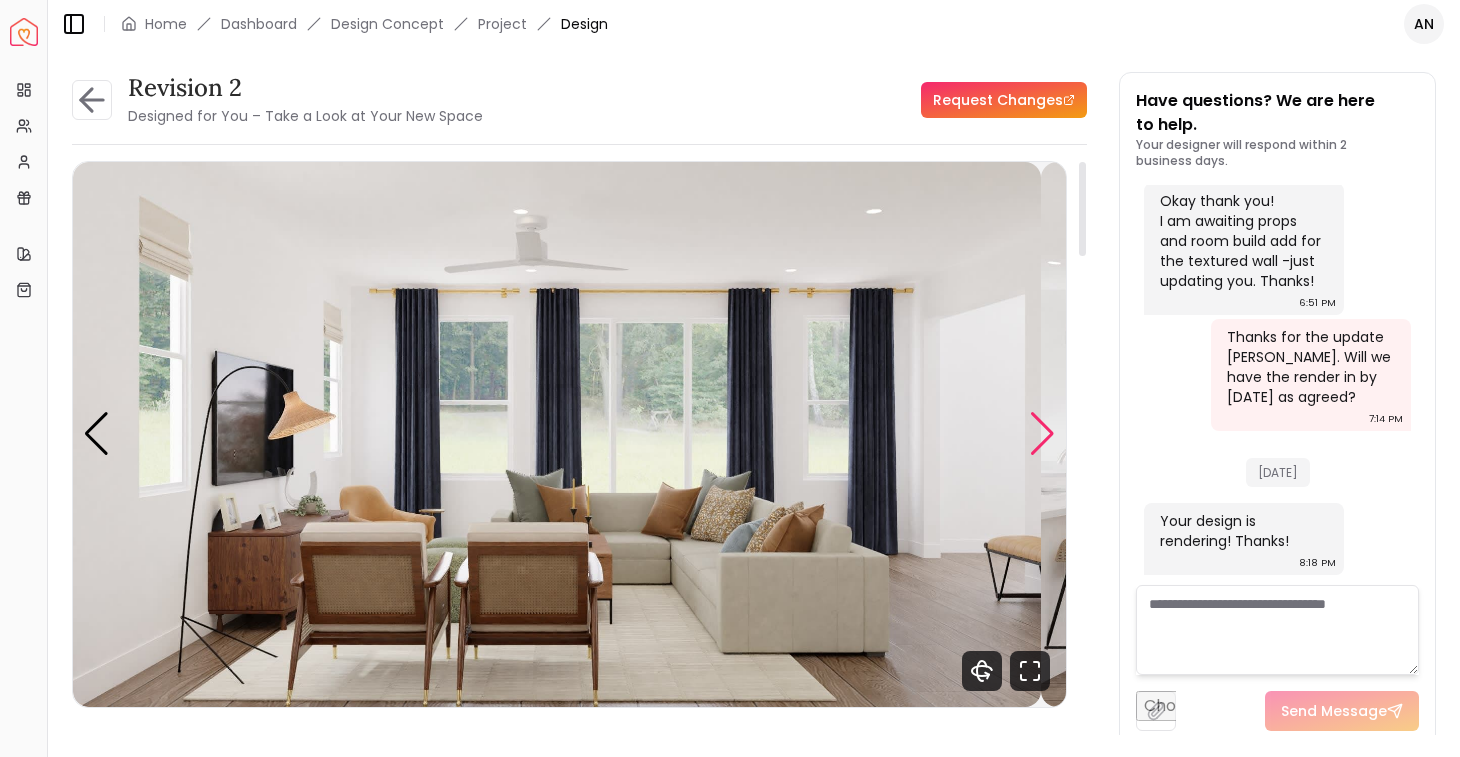 click at bounding box center [1042, 434] 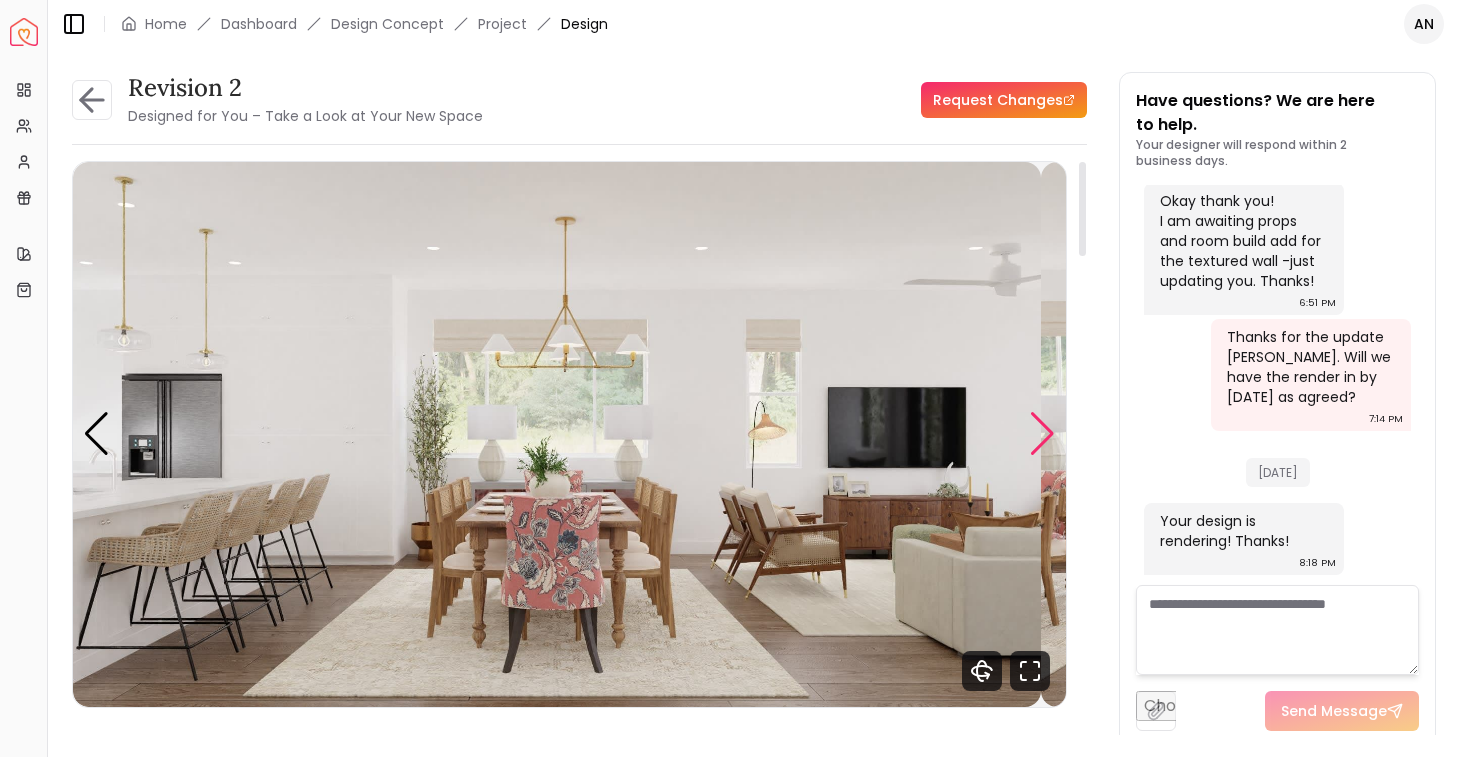click at bounding box center [1042, 434] 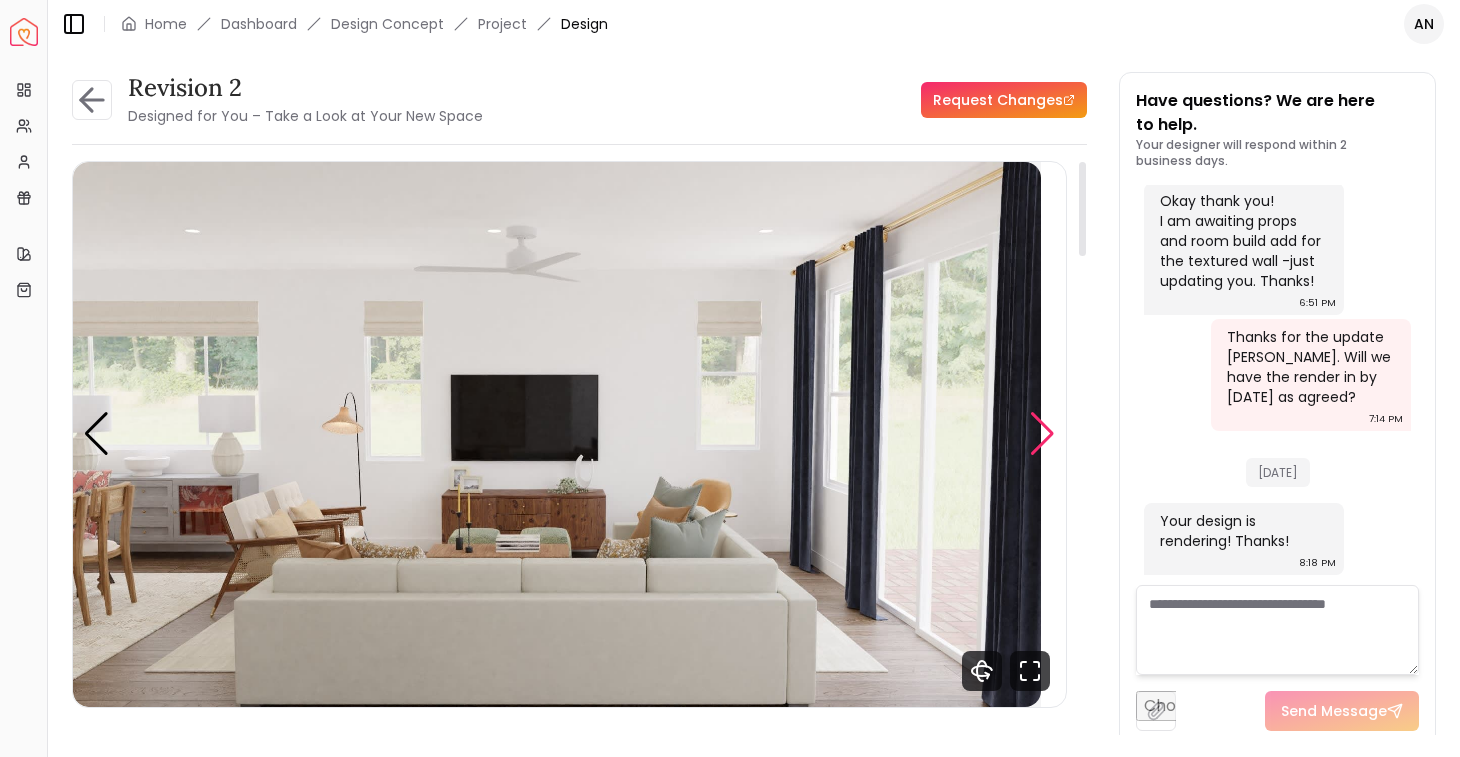 click at bounding box center [1042, 434] 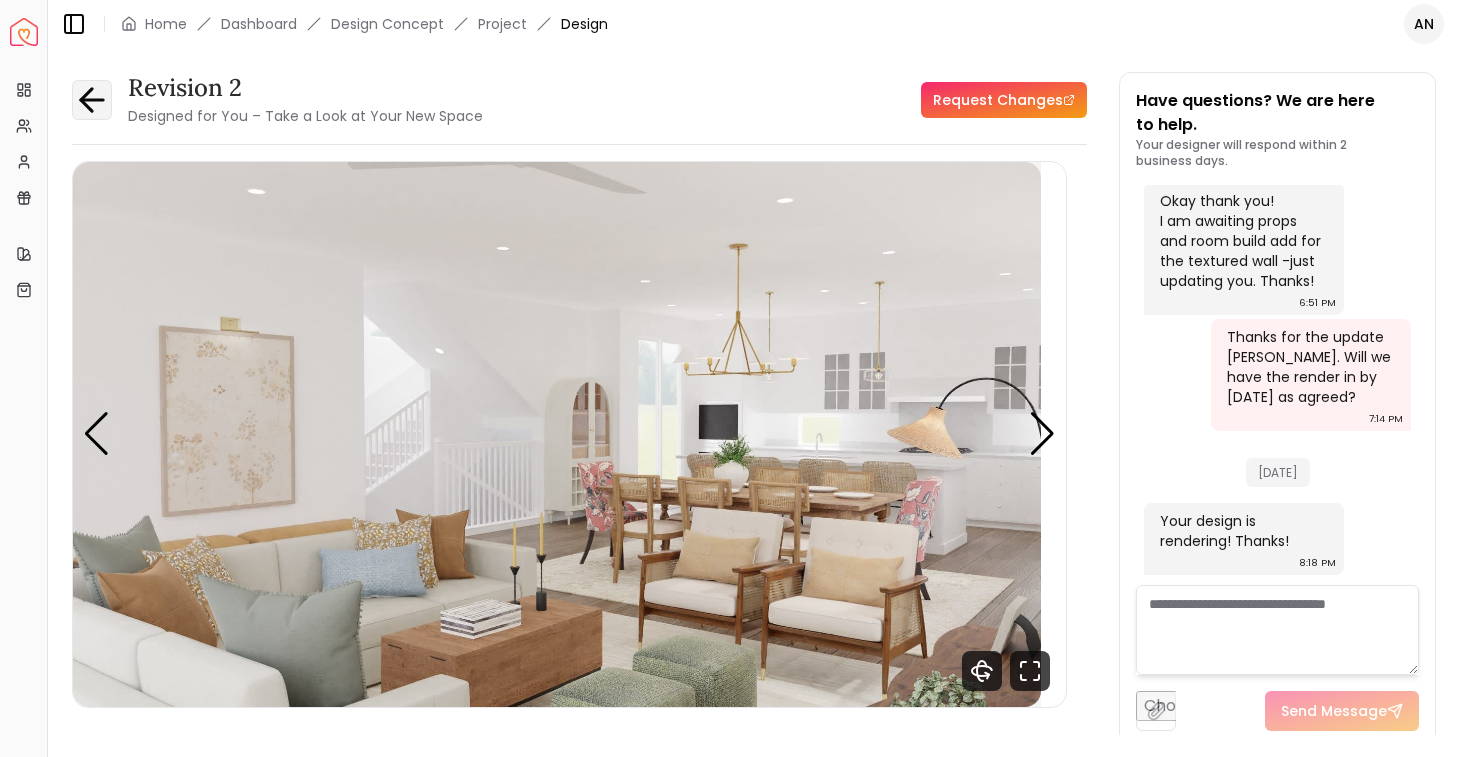 click 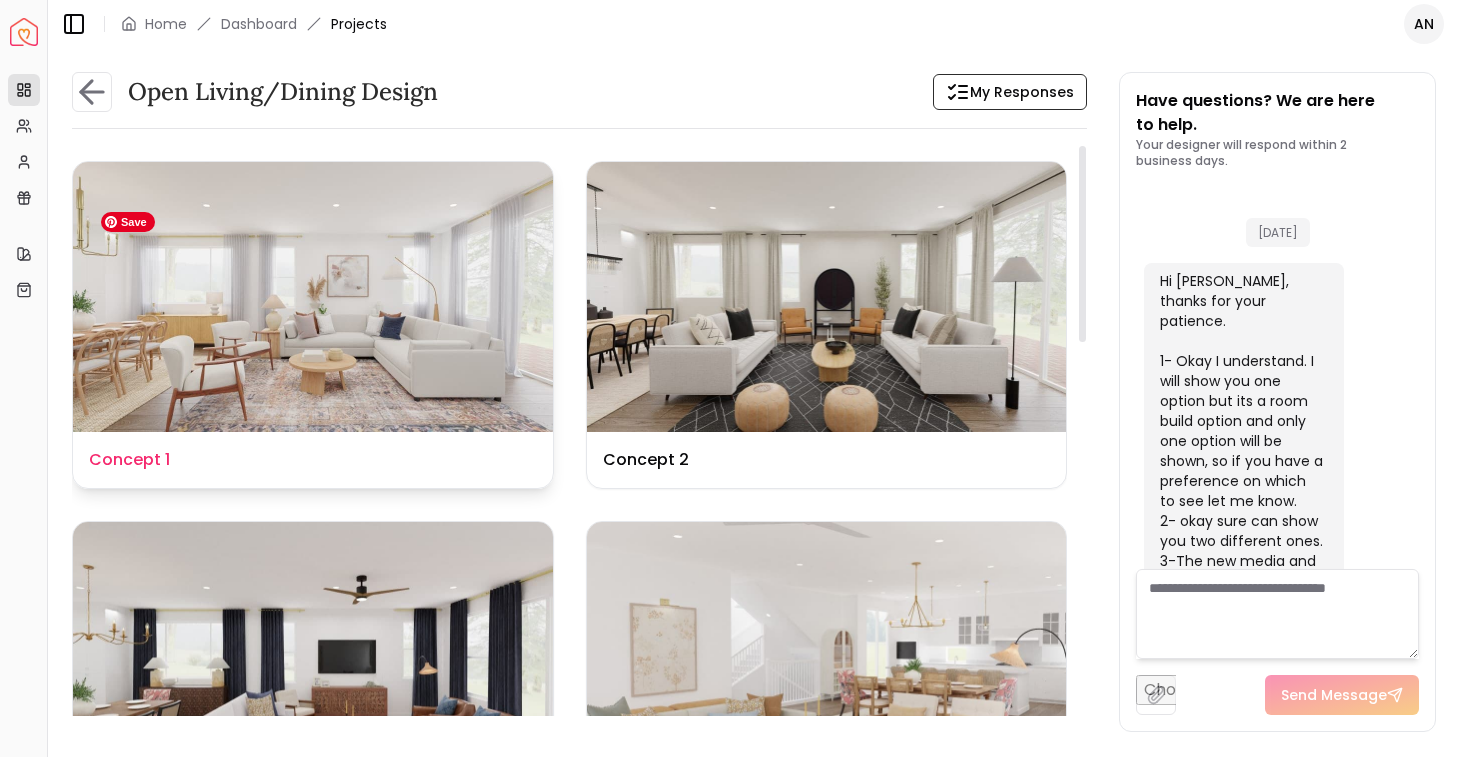 scroll, scrollTop: 8869, scrollLeft: 0, axis: vertical 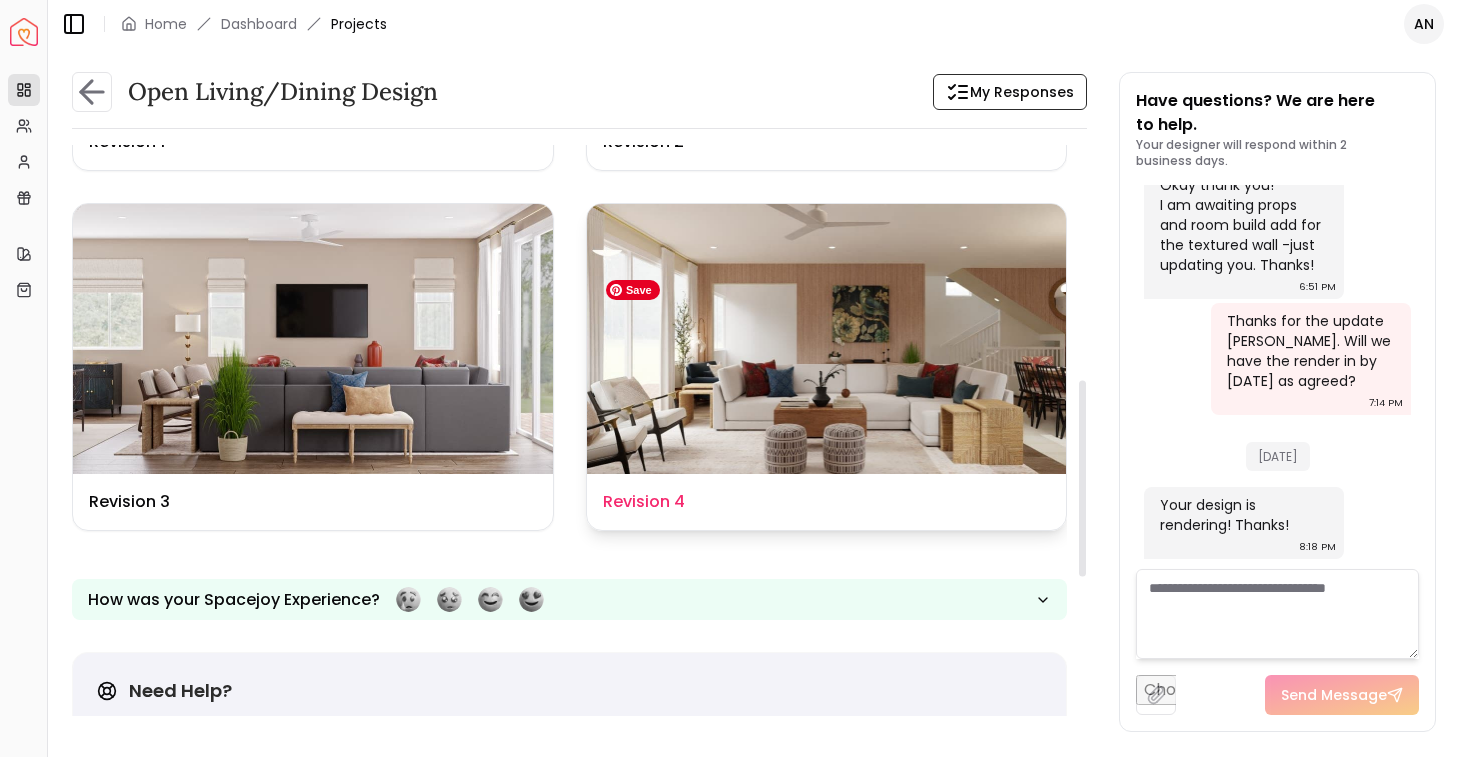 click at bounding box center (827, 339) 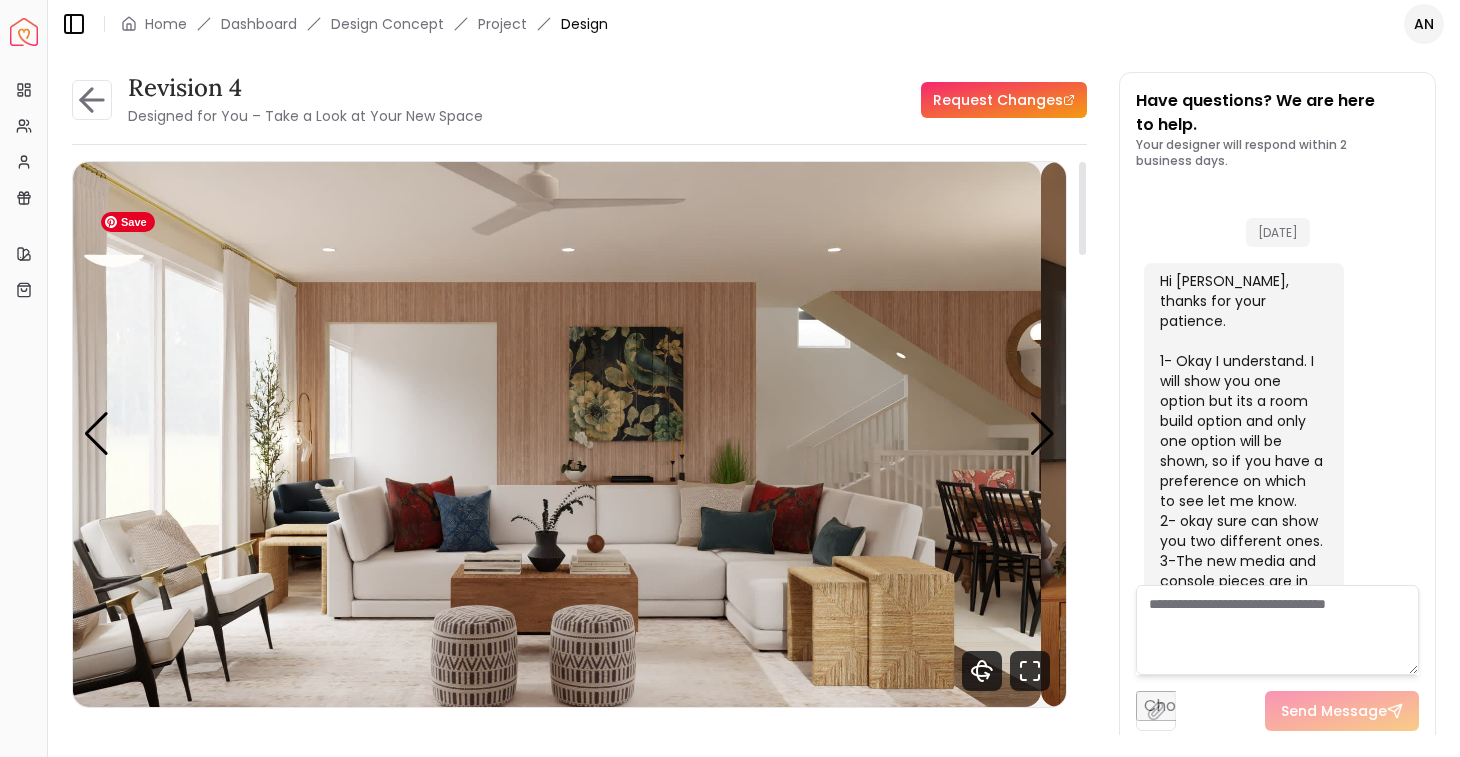 scroll, scrollTop: 8849, scrollLeft: 0, axis: vertical 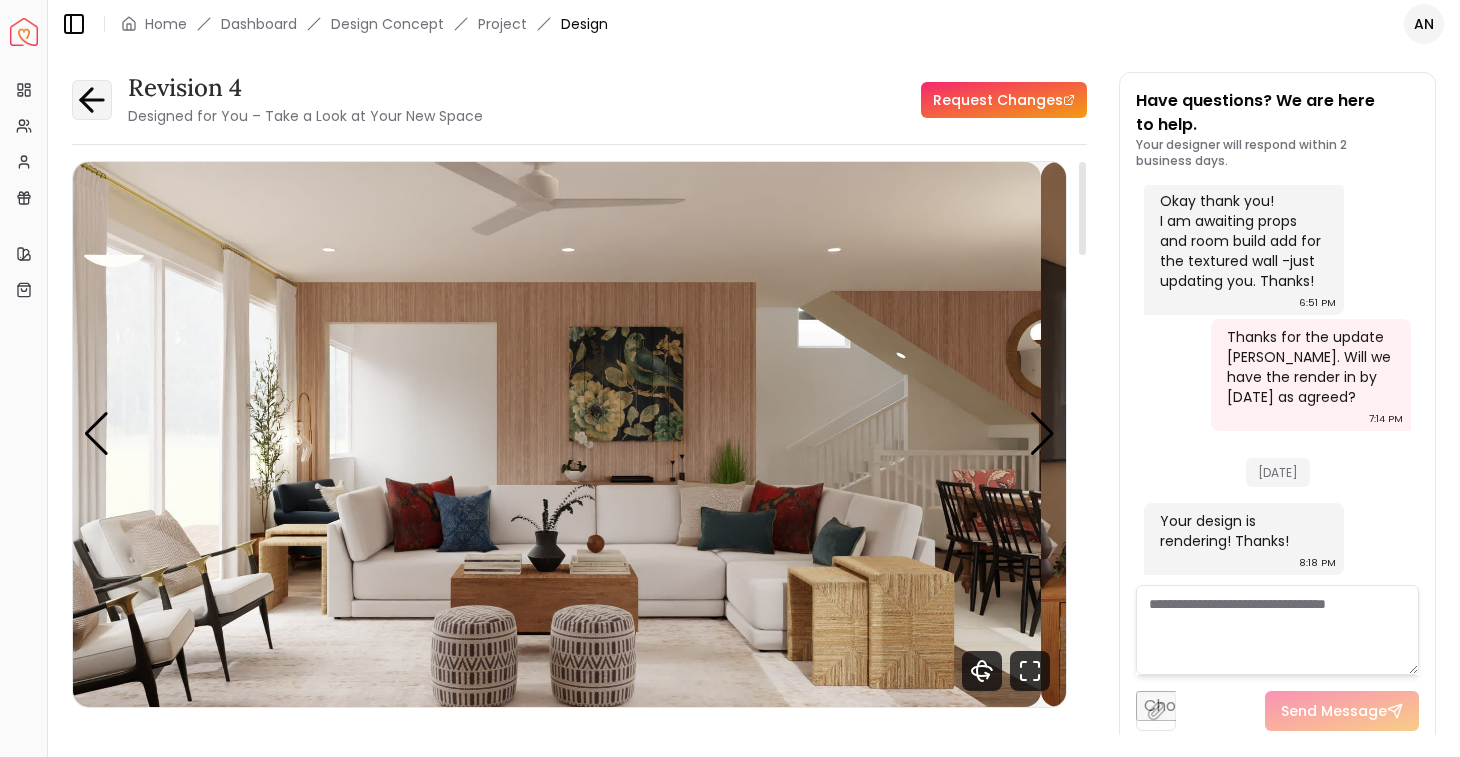 click 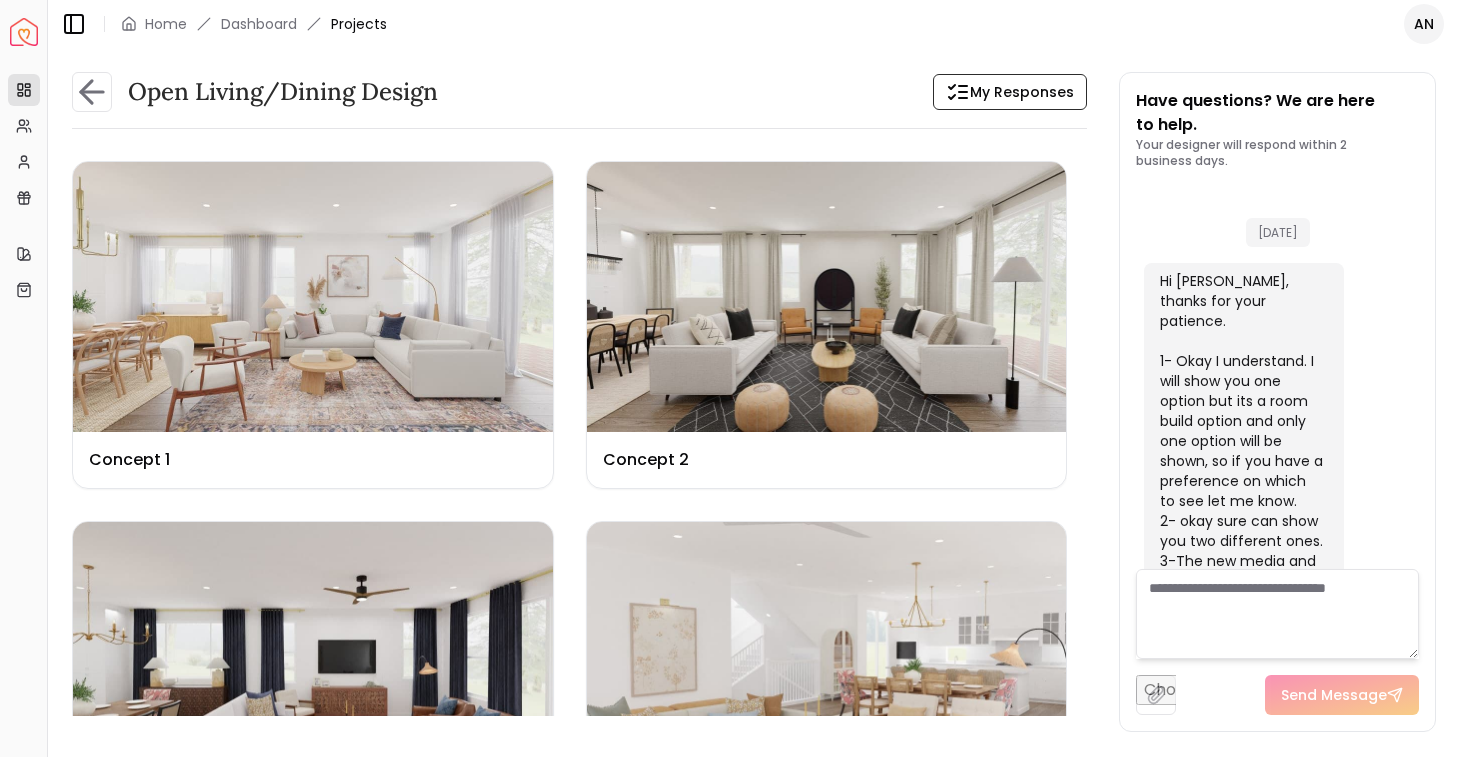scroll, scrollTop: 8869, scrollLeft: 0, axis: vertical 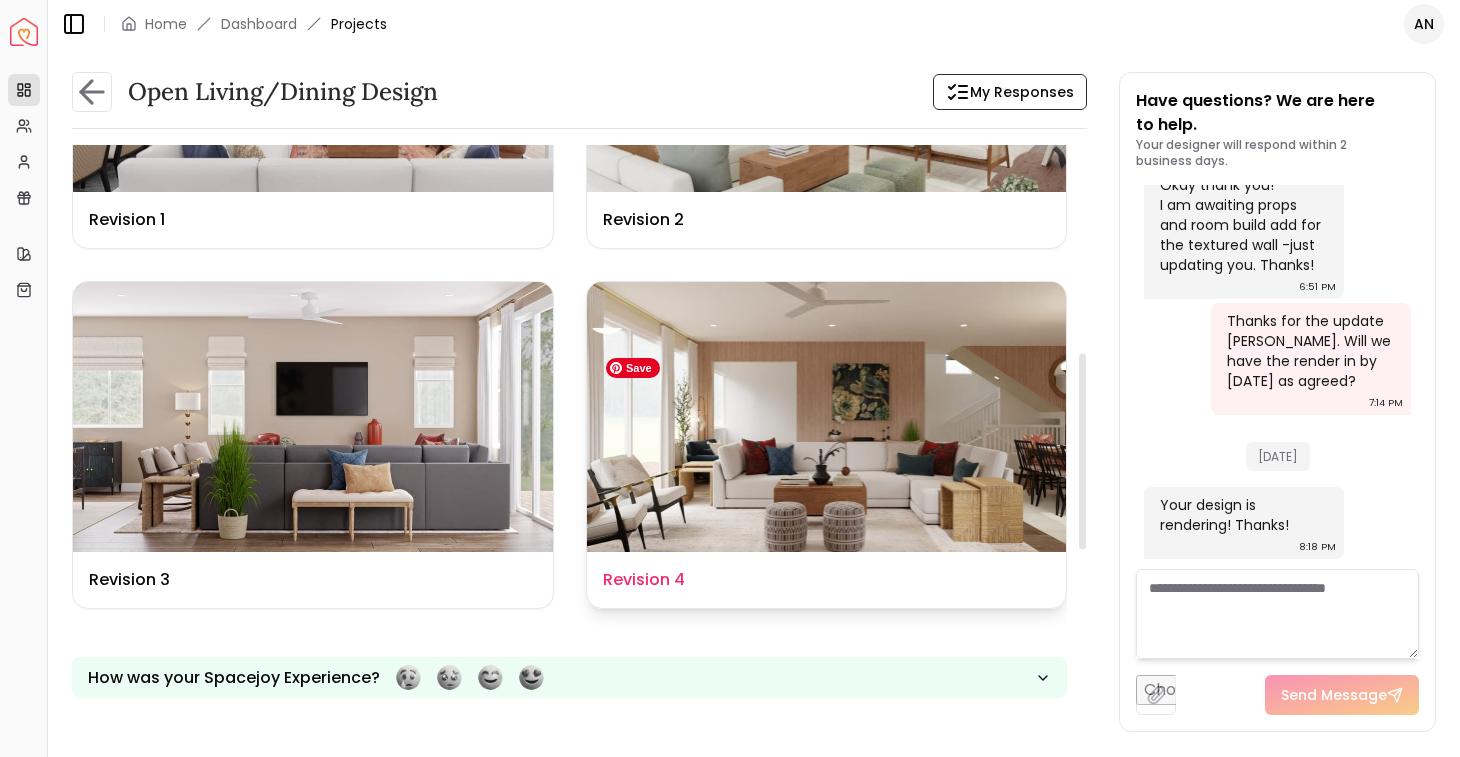 click at bounding box center (827, 417) 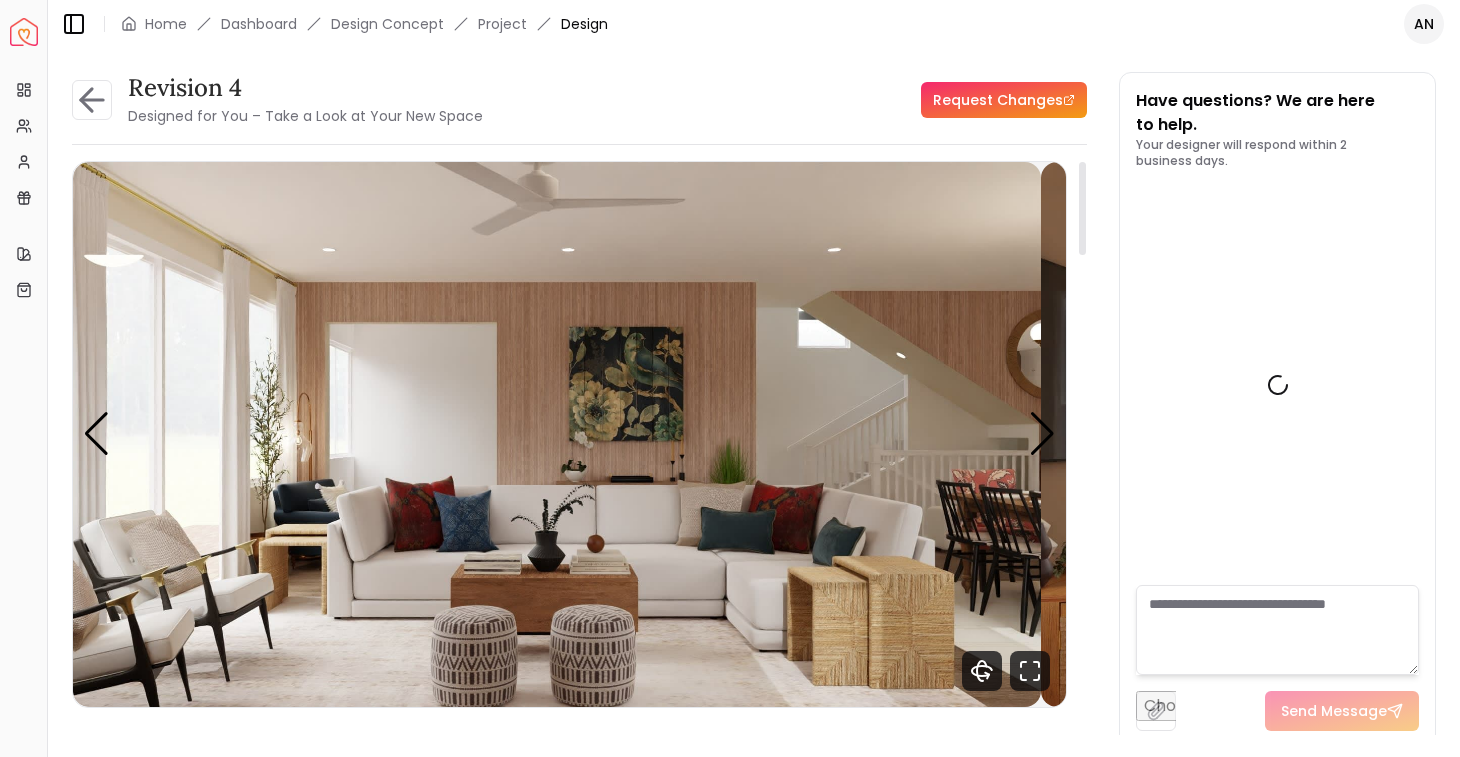 scroll, scrollTop: 8849, scrollLeft: 0, axis: vertical 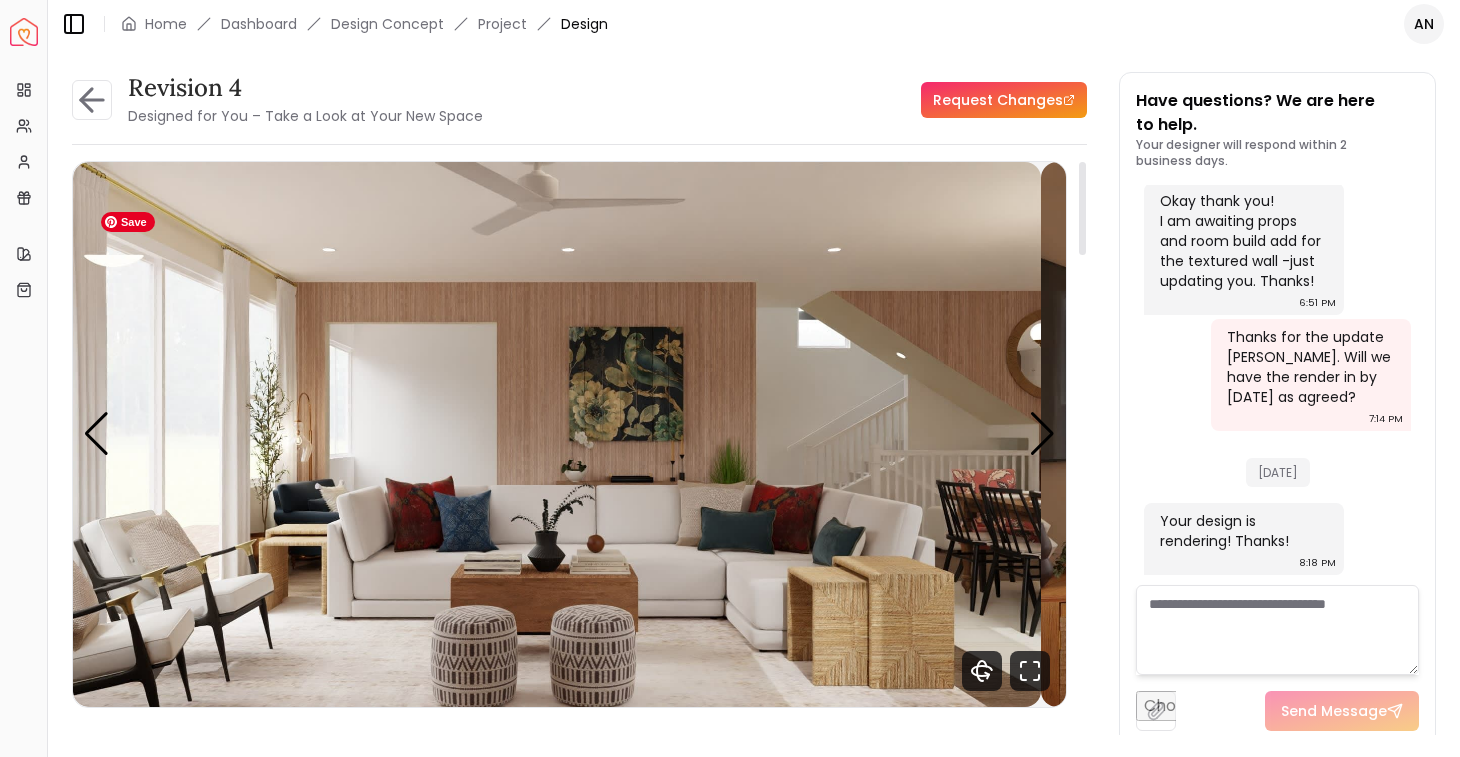 click at bounding box center (557, 434) 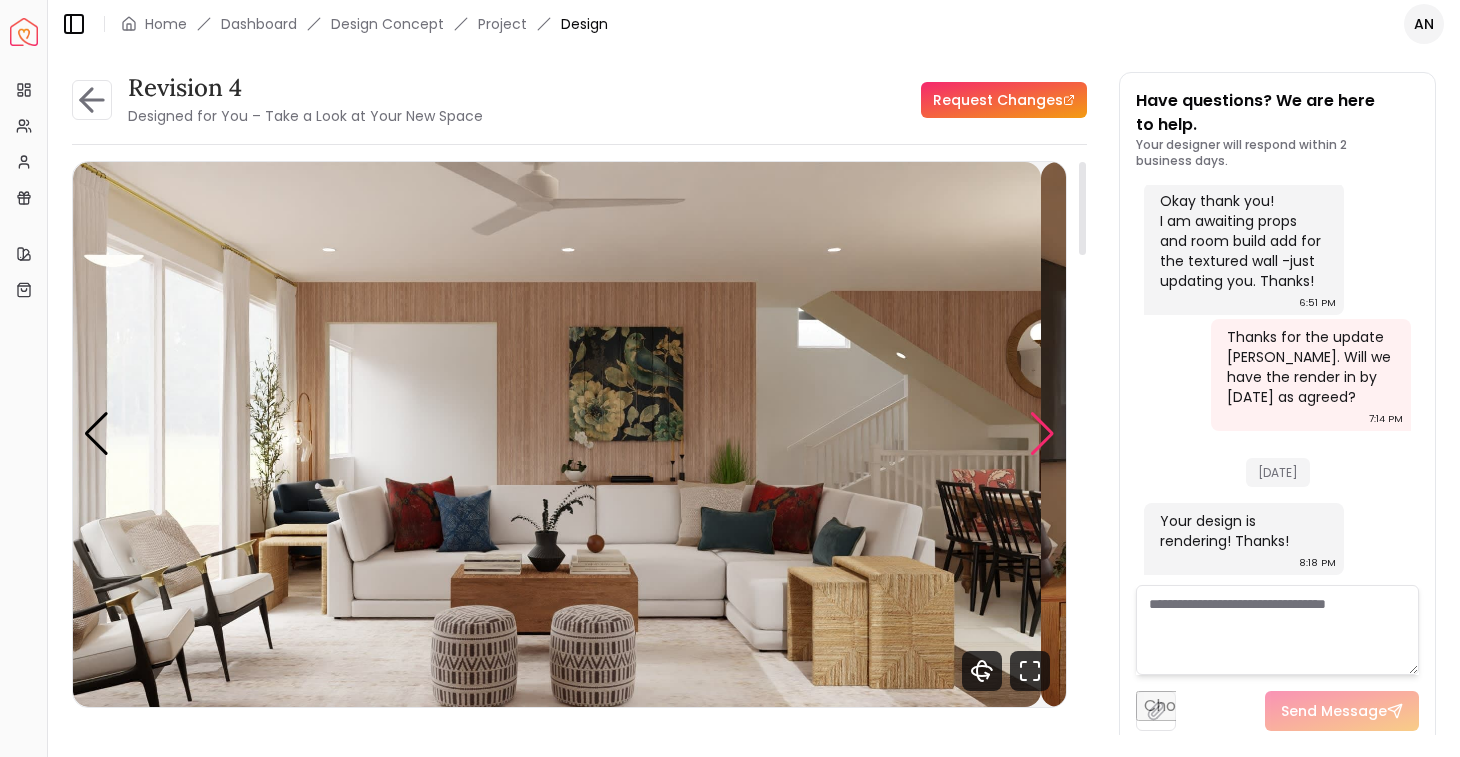 click at bounding box center [1042, 434] 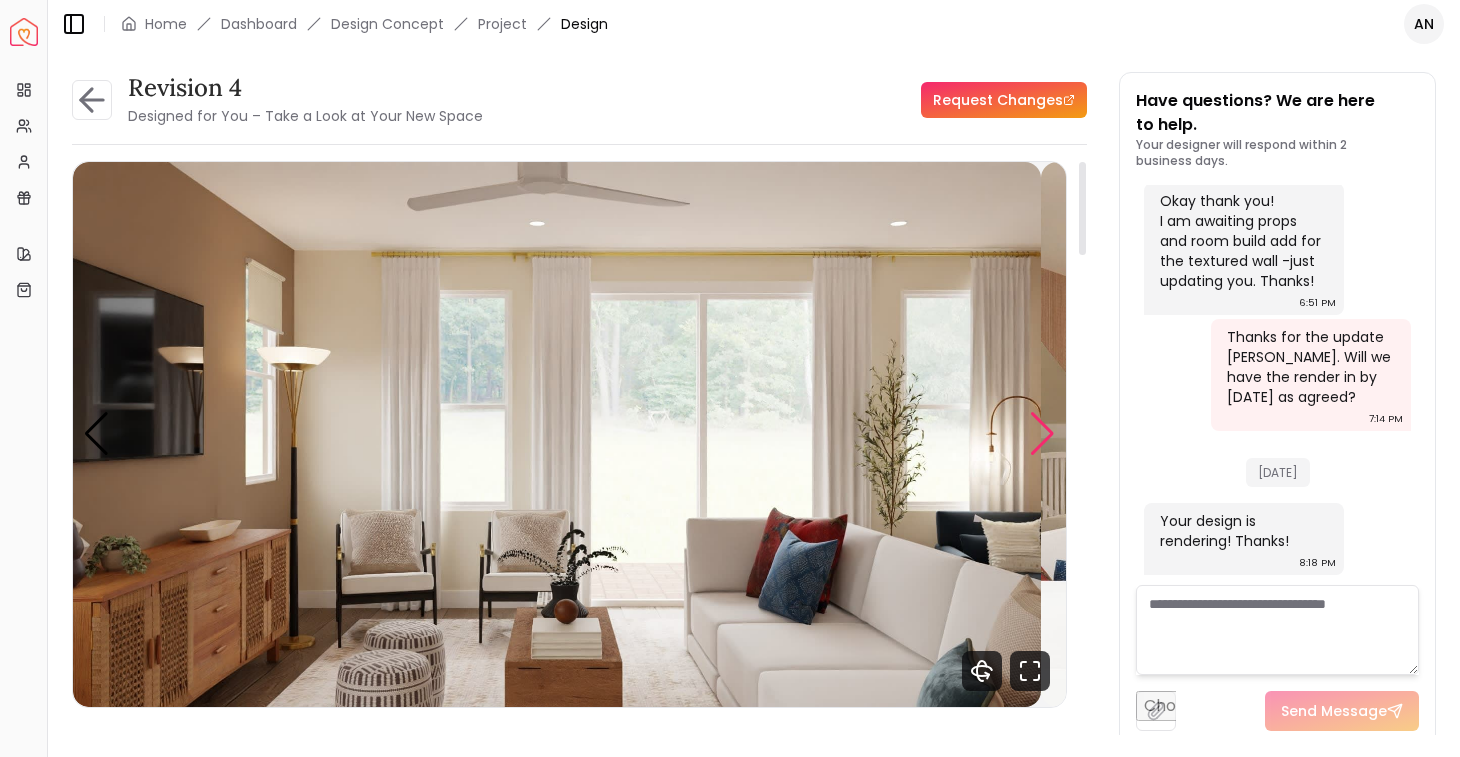 click at bounding box center (1042, 434) 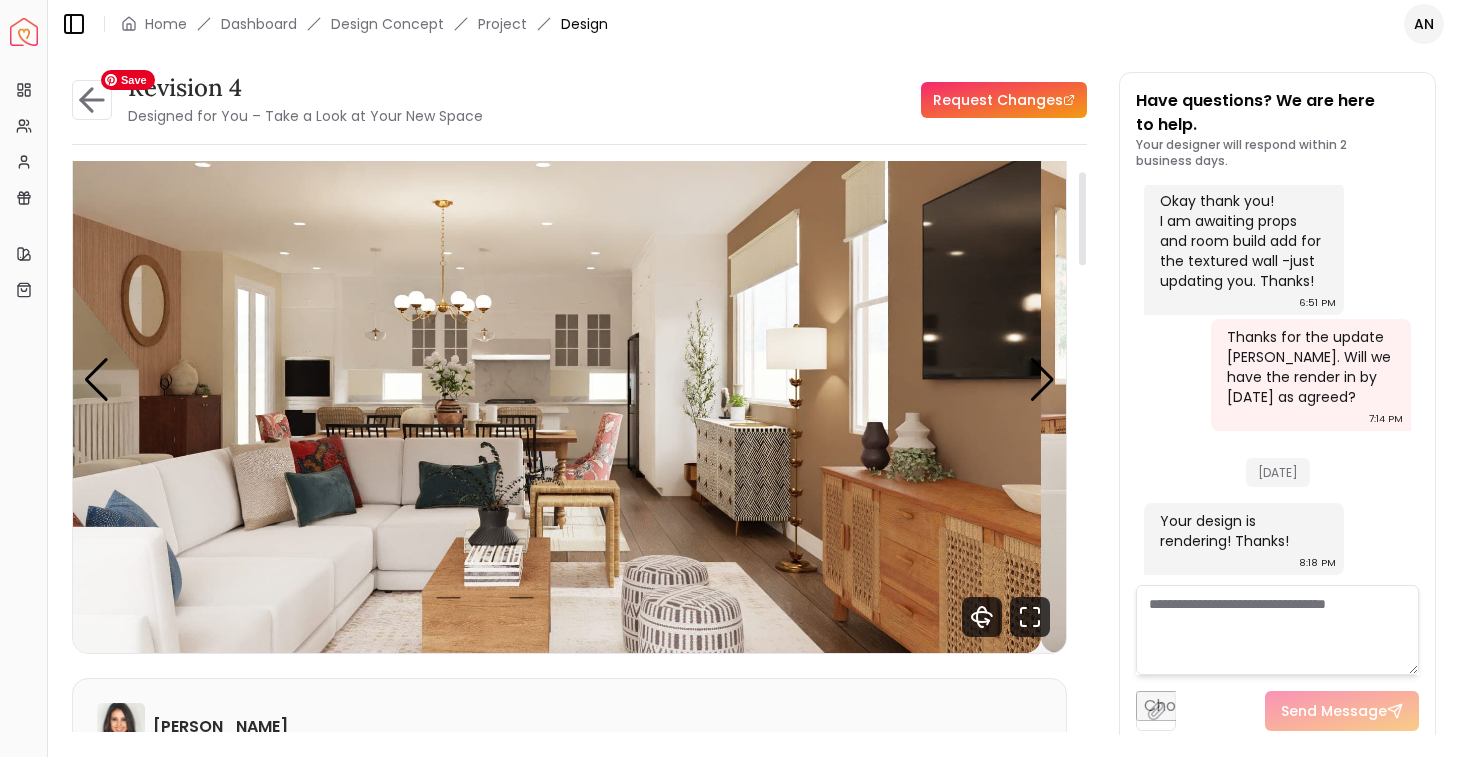 scroll, scrollTop: 52, scrollLeft: 0, axis: vertical 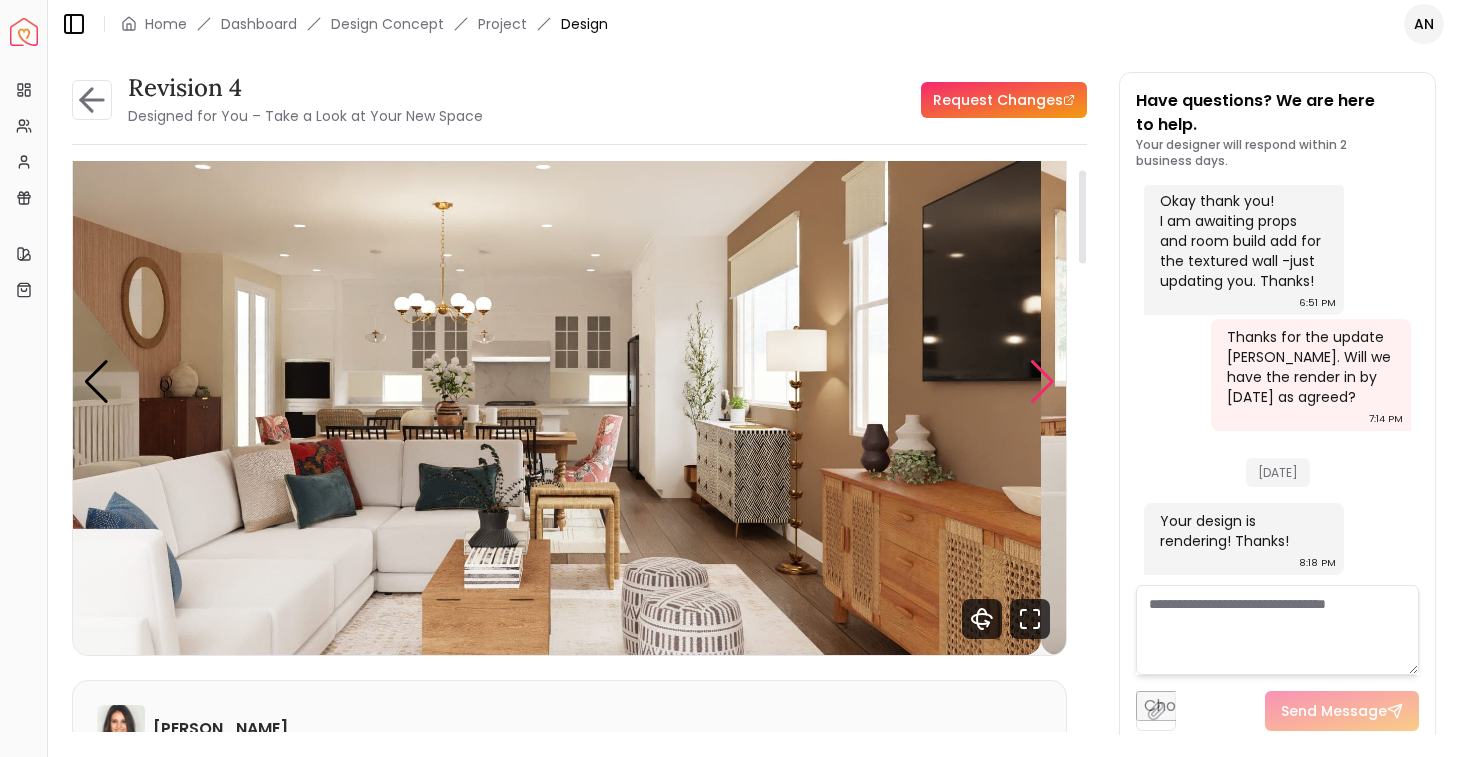 click at bounding box center [1042, 382] 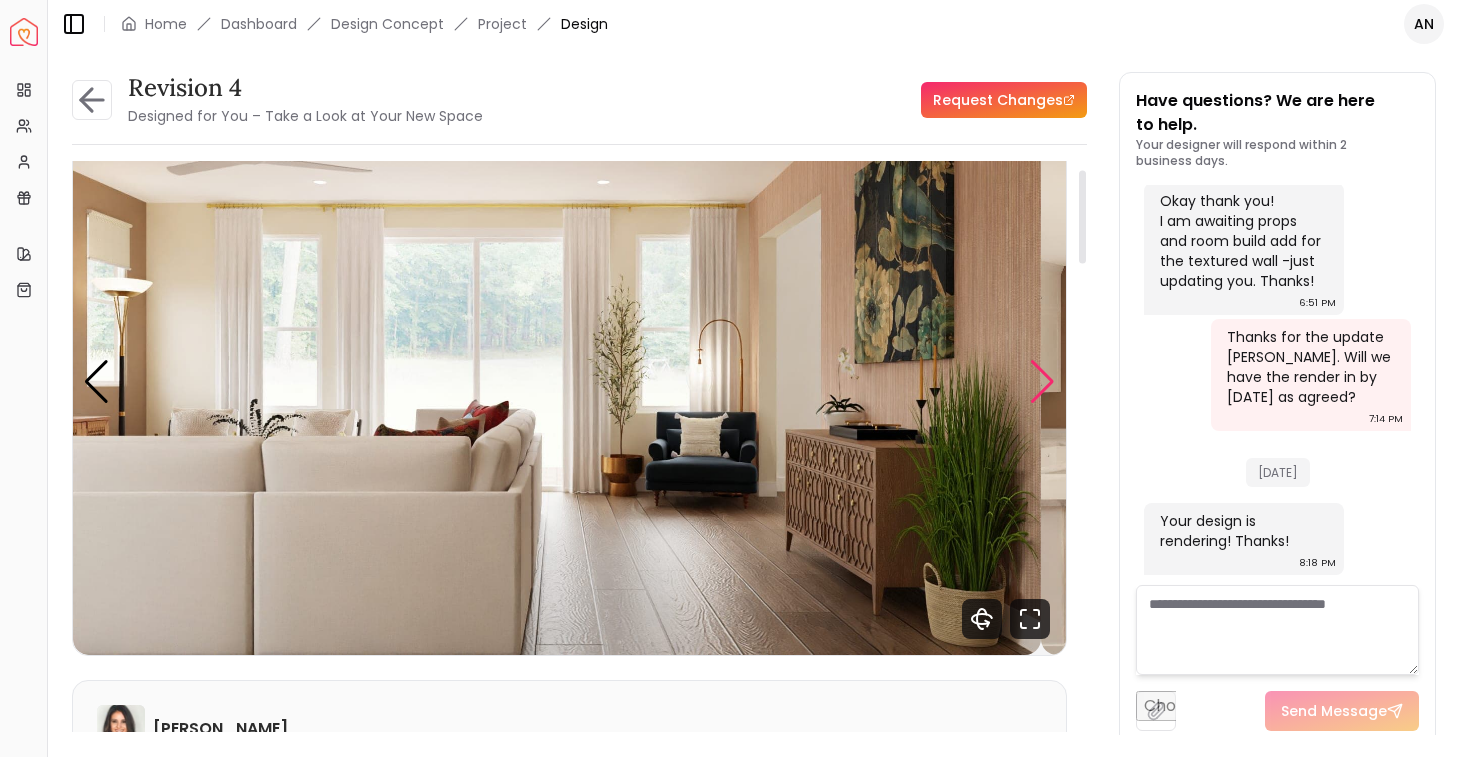 click at bounding box center (1042, 382) 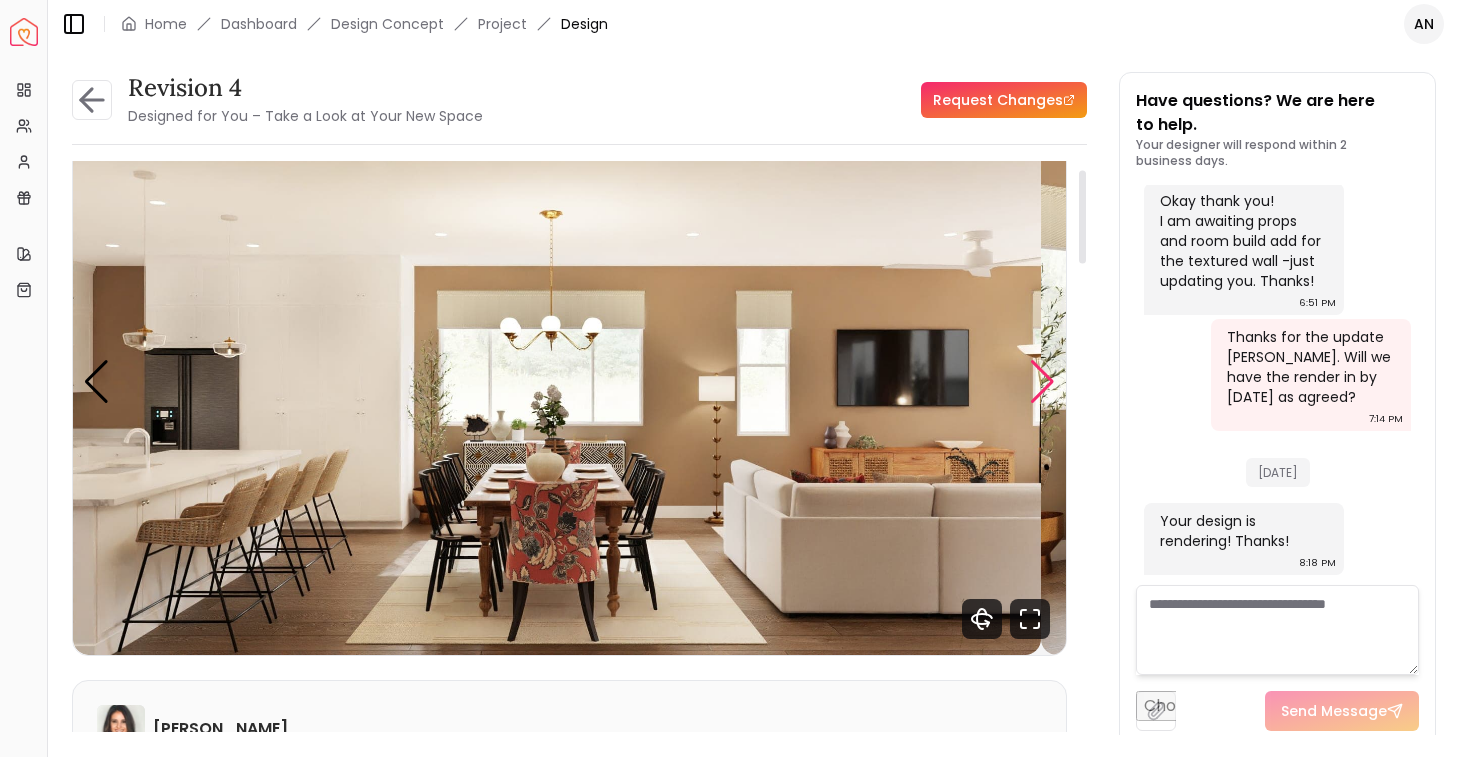 click at bounding box center (1042, 382) 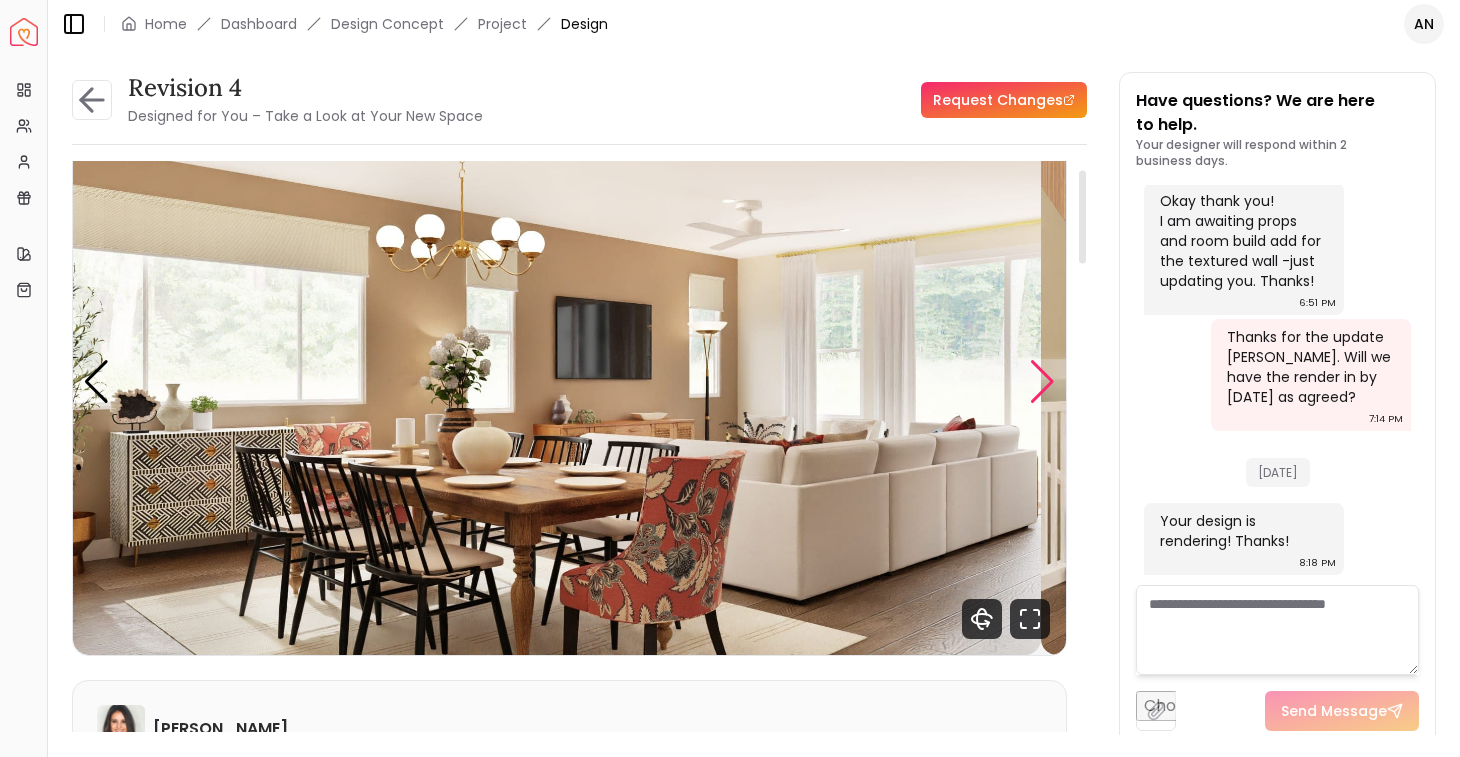 click at bounding box center (1042, 382) 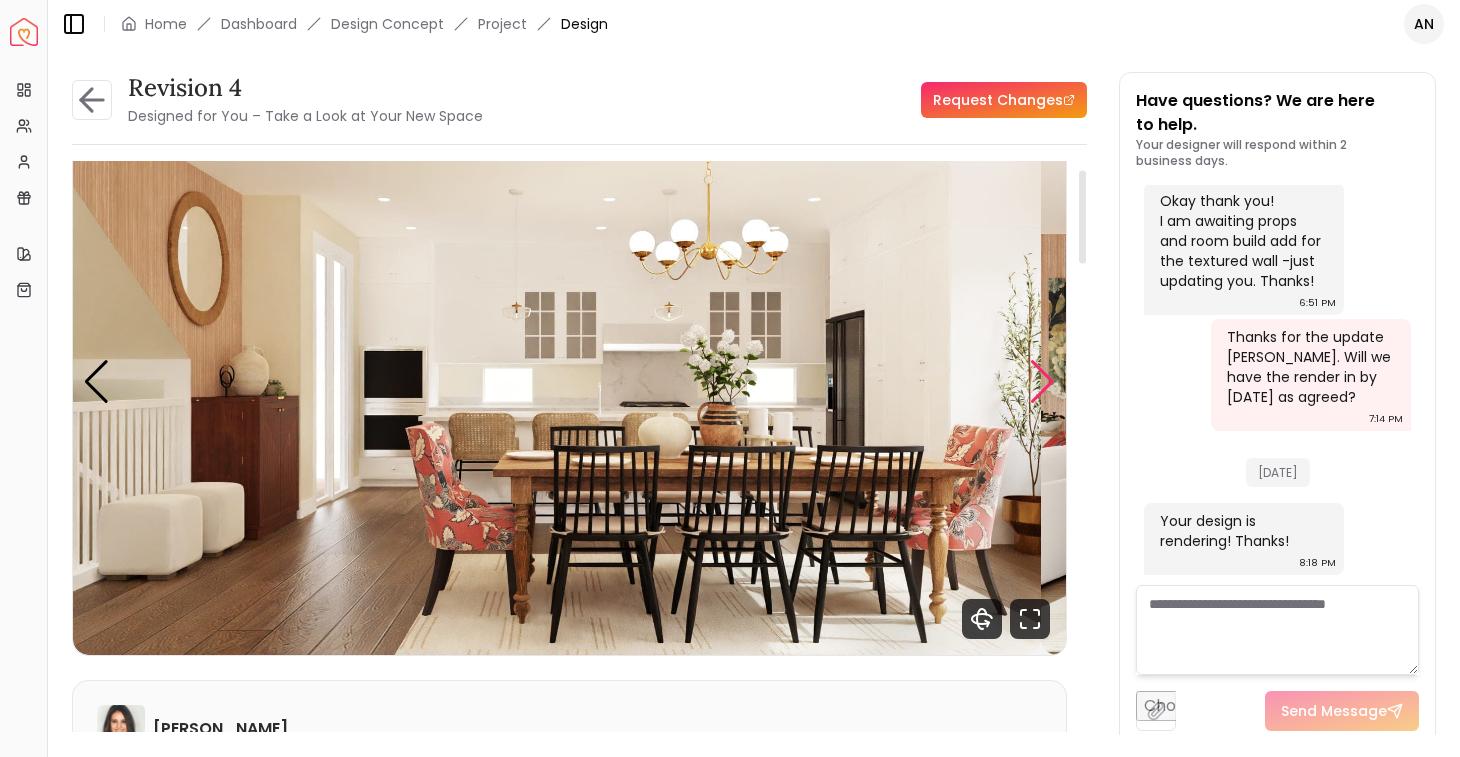 click at bounding box center (1042, 382) 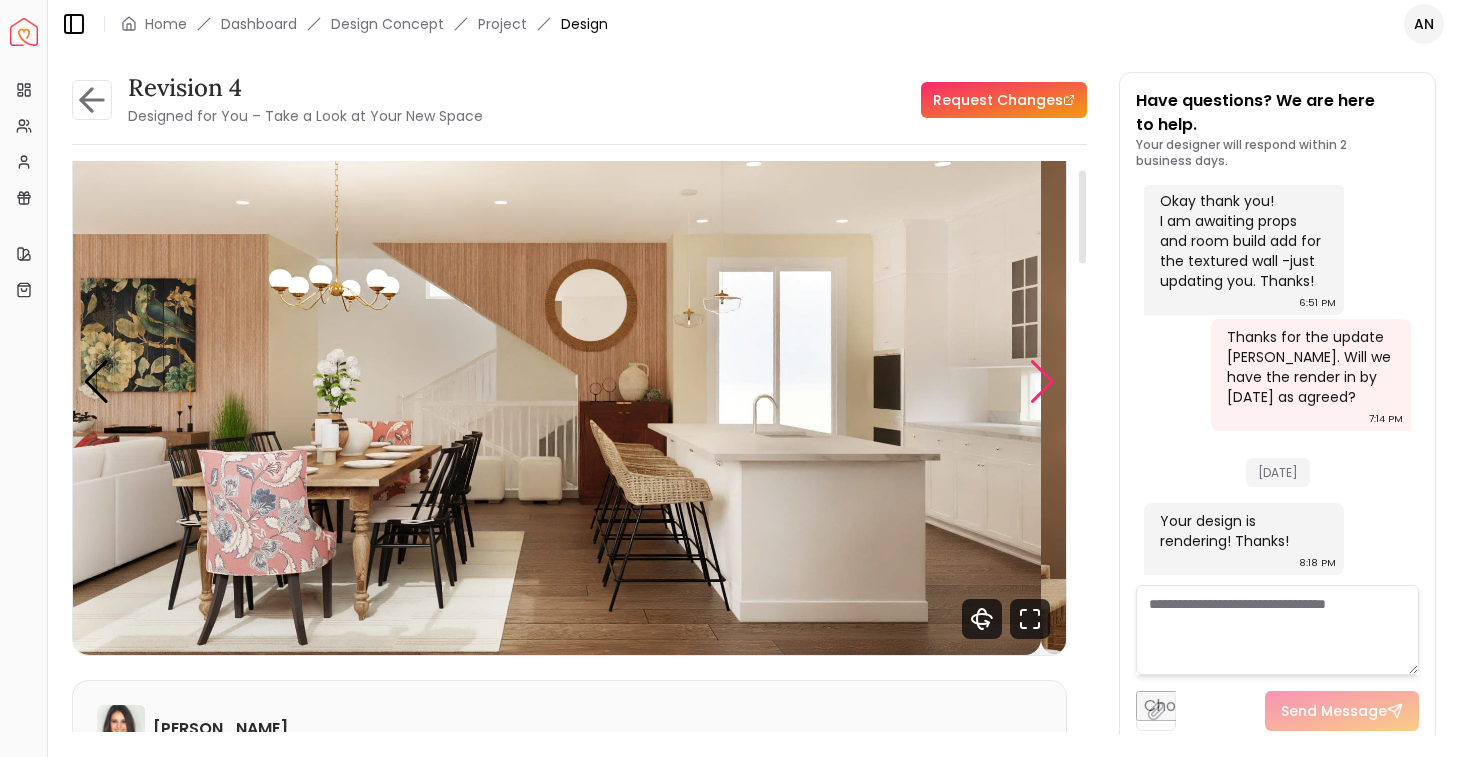 click at bounding box center [1042, 382] 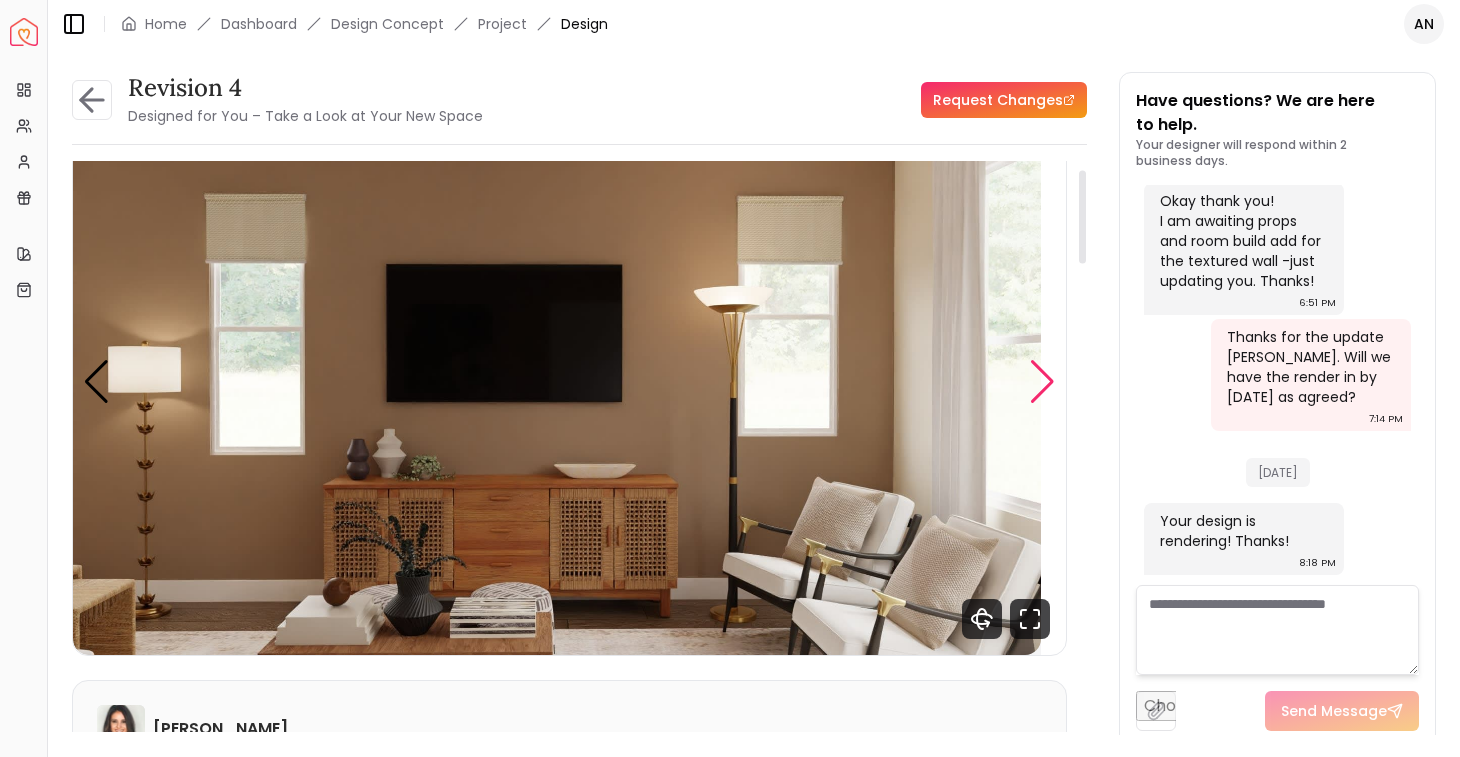 click at bounding box center [1042, 382] 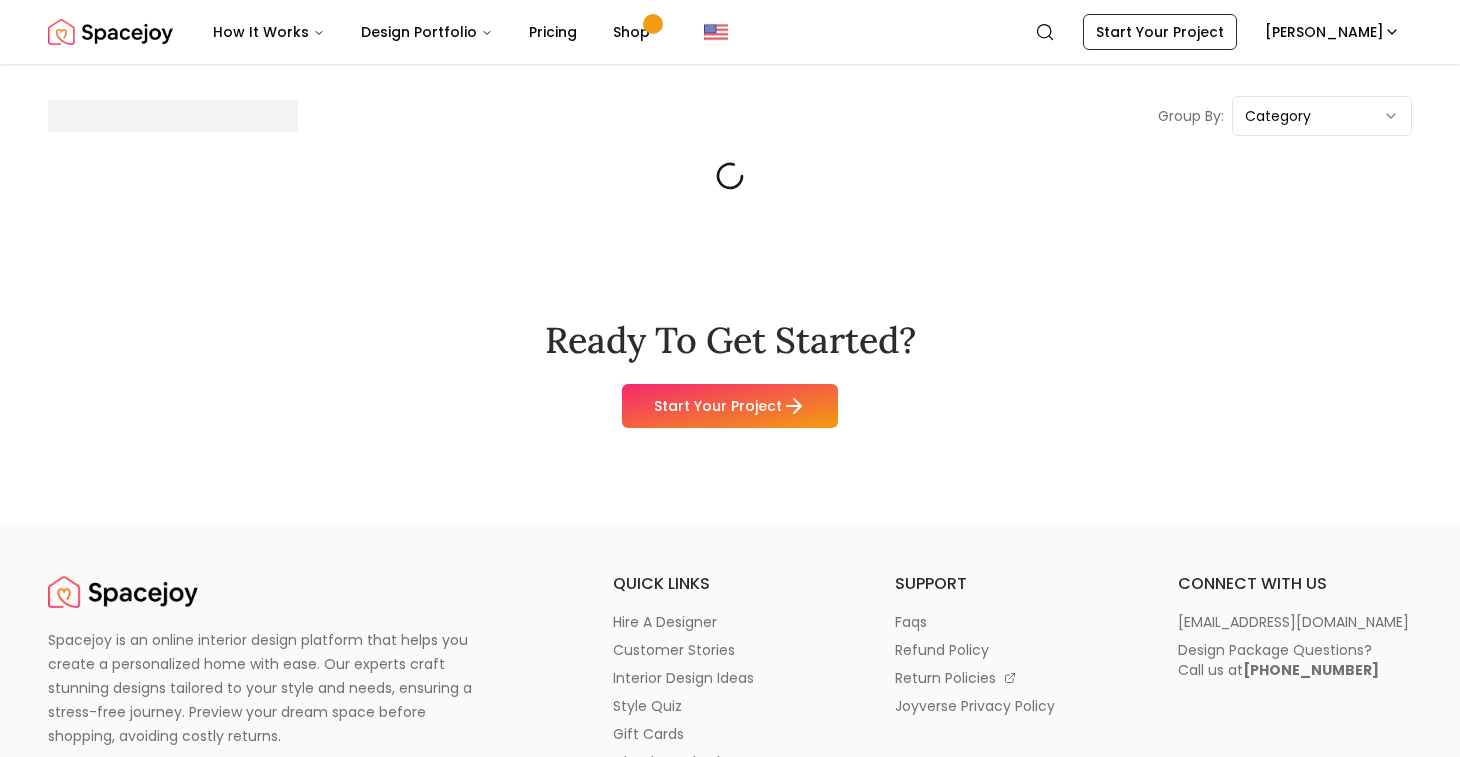 scroll, scrollTop: 0, scrollLeft: 0, axis: both 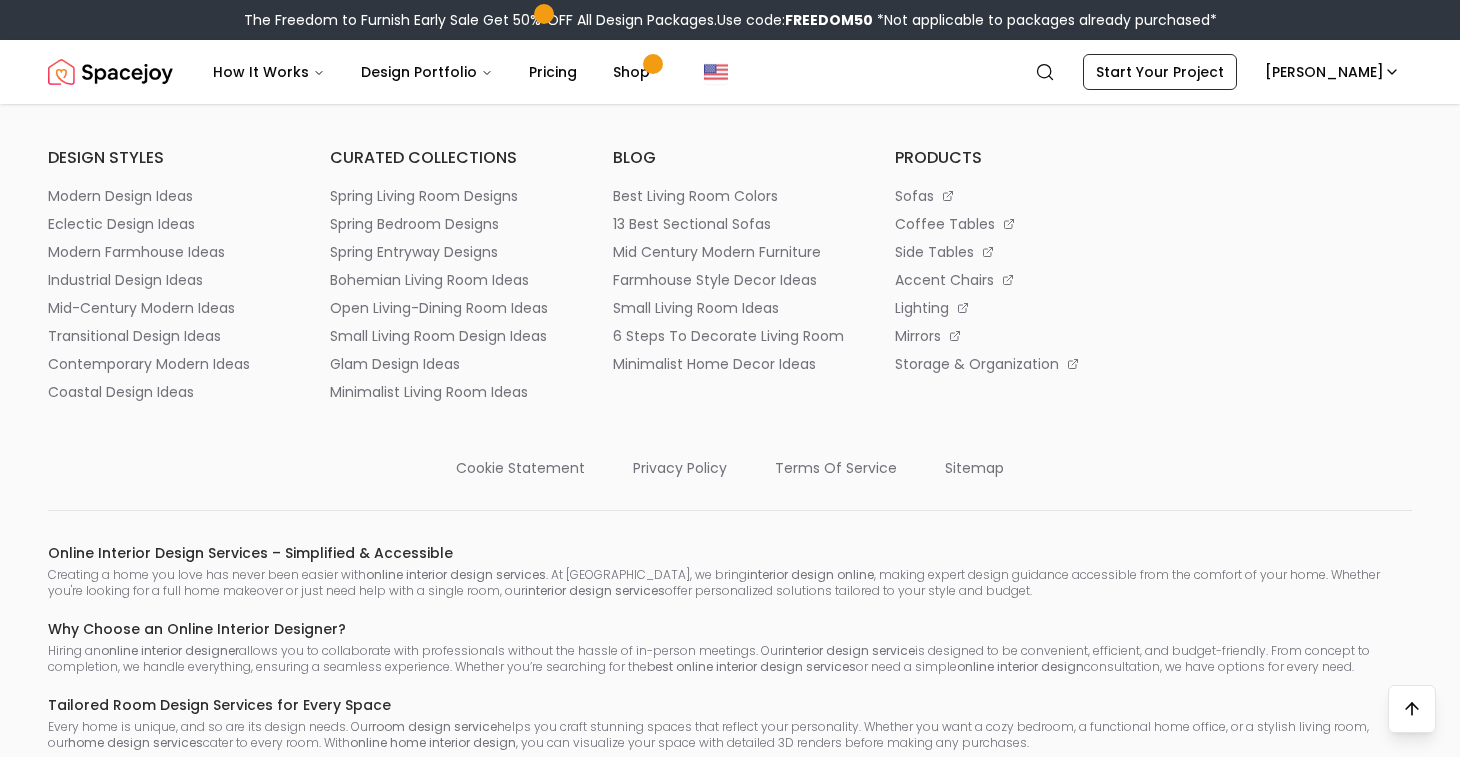 click on "Your shopping list under   Revision 4 Group By: category Why Shop with Spacejoy? Shopping through Spacejoy isn’t just convenient — it’s smarter. Here’s why: One Cart, All Brands Our concierge places your orders across all retailers—no juggling multiple accounts. Track Everything, In One Place Monitor all your orders from different brands in your Spacejoy dashboard. Returns? Refunds? Relax. We manage returns and refunds with retailers so you don’t have to. Price Match Guarantee We match the best prices and notify you of drops before placing orders. Deals Done Right We automatically apply the best deals available — no extra work needed. Exclusive Discounts Get special perks from select brands only through Spacejoy. Out of Stock? We’ve Got You Designers offer perfect alternatives if items go out of stock — no stress. Furniture Furniture Ballard Designs Bailey Woven Bar  Counter Stool Recommended Qty:  4 Dimensions:  37.50"   H  x  22.00"   W  x  27.00"   D $319.20 $399.00 20% Off Target 2   H" at bounding box center (730, -4070) 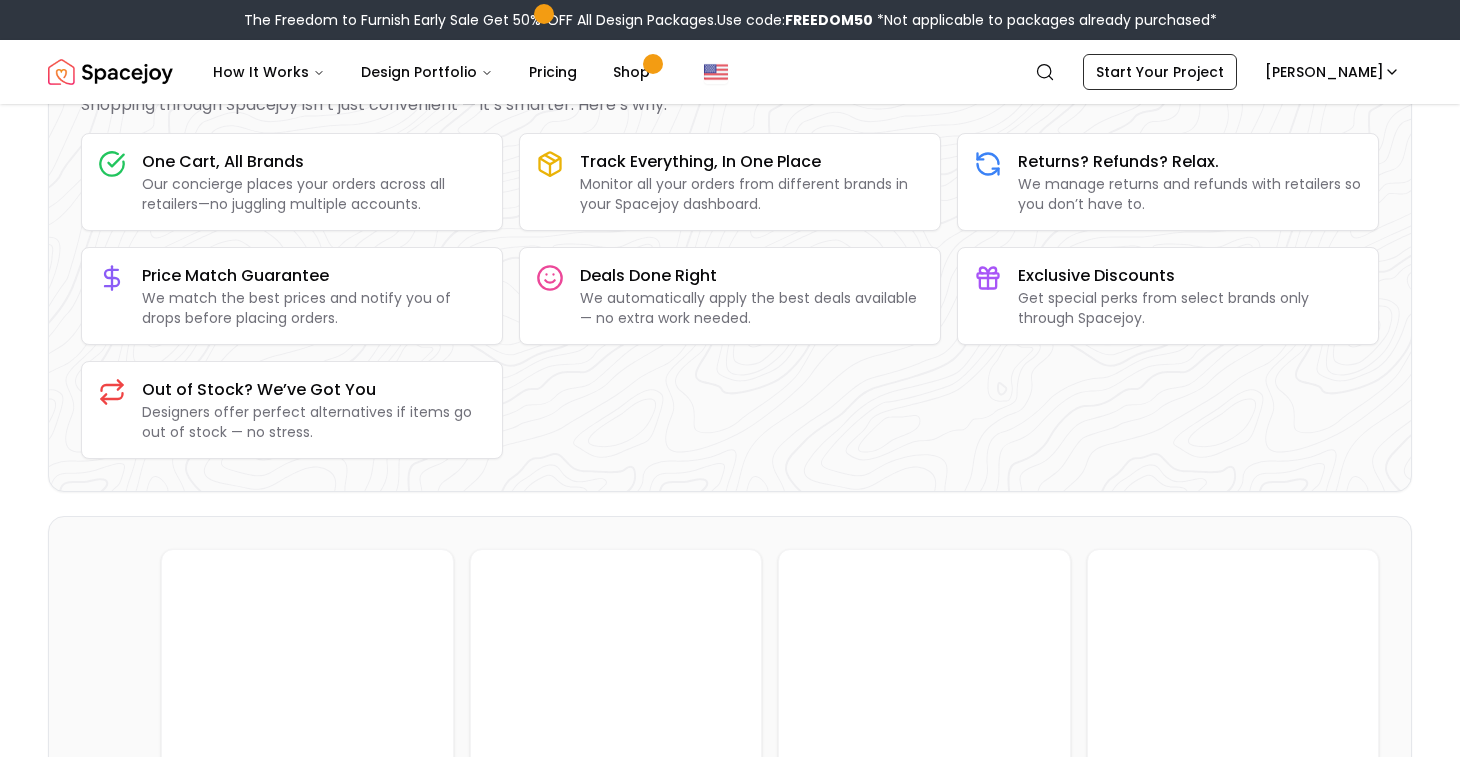 scroll, scrollTop: 0, scrollLeft: 0, axis: both 